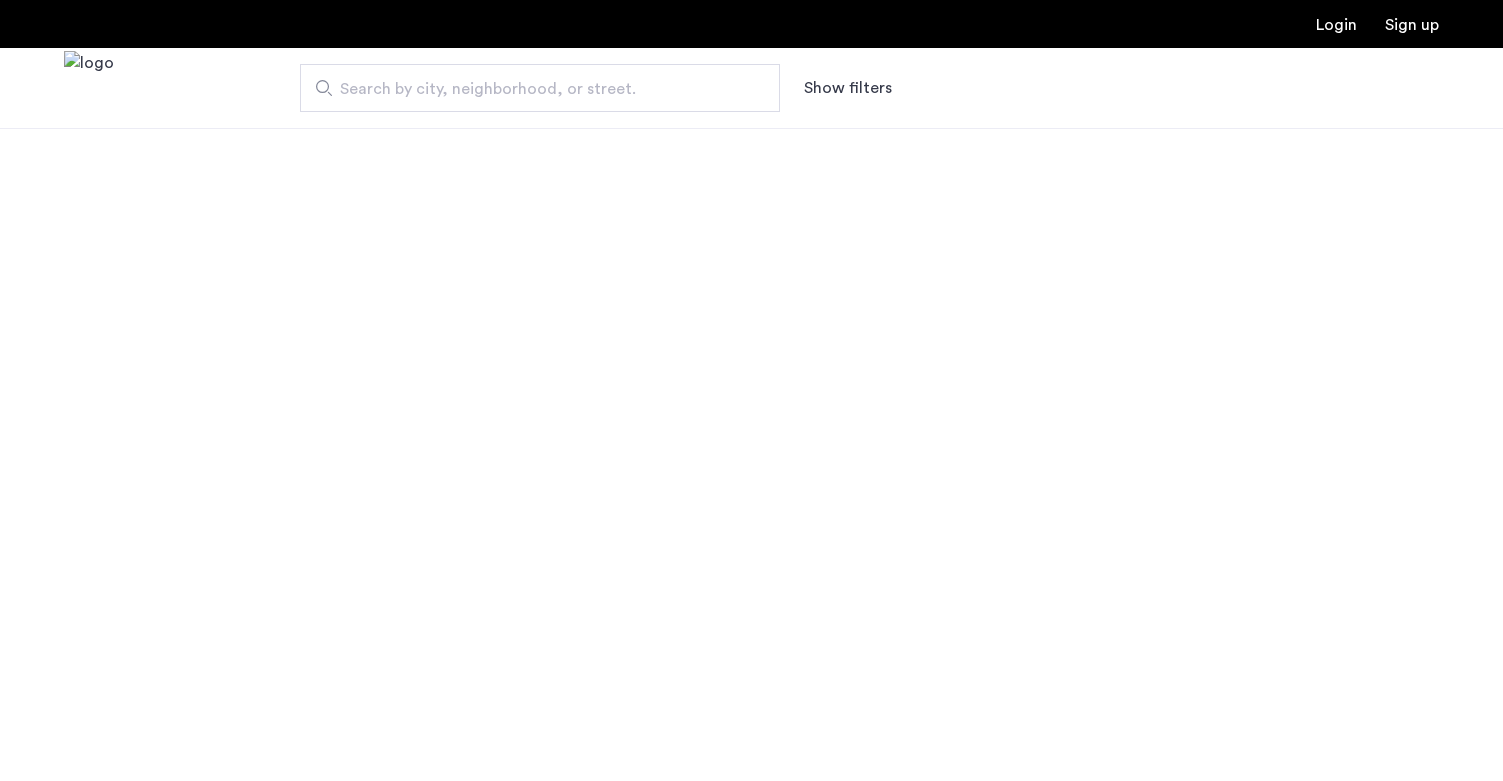 scroll, scrollTop: 0, scrollLeft: 0, axis: both 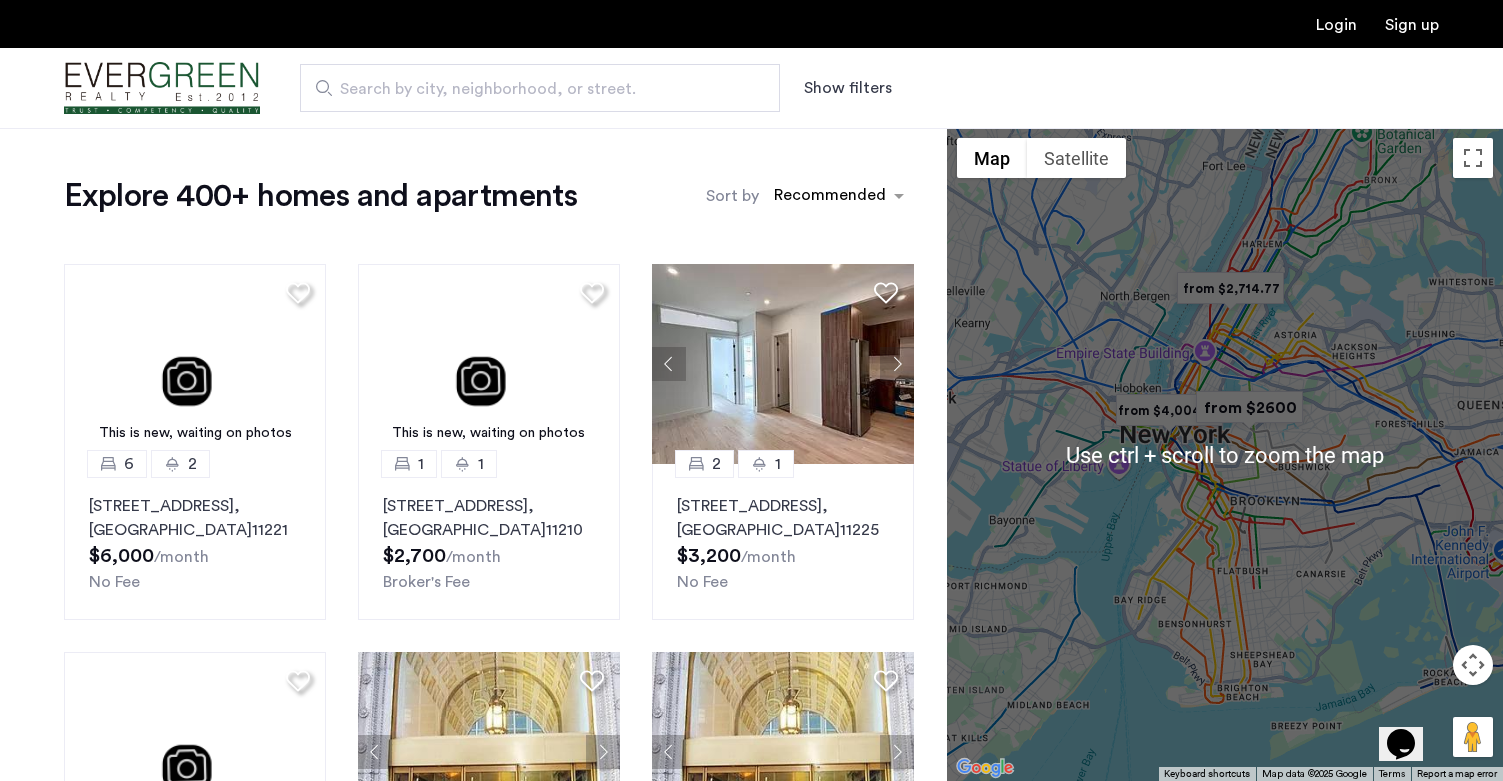 click at bounding box center (1225, 454) 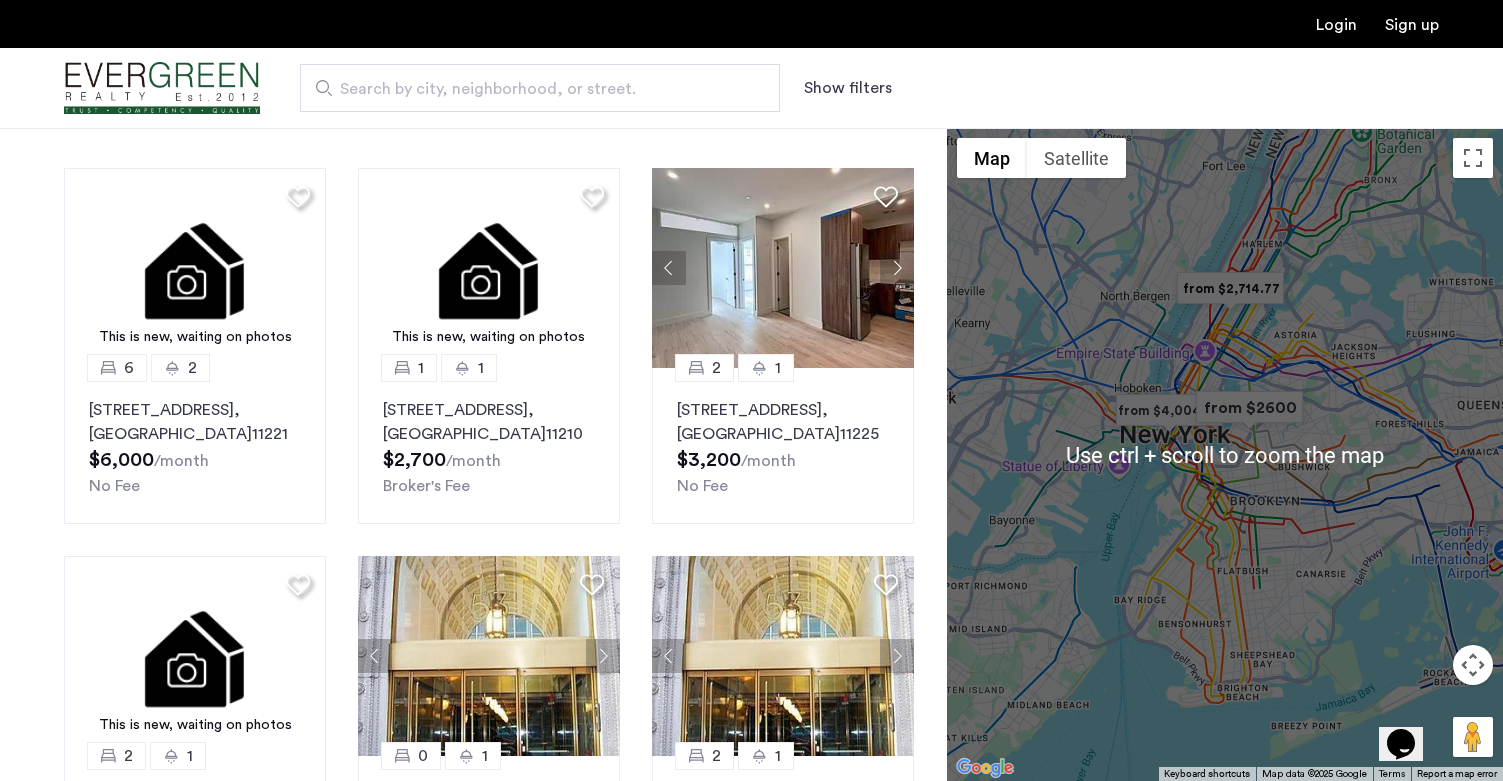 scroll, scrollTop: 200, scrollLeft: 0, axis: vertical 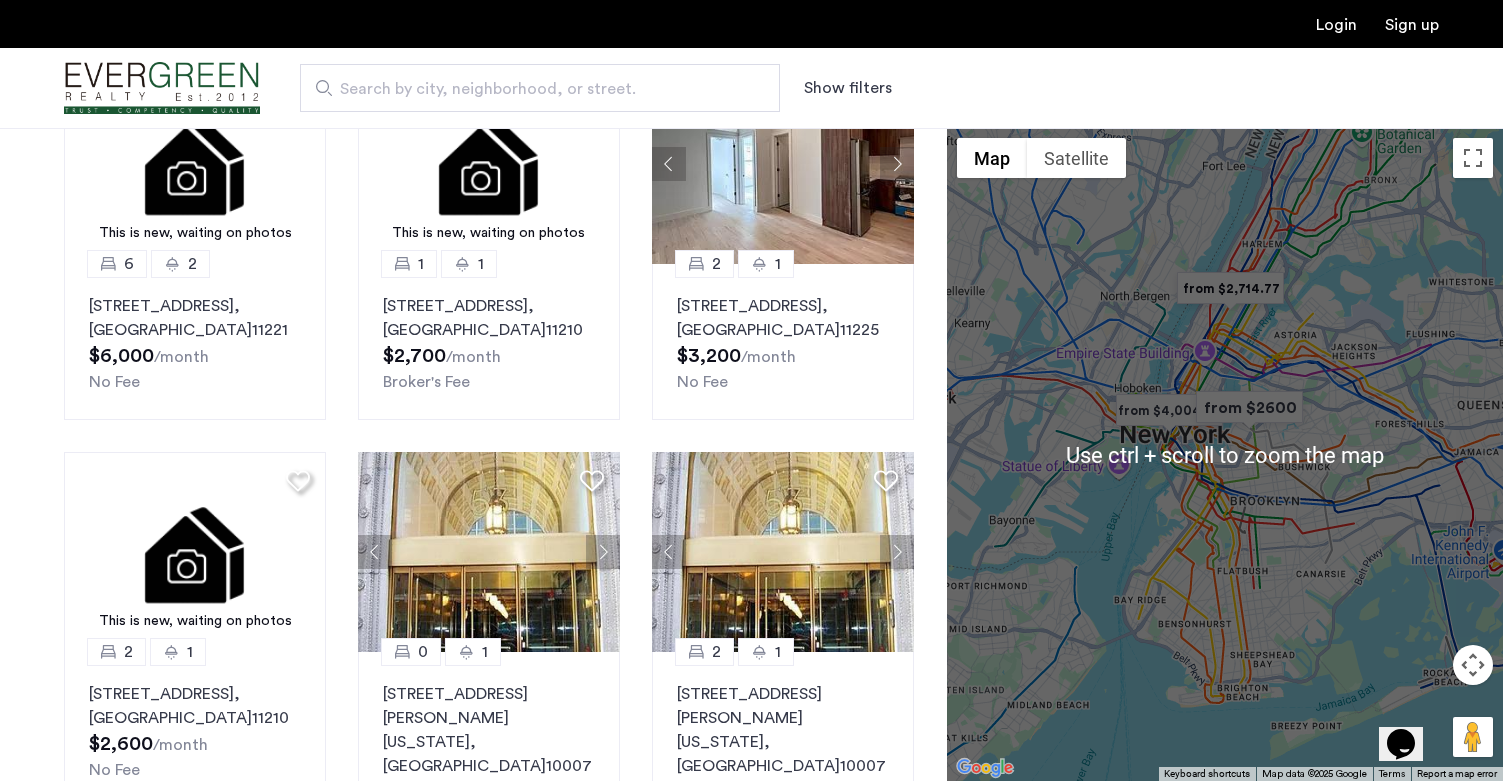 click at bounding box center (1249, 407) 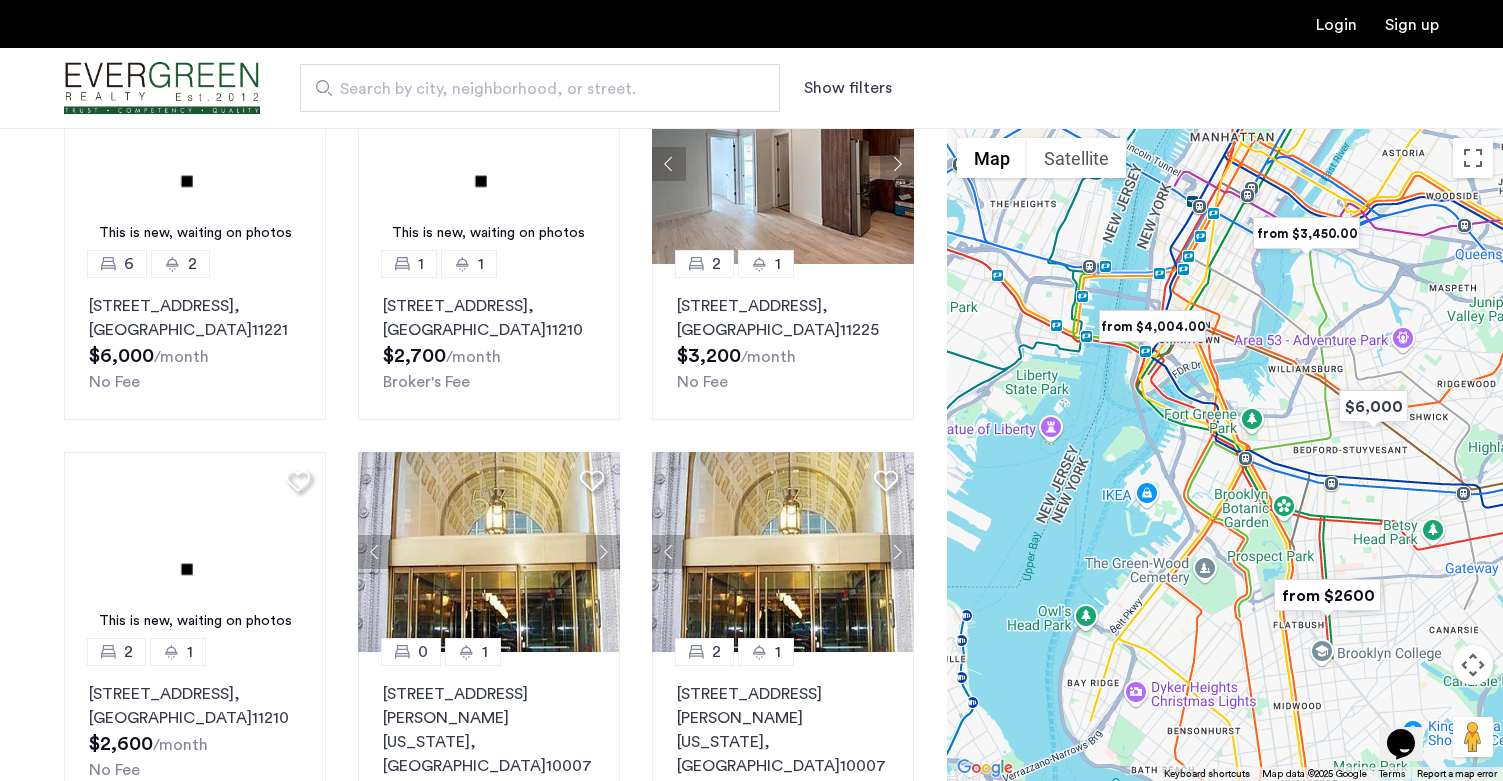 drag, startPoint x: 1142, startPoint y: 390, endPoint x: 1268, endPoint y: 422, distance: 130 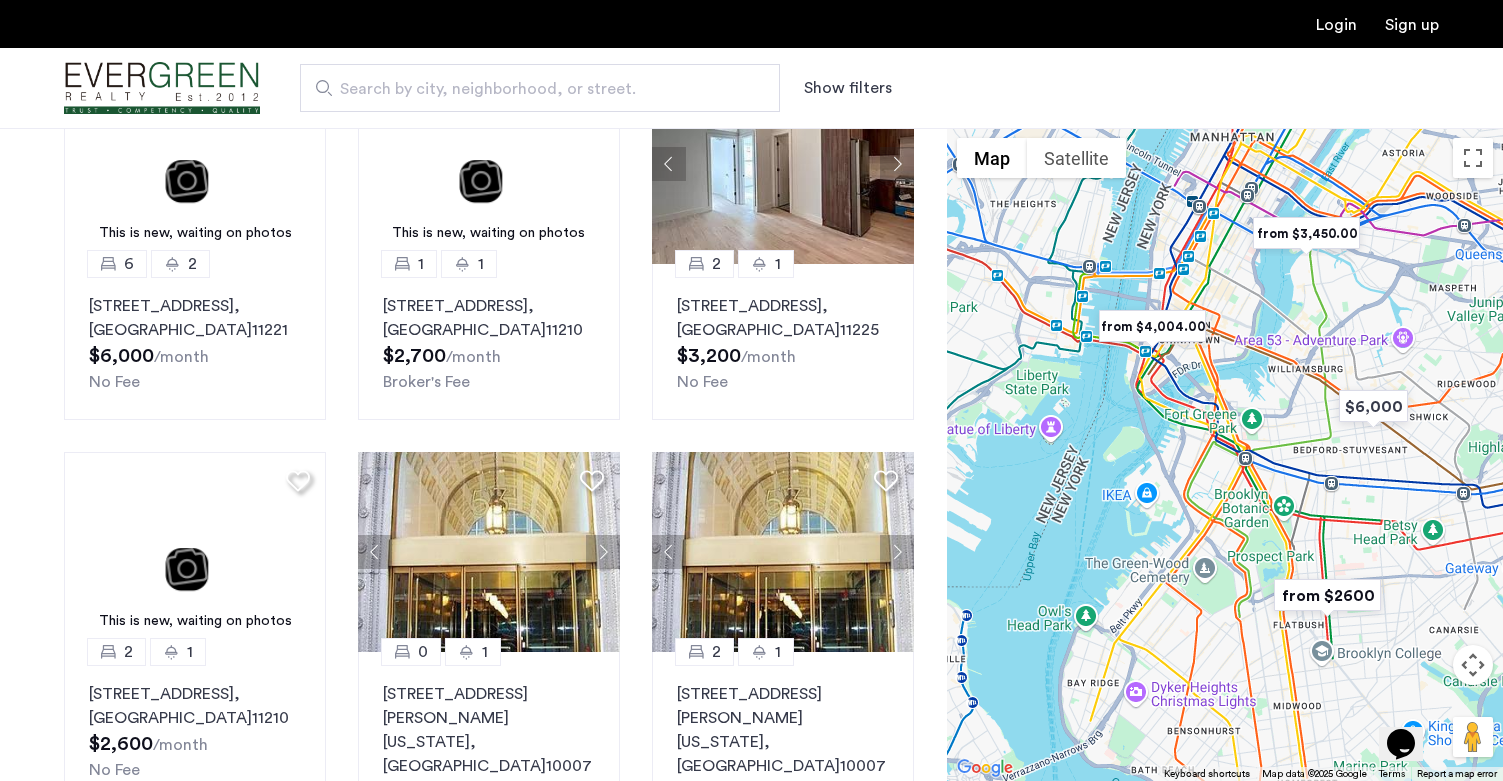 click on "To navigate, press the arrow keys." at bounding box center [1225, 454] 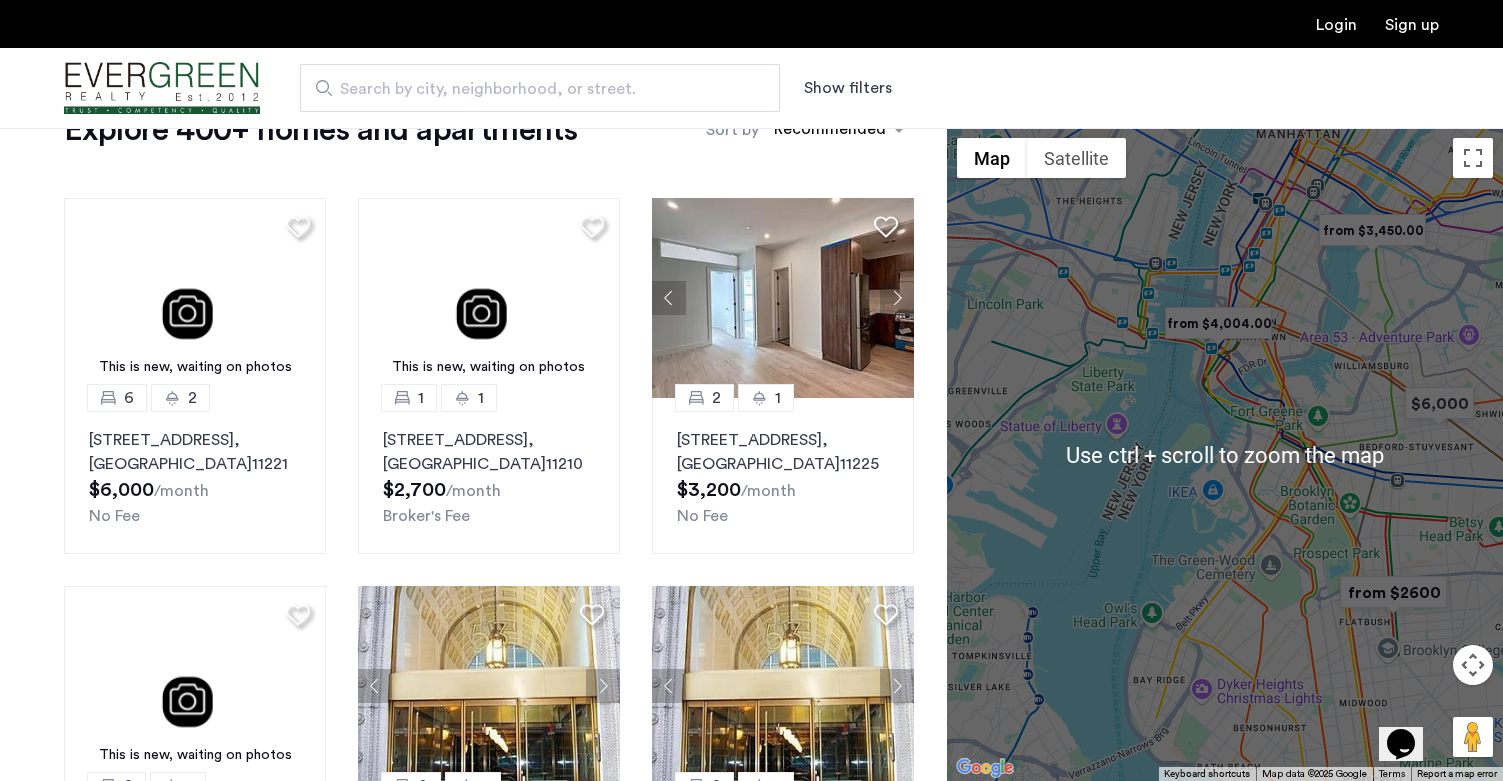 scroll, scrollTop: 0, scrollLeft: 0, axis: both 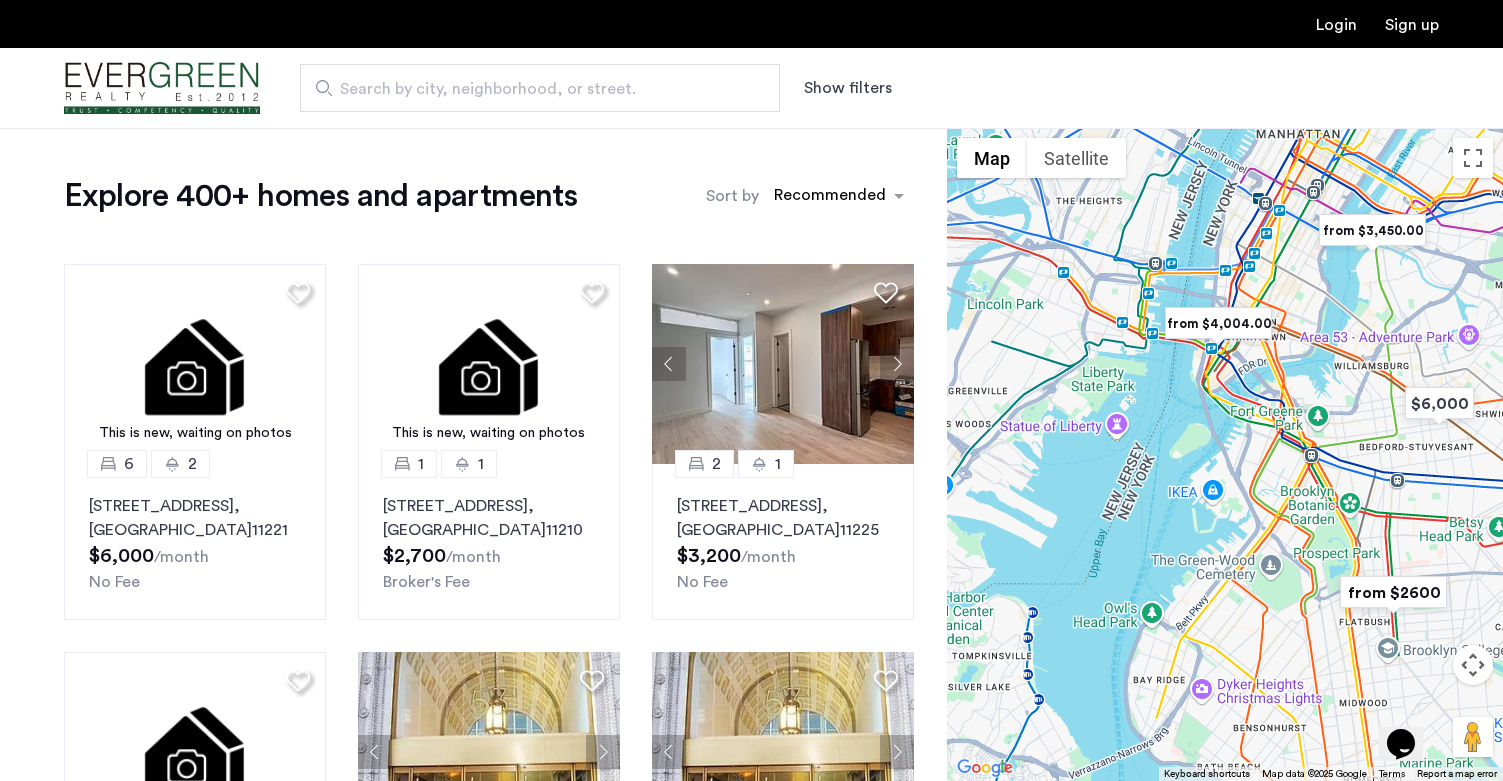 click at bounding box center [1473, 665] 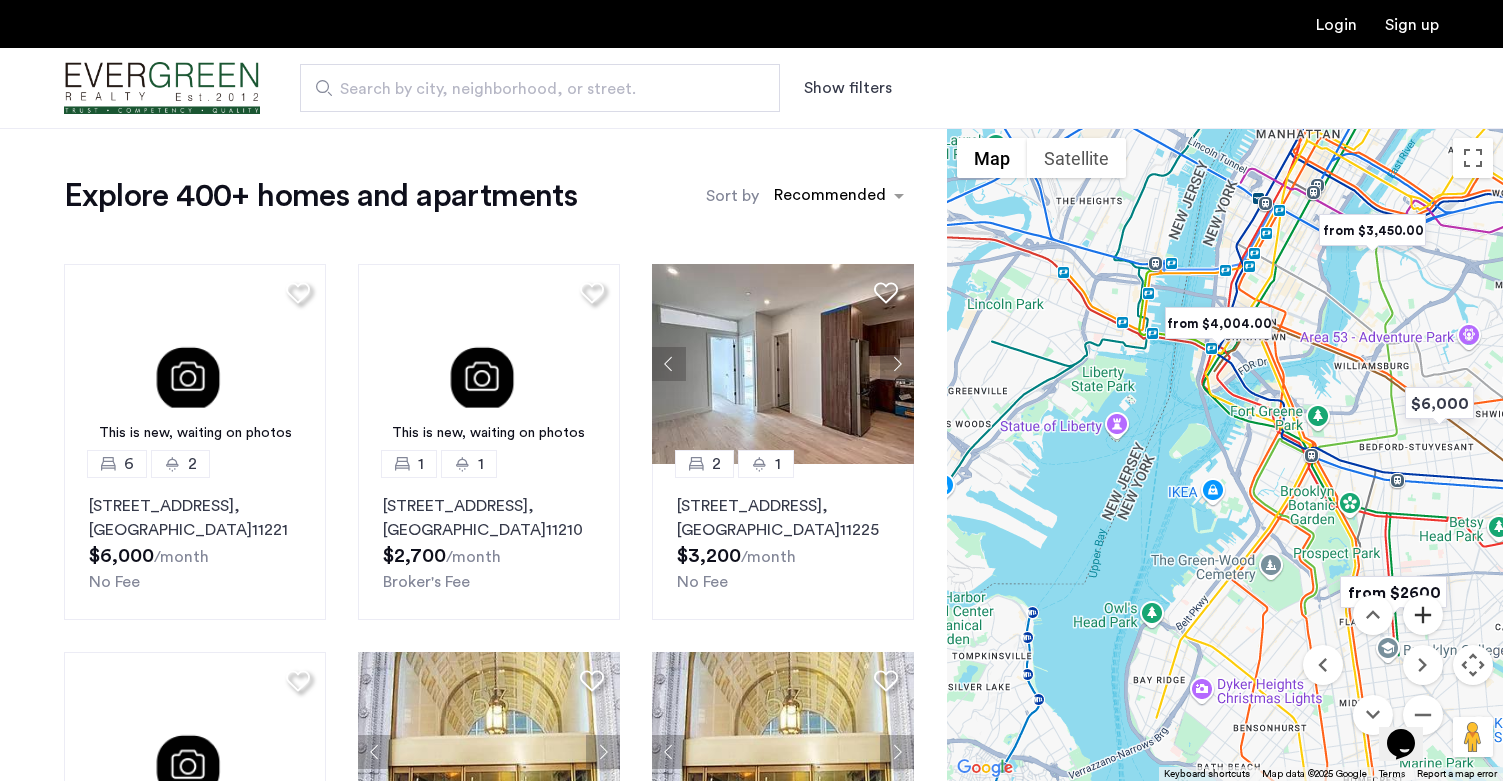 click at bounding box center (1423, 615) 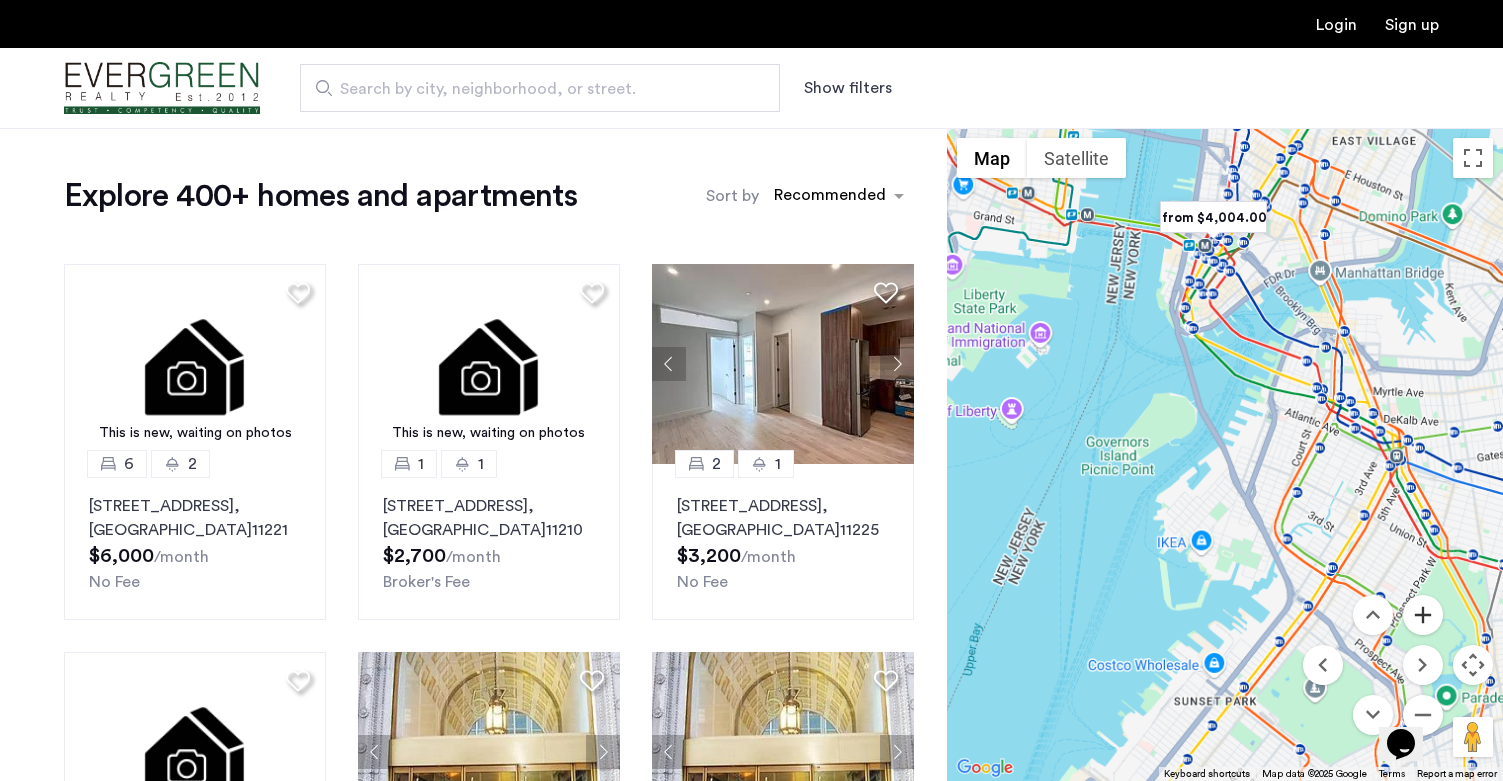 click at bounding box center (1423, 615) 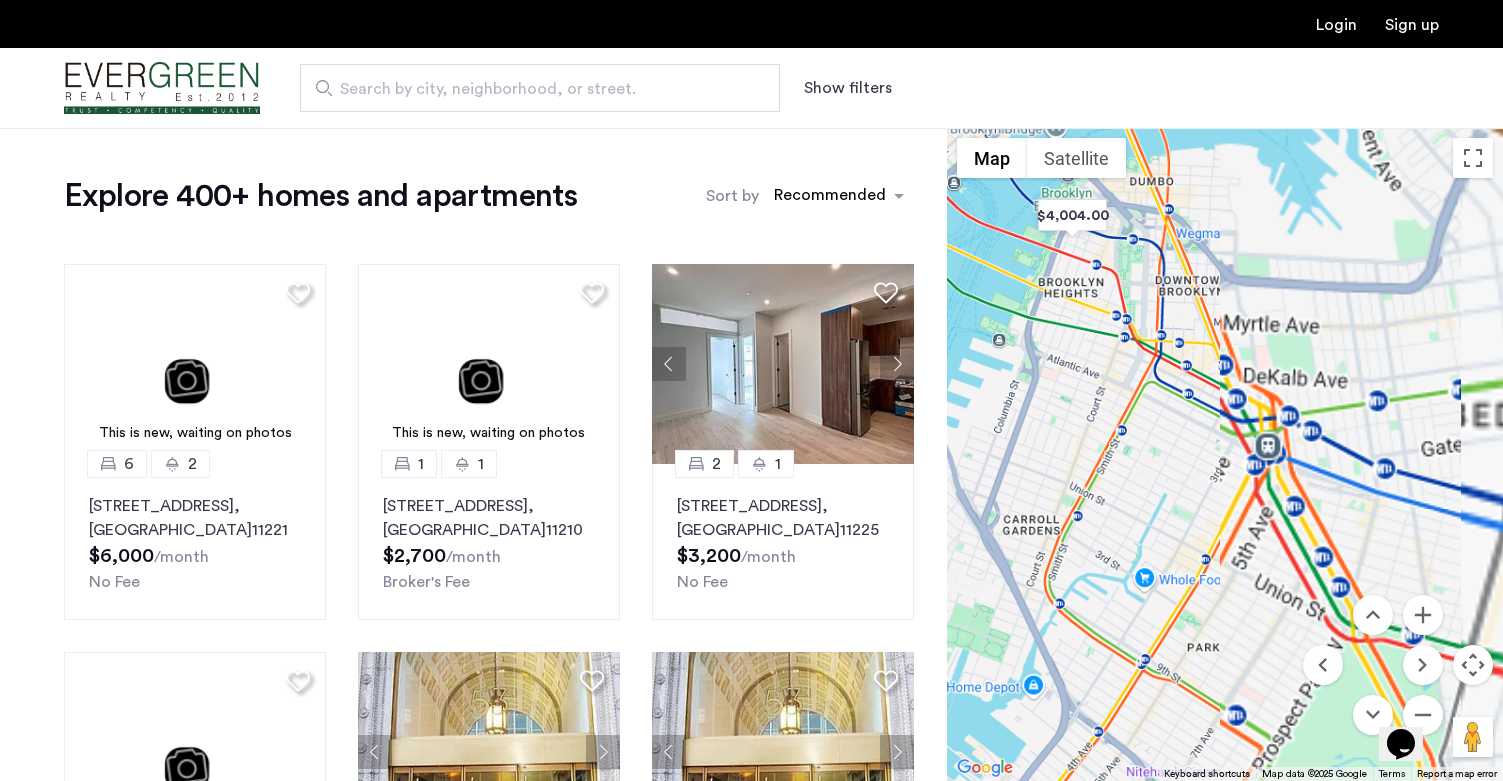 drag, startPoint x: 1223, startPoint y: 455, endPoint x: 1019, endPoint y: 403, distance: 210.52316 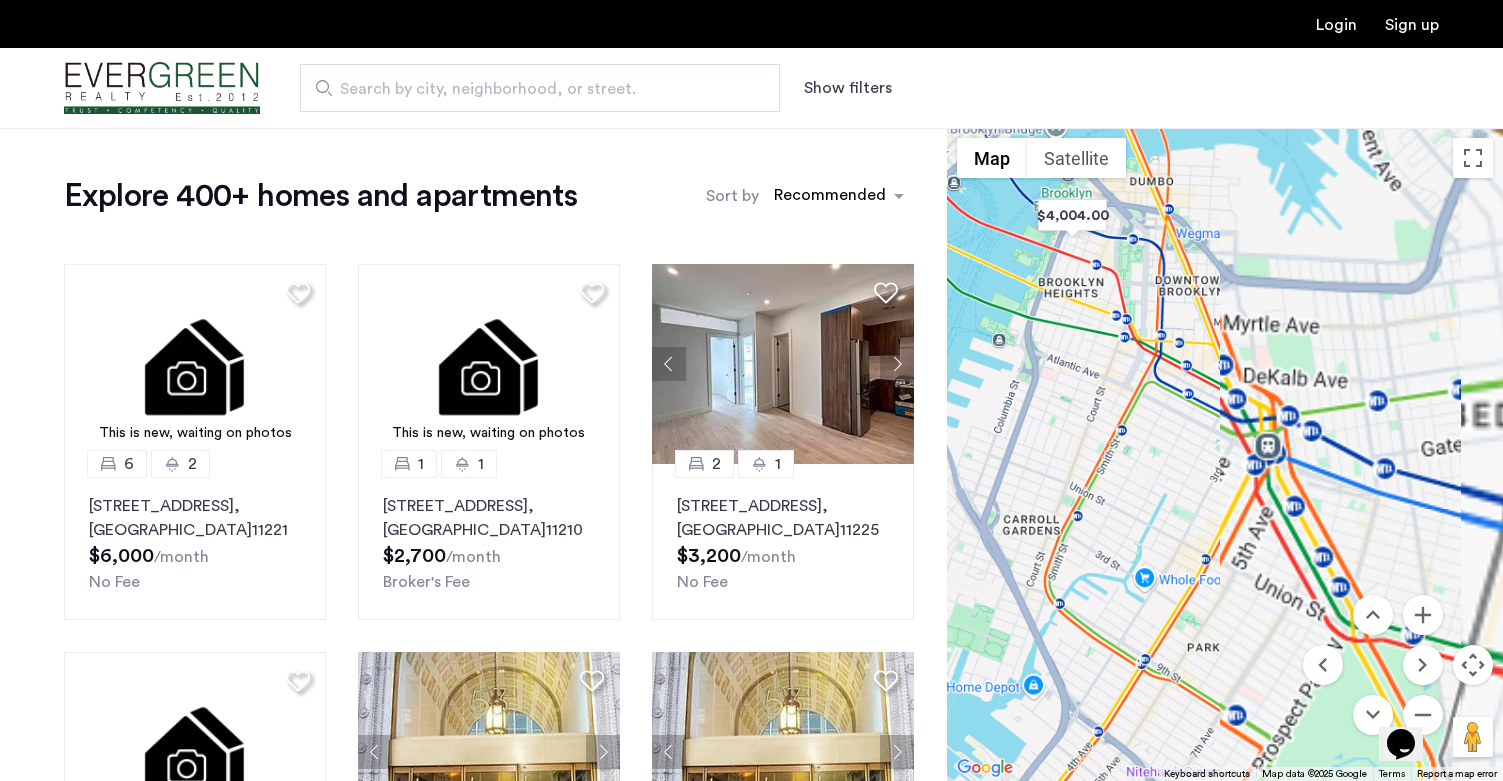 click on "To navigate, press the arrow keys." at bounding box center (1225, 454) 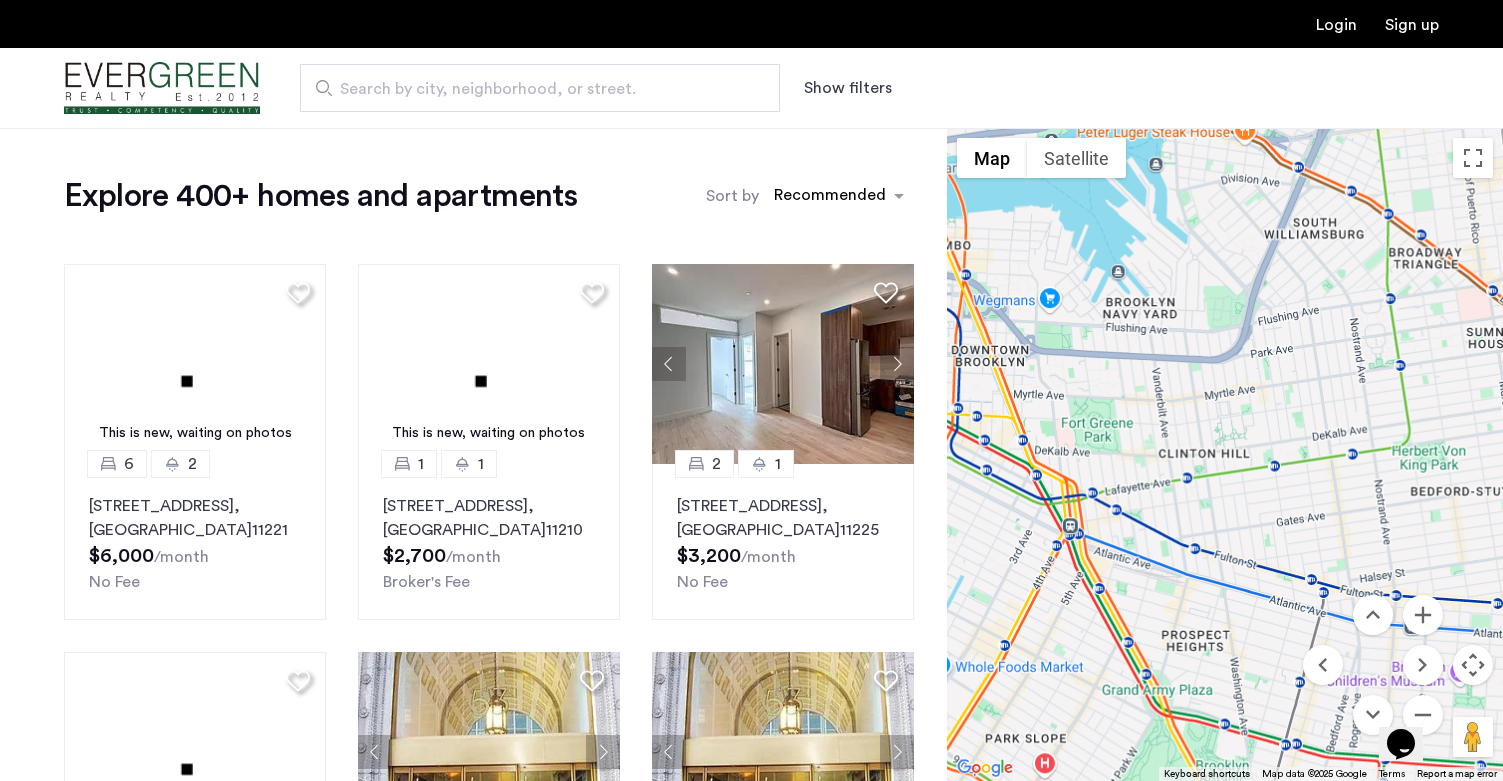 drag, startPoint x: 1294, startPoint y: 426, endPoint x: 1321, endPoint y: 600, distance: 176.08237 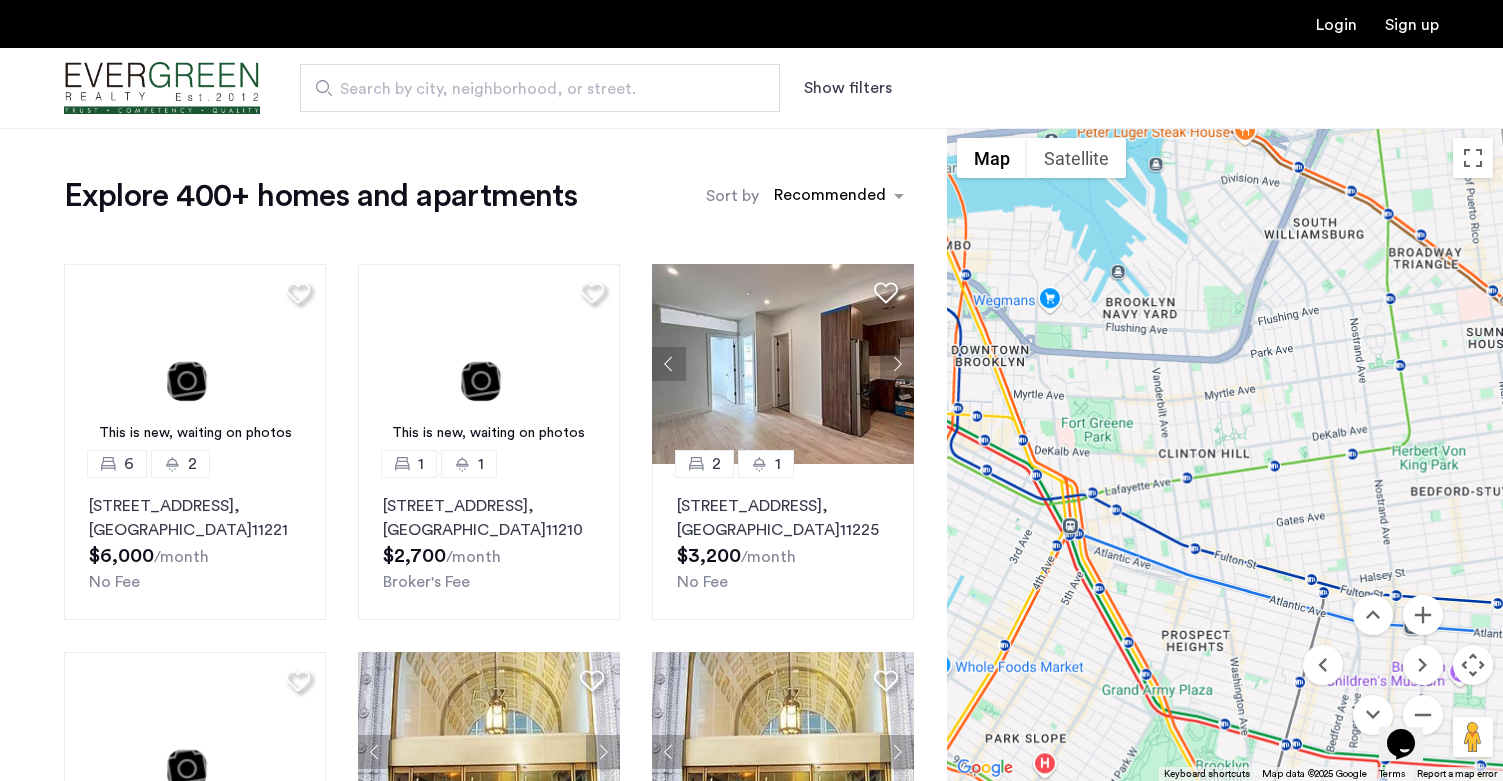 click on "$6,000 $2,714.77 $2,850 $4,004.00 from $2600 from $3000 from $4,750.15 from $4,699.38 from $3,450.00 To navigate, press the arrow keys.  Use ctrl + scroll to zoom the map Map Terrain Satellite Labels Keyboard shortcuts Map Data Map data ©2025 Google Map data ©2025 Google 500 m  Click to toggle between metric and imperial units Terms Report a map error" at bounding box center (1225, 454) 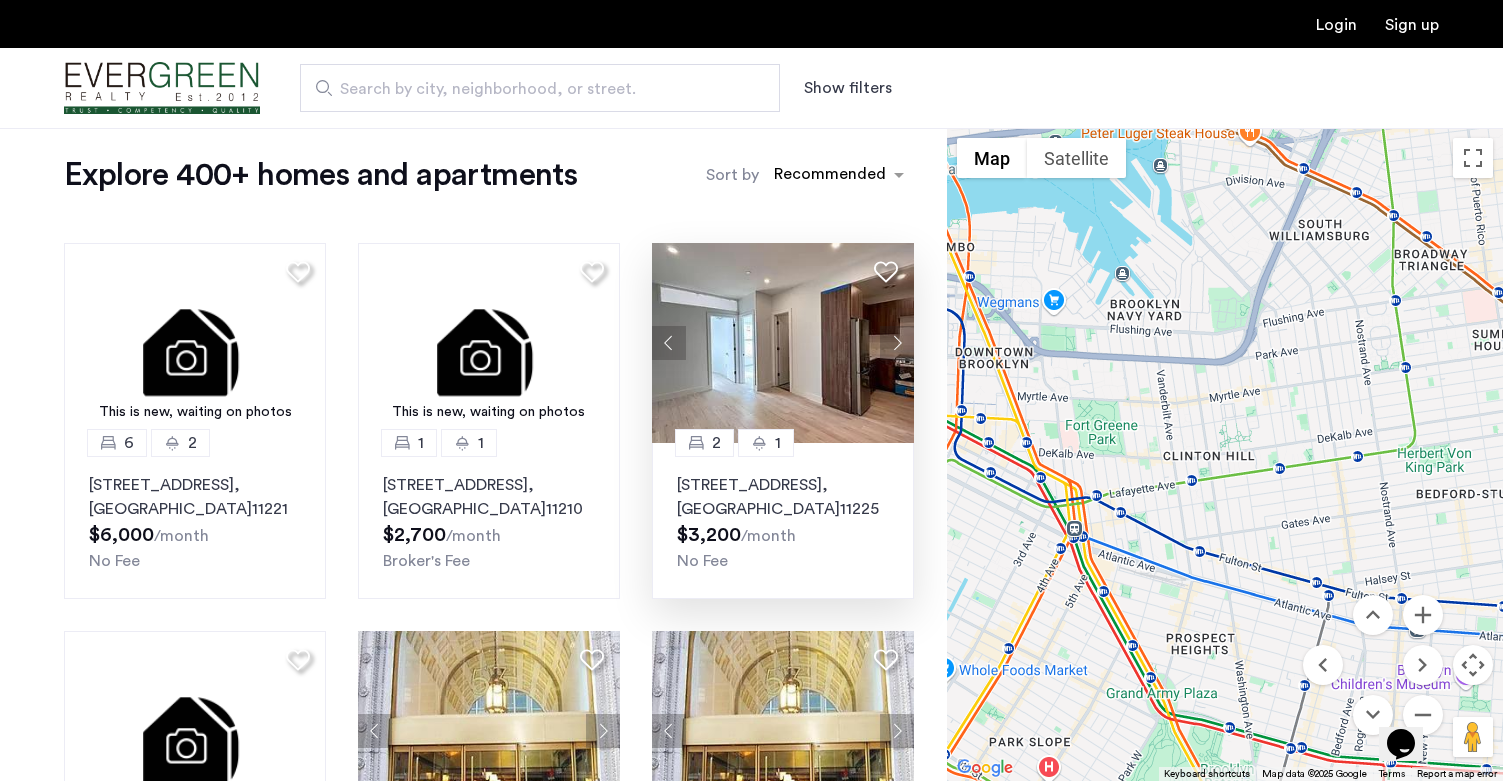 scroll, scrollTop: 0, scrollLeft: 0, axis: both 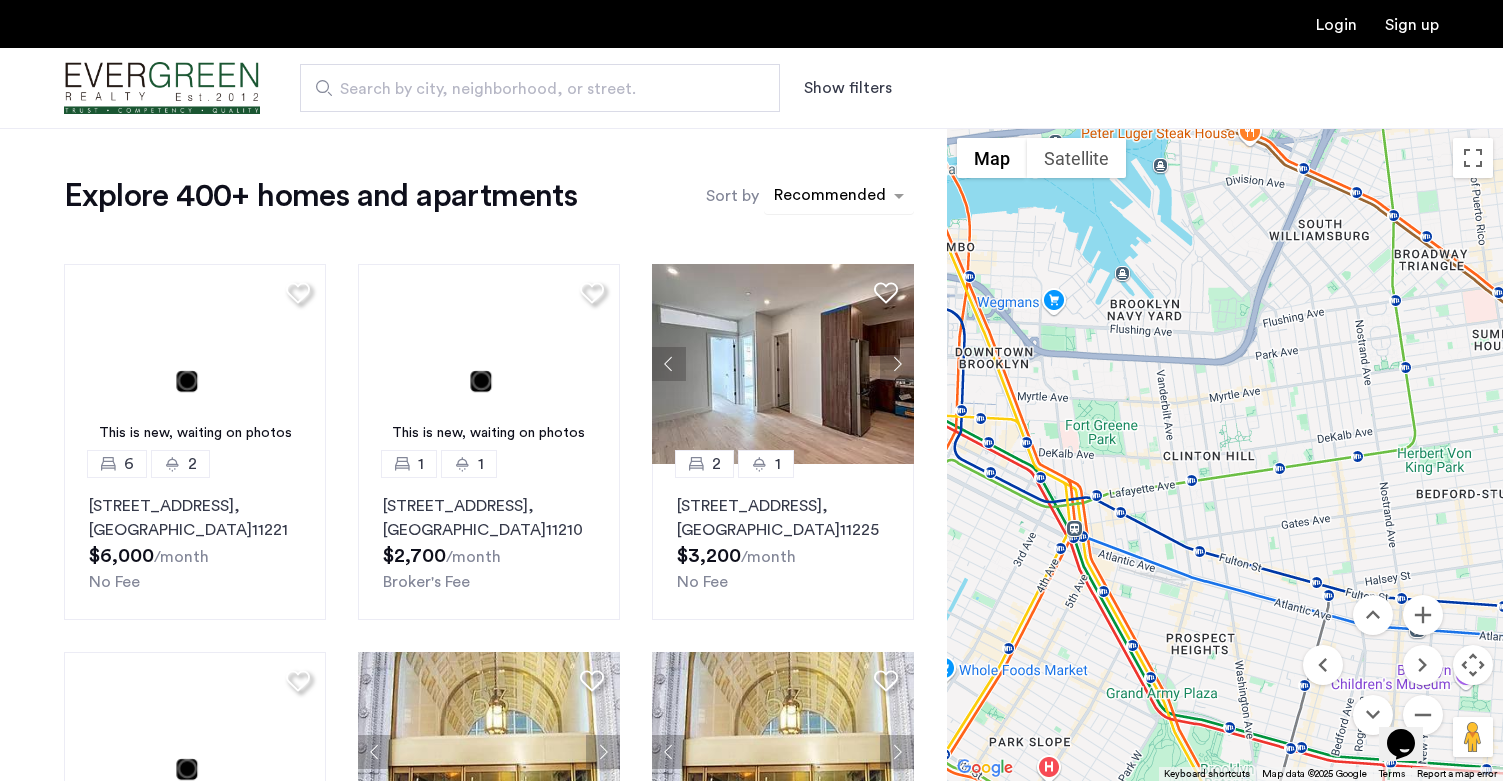 click 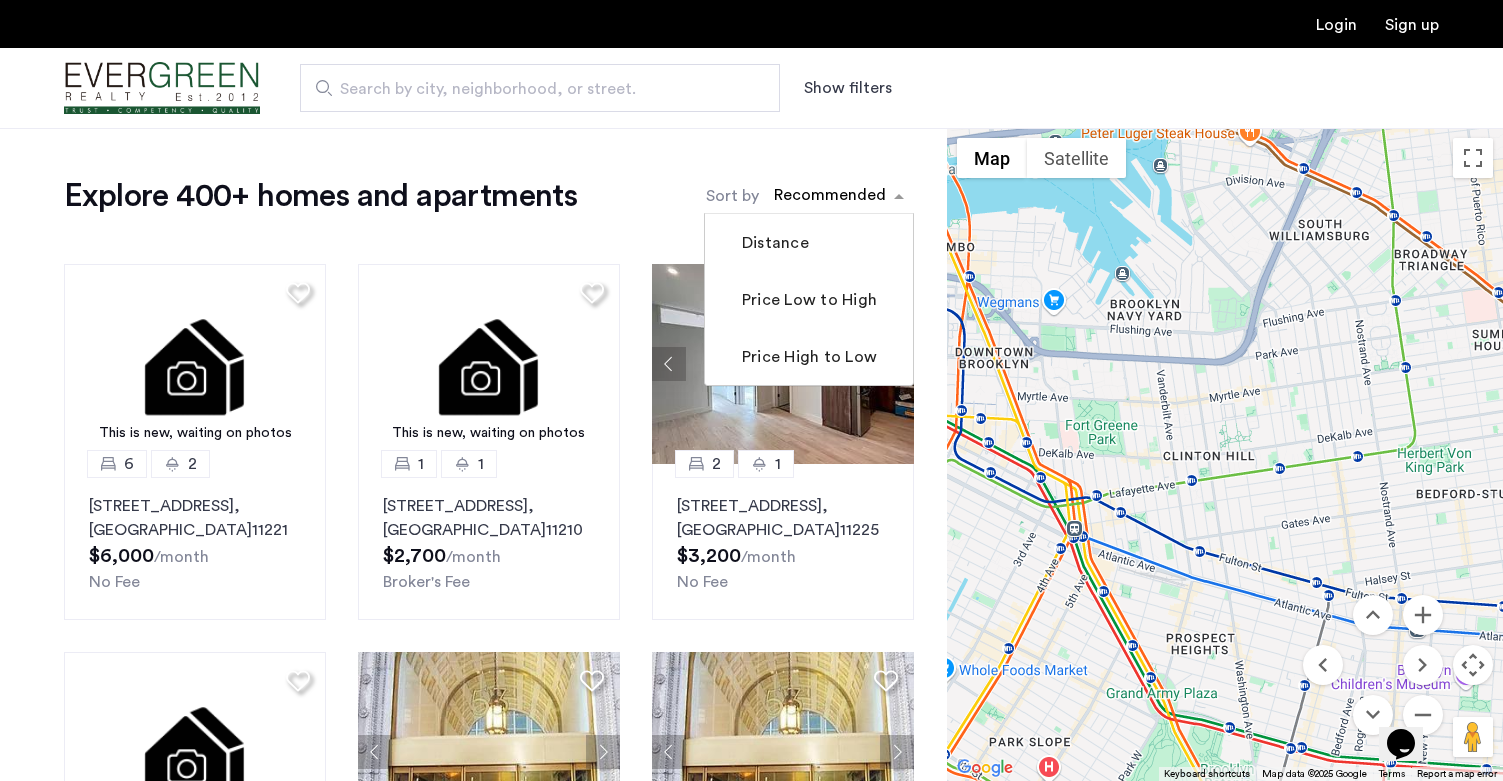 click on "Explore 400+ homes and apartments  Sort by Recommended  Distance   Price Low to High   Price High to Low  This is new, waiting on photos 6 2 512 Kosciuszko Street, Unit 2, Brooklyn , NY  11221  $6,000  /month No Fee This is new, waiting on photos 1 1 1380 Flatbush Avenue, Unit 2F, Brooklyn , NY  11210  $2,700  /month Broker's Fee 2 1 1193 Nostrand Avenue, Unit 3A, Brooklyn , NY  11225  $3,200  /month No Fee This is new, waiting on photos 2 1 3208 Glenwood Road, Unit 1F, Brooklyn , NY  11210  $2,600  /month No Fee 0 1 50 Murray Street, Unit 624, New York , NY  10007  $5,146  /month  1 months free...  No Fee Net Effective: $4,750.15 2 1 50 Murray Street, Unit 2203, New York , NY  10007  $10,075  /month  1 months free...  No Fee Net Effective: $9,300.00 0 1 10 West 65th Street, Unit 4D, New York , NY  10023  $5,091  /month  1 months free...  No Fee Net Effective: $4,699.38 3 1 87 Commercial Street, Unit 3008, Brooklyn , NY  11222  $7,287  /month  1 months free...  No Fee Net Effective: $6,726.46 2 1 1 1" 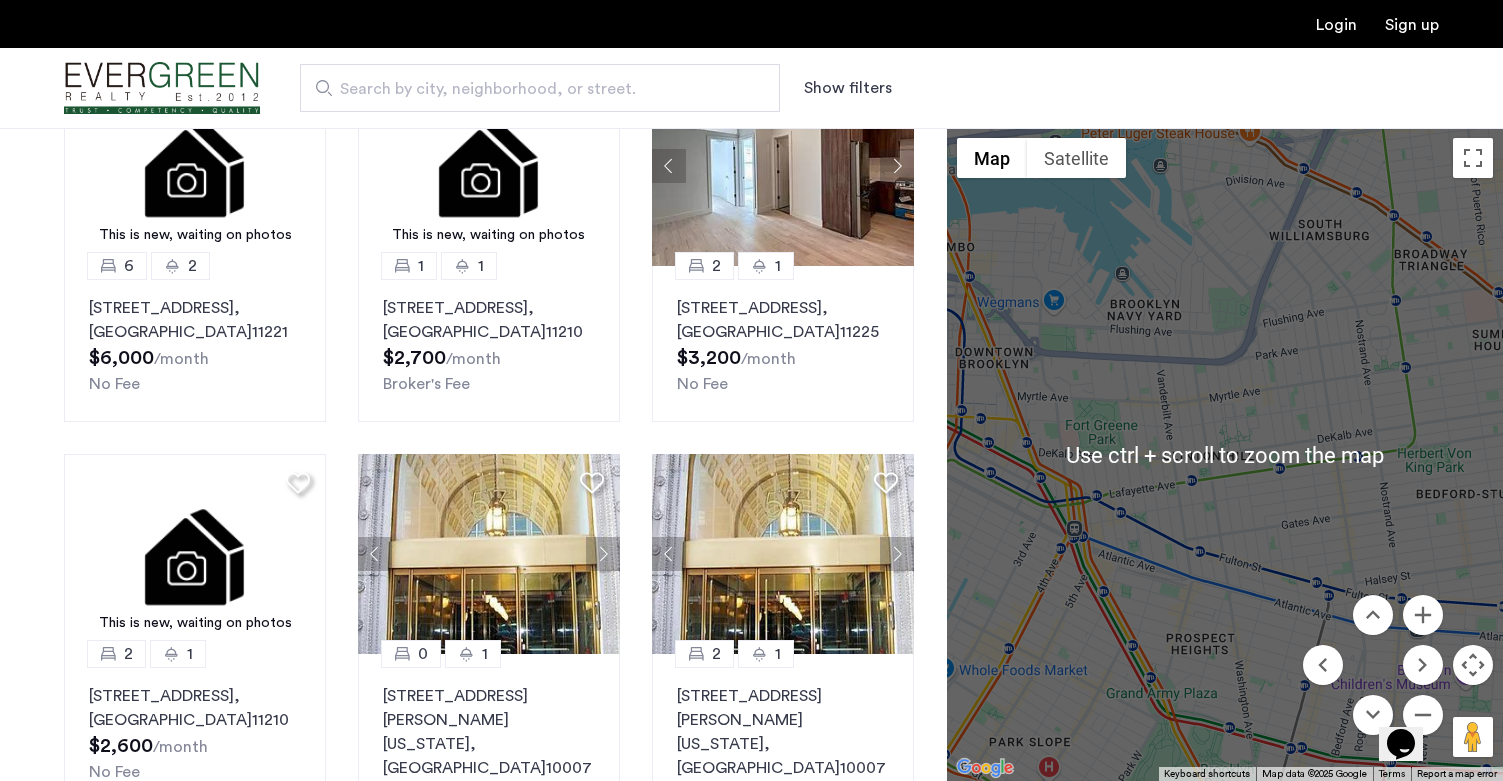 scroll, scrollTop: 200, scrollLeft: 0, axis: vertical 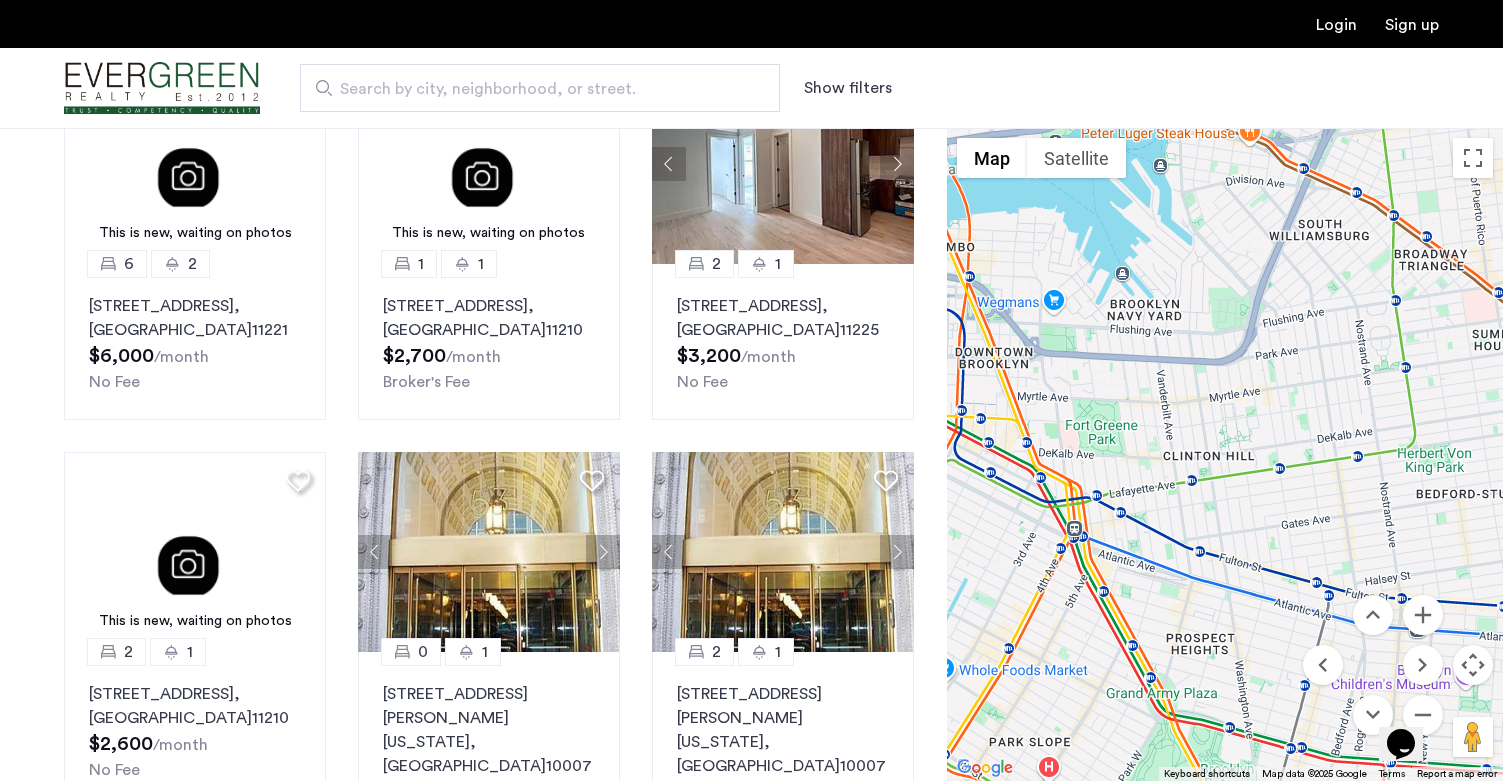 click on "Opens Chat This icon Opens the chat window." at bounding box center [1411, 709] 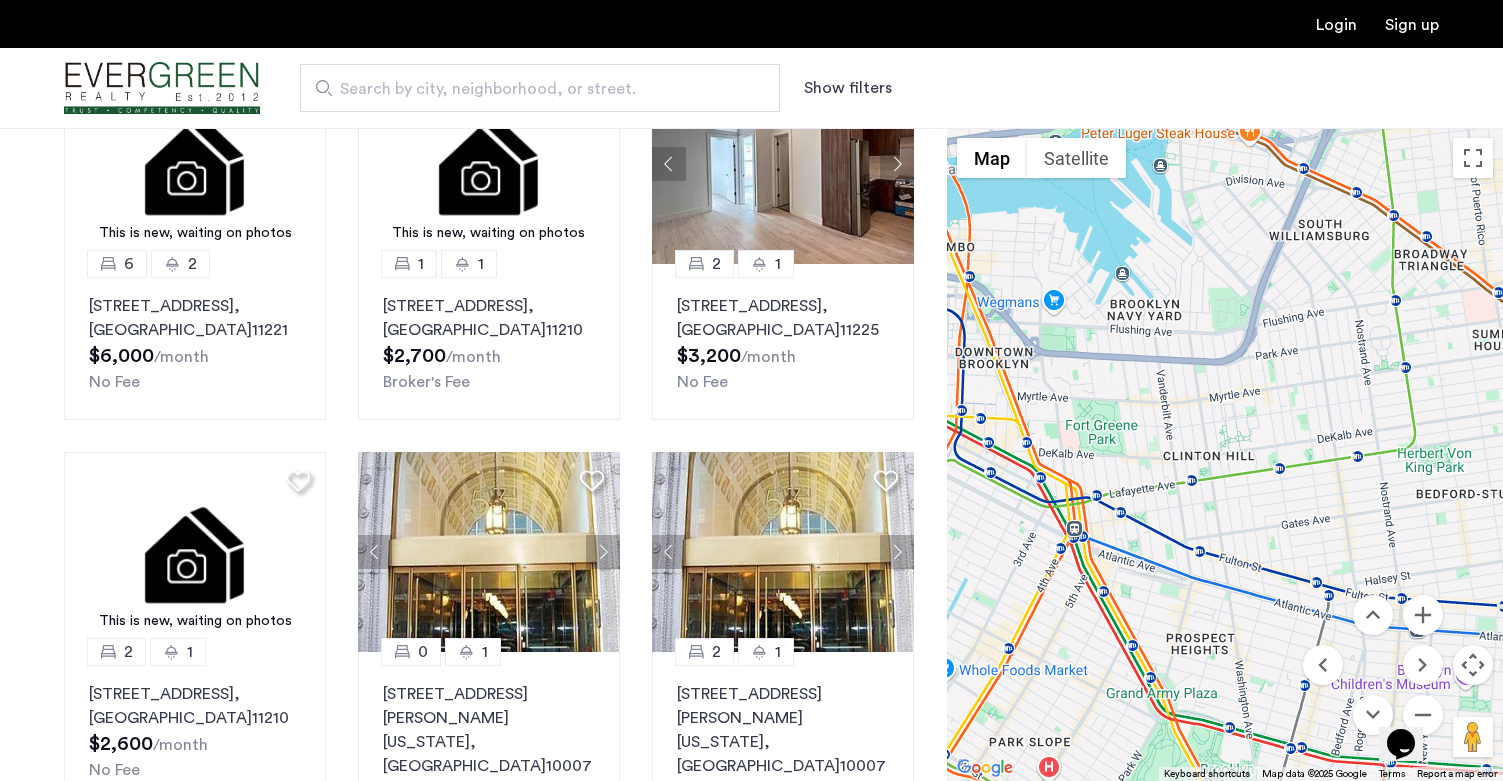 click on "Opens Chat This icon Opens the chat window." at bounding box center [1411, 709] 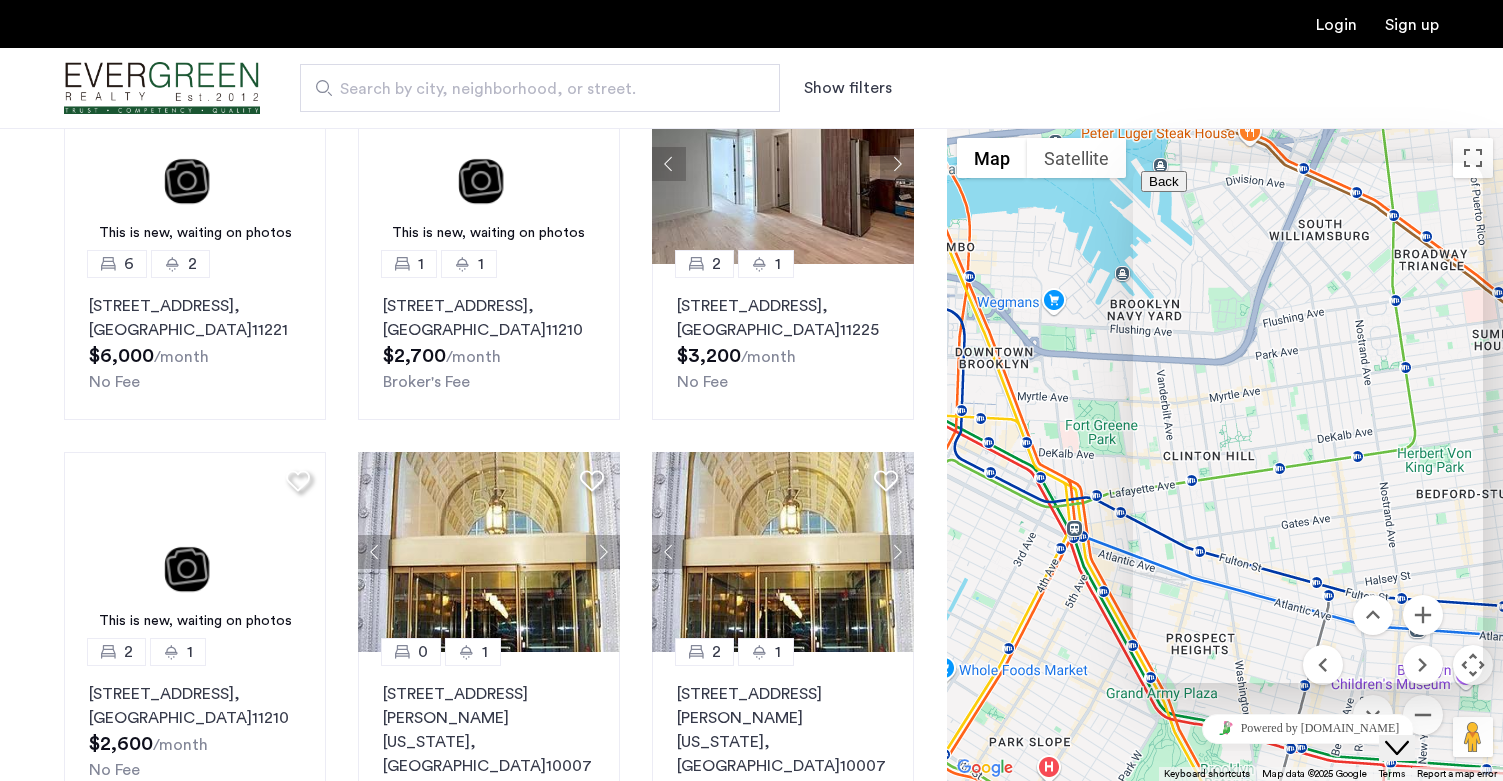click on "Search by city, neighborhood, or street.  Show filters" at bounding box center (751, 88) 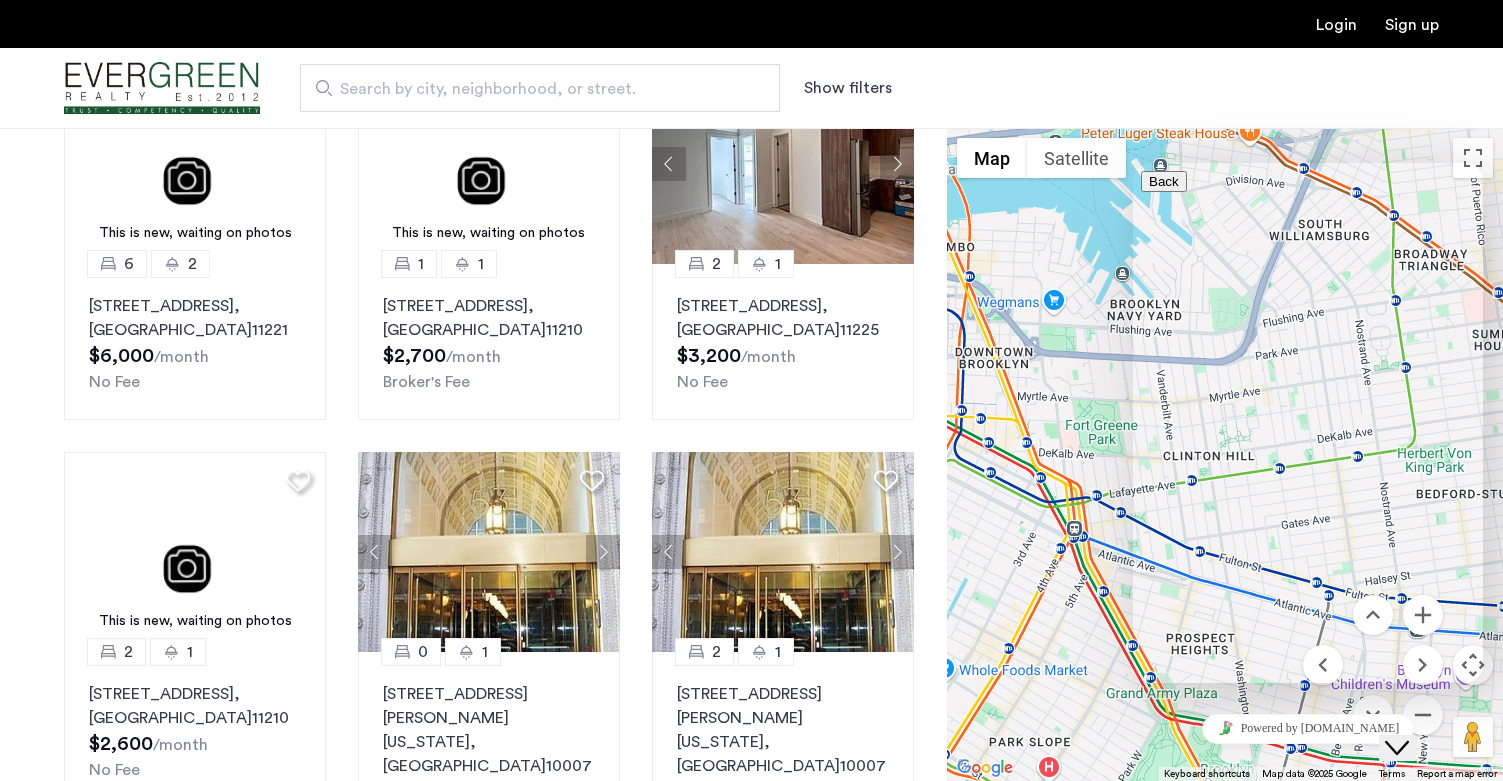 scroll, scrollTop: 0, scrollLeft: 0, axis: both 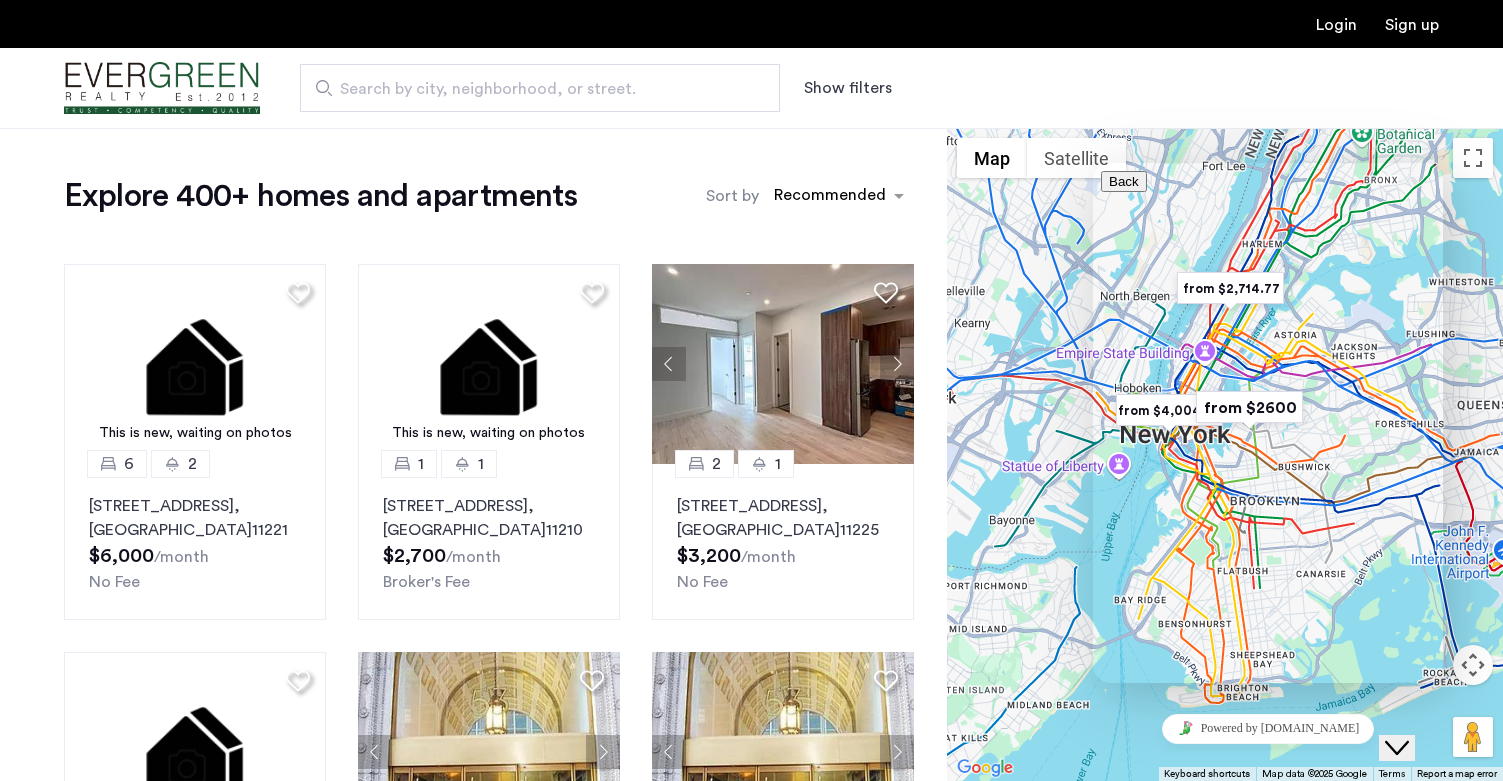 drag, startPoint x: 1235, startPoint y: 366, endPoint x: 1263, endPoint y: 361, distance: 28.442924 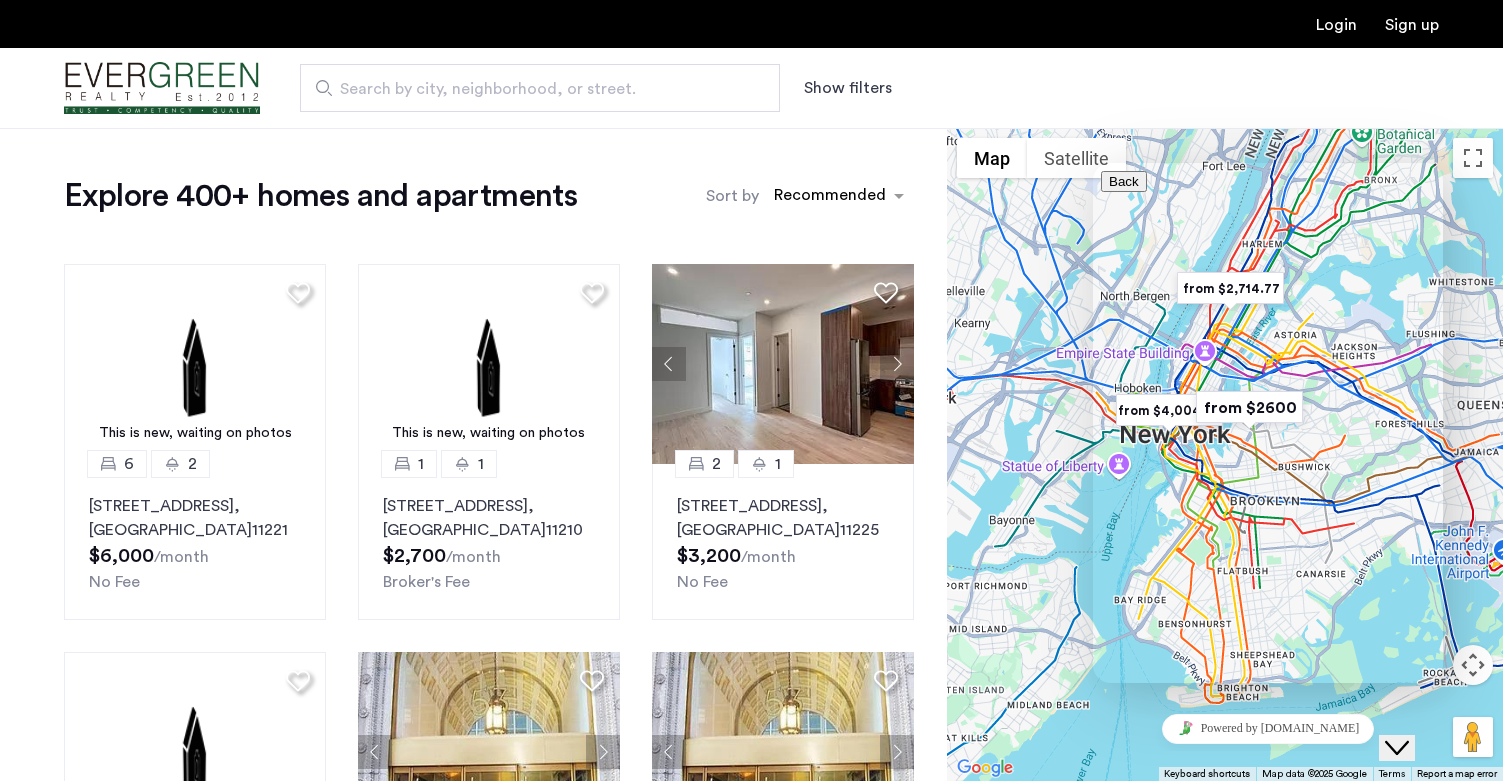 click on "*  Name" at bounding box center (1188, 799) 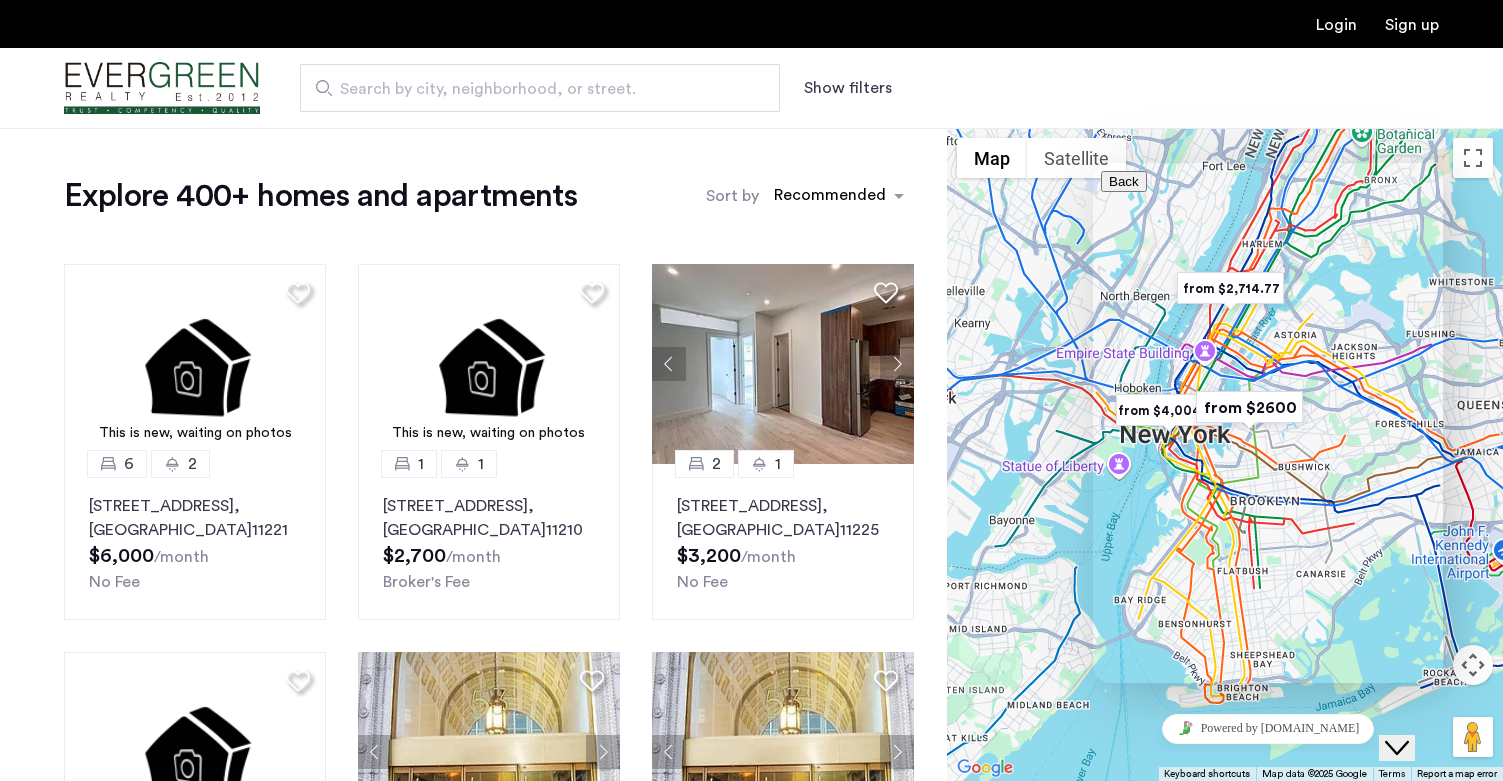 click on "*  Email" at bounding box center (1268, 841) 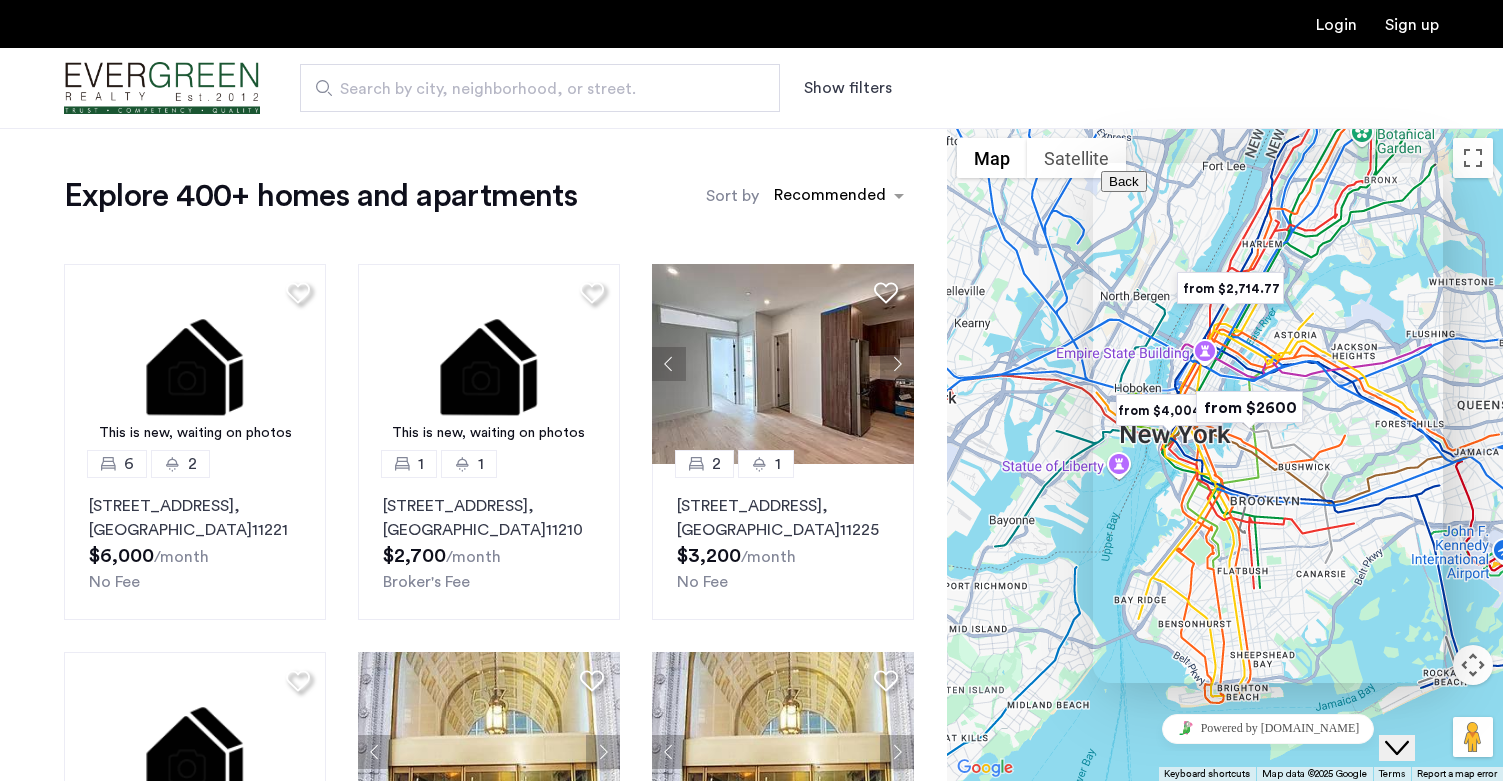 drag, startPoint x: 1195, startPoint y: 576, endPoint x: 1100, endPoint y: 541, distance: 101.24229 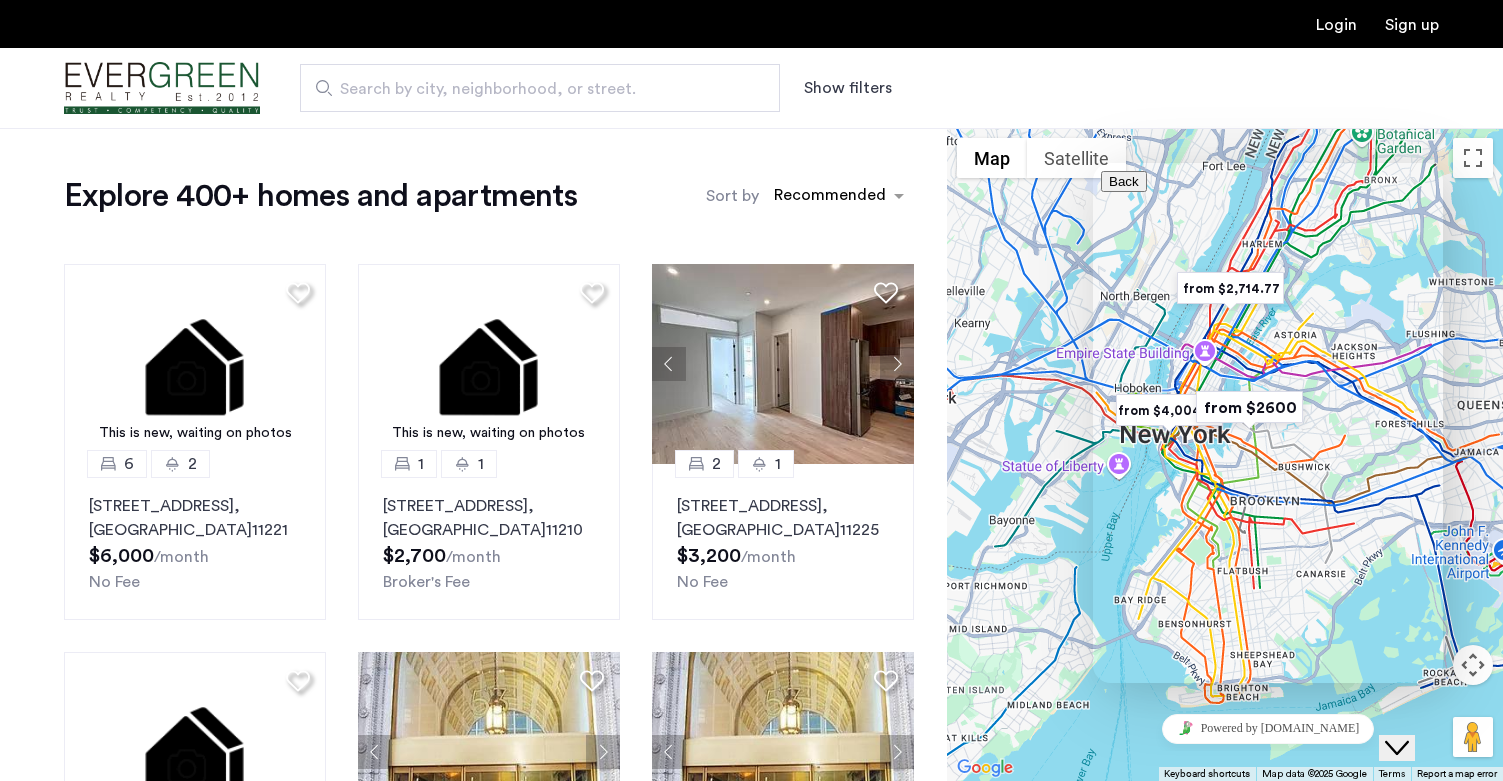 click on "*  Name   This field is required  *  Email   This field is required  *  Message  Submit" at bounding box center (1268, 881) 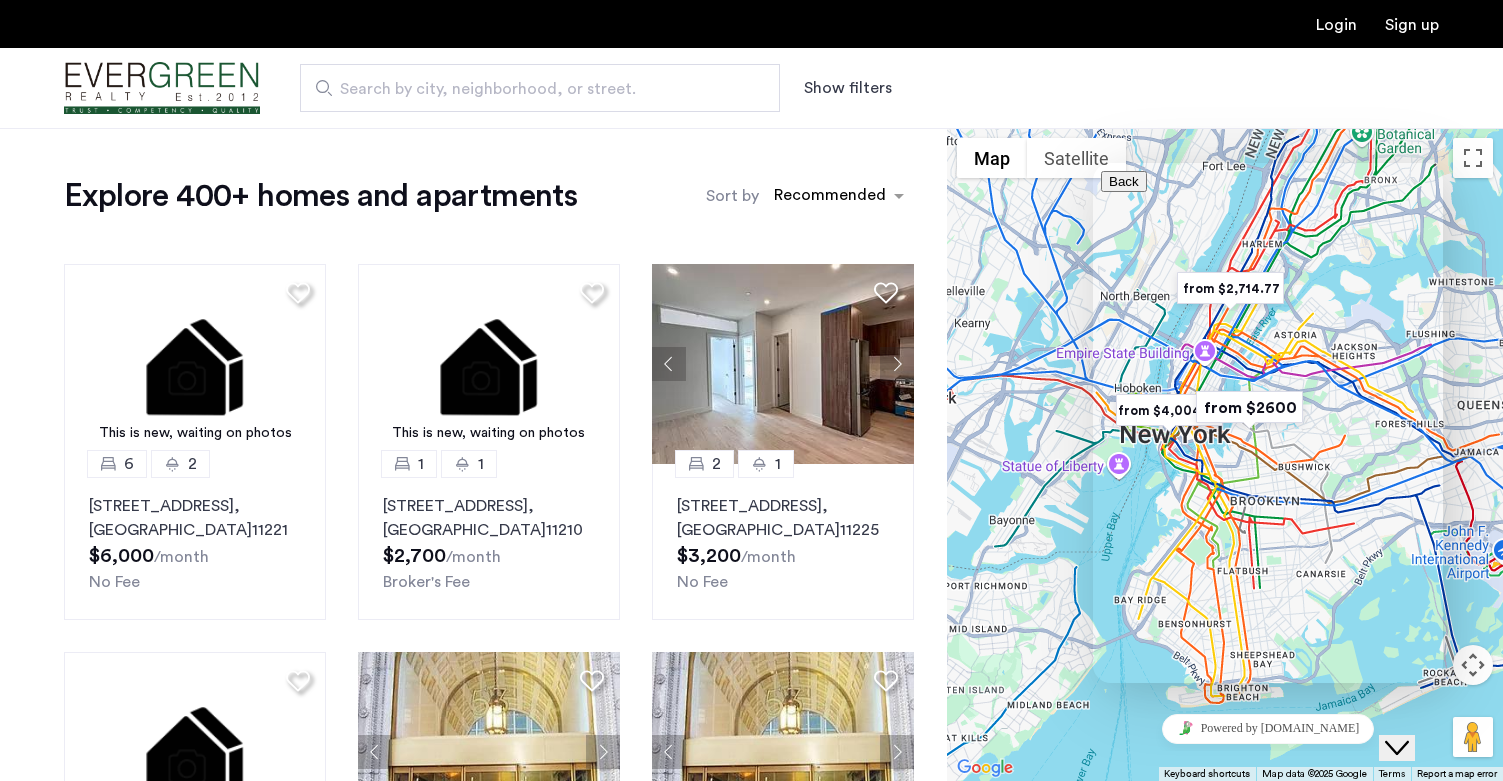 click at bounding box center (1225, 454) 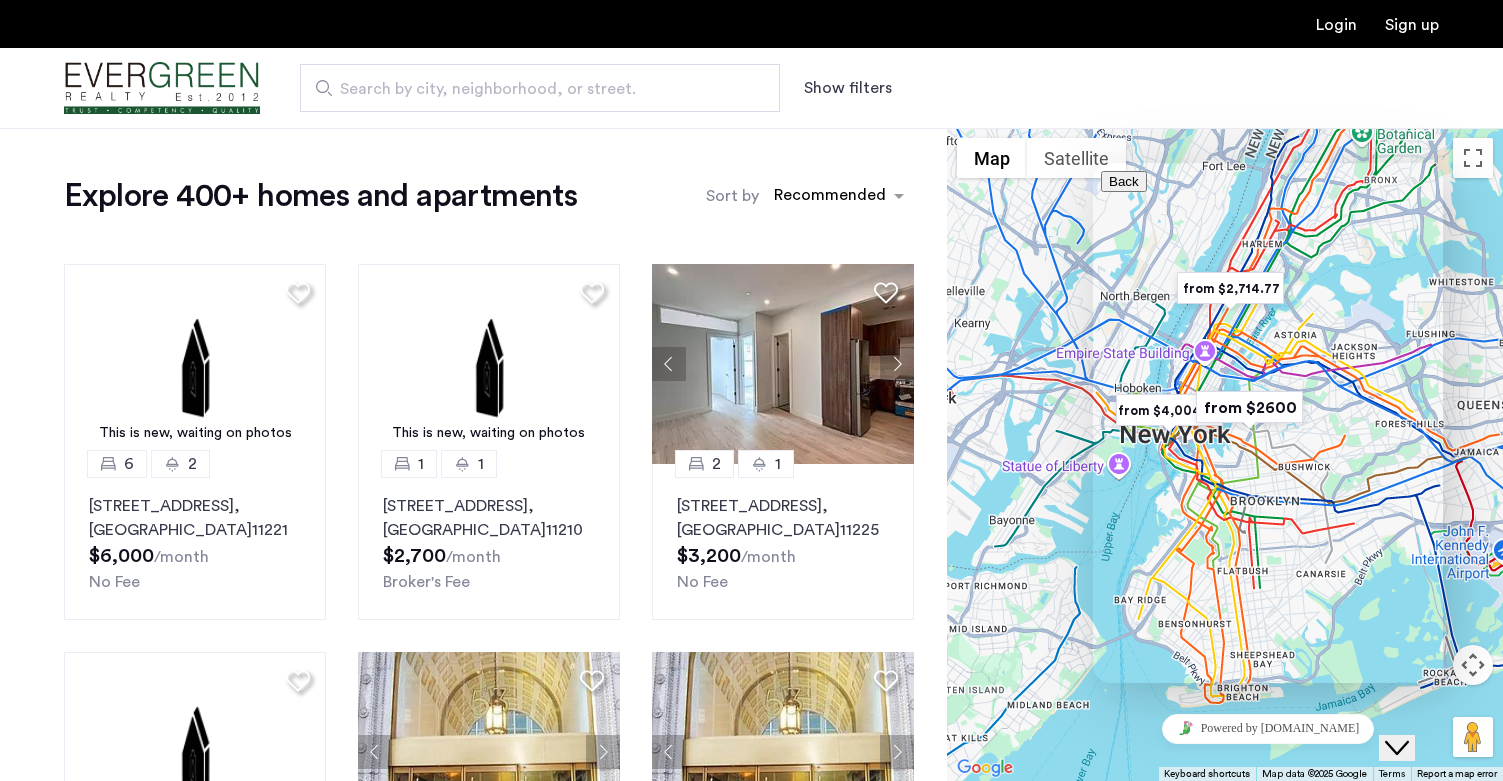 click on "Please fill out the form below and we will get back to you as soon as possible. *  Name   This field is required  *  Email   This field is required  *  Message  Submit" at bounding box center (1268, 1115) 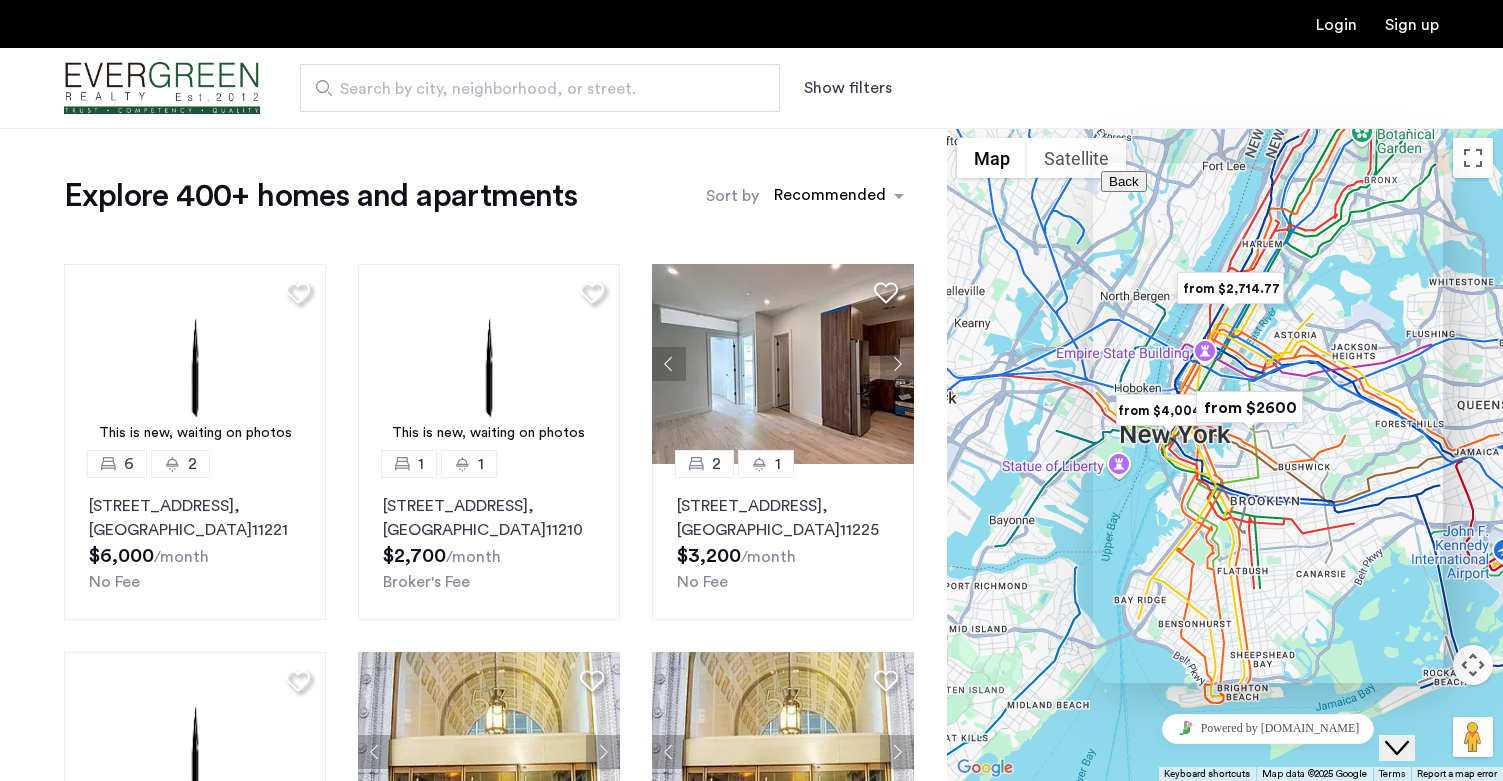 click at bounding box center (1225, 454) 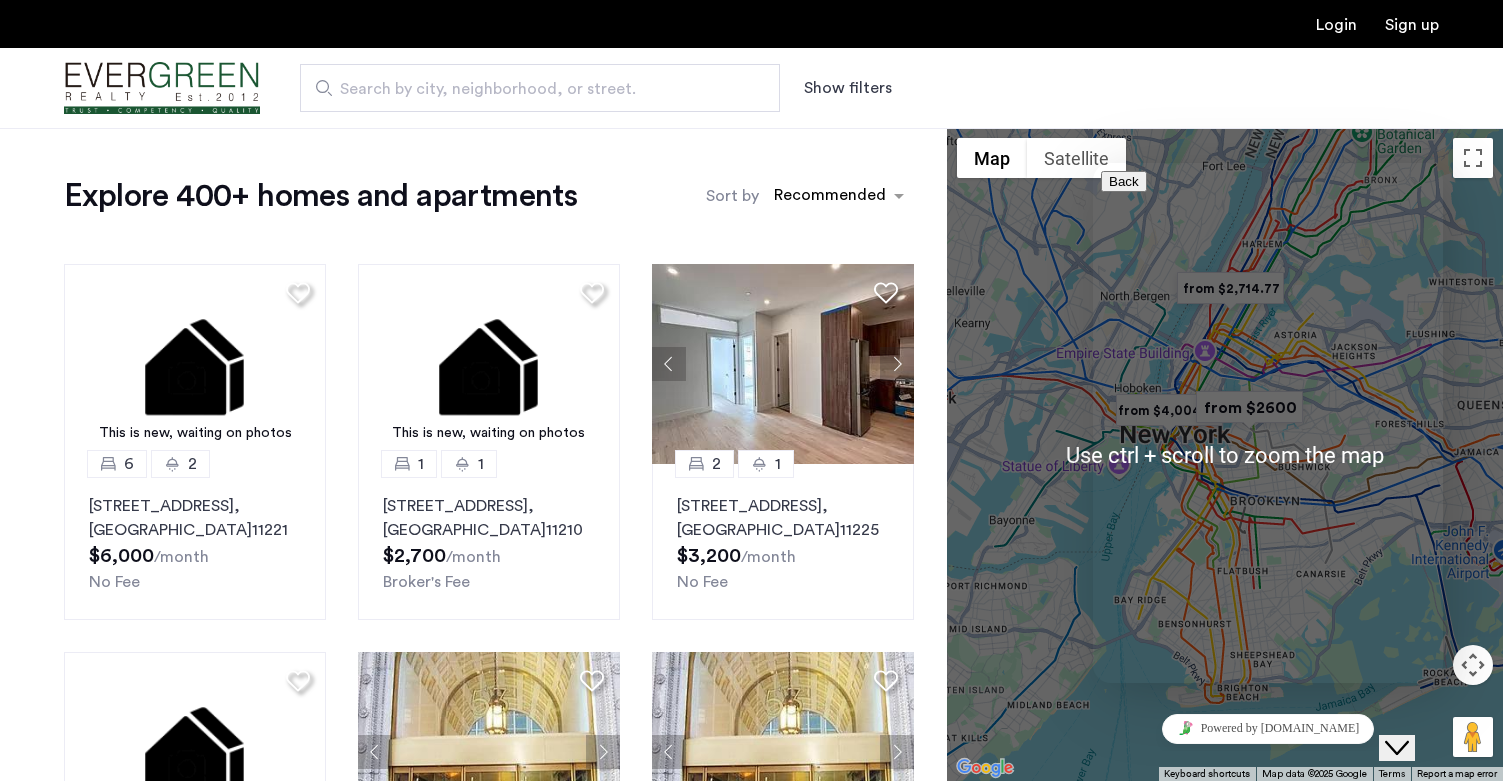 click at bounding box center [1225, 454] 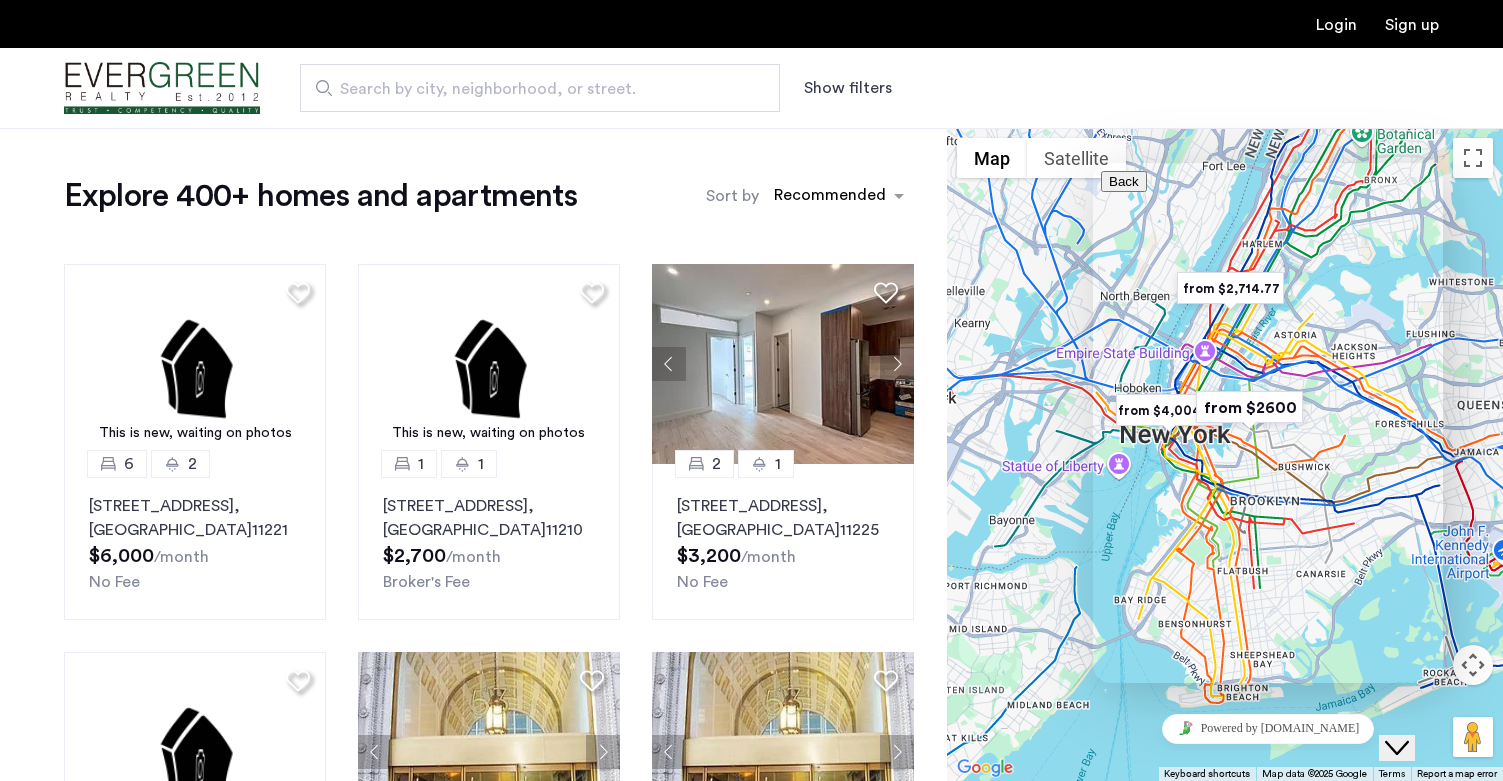 scroll, scrollTop: 82, scrollLeft: 0, axis: vertical 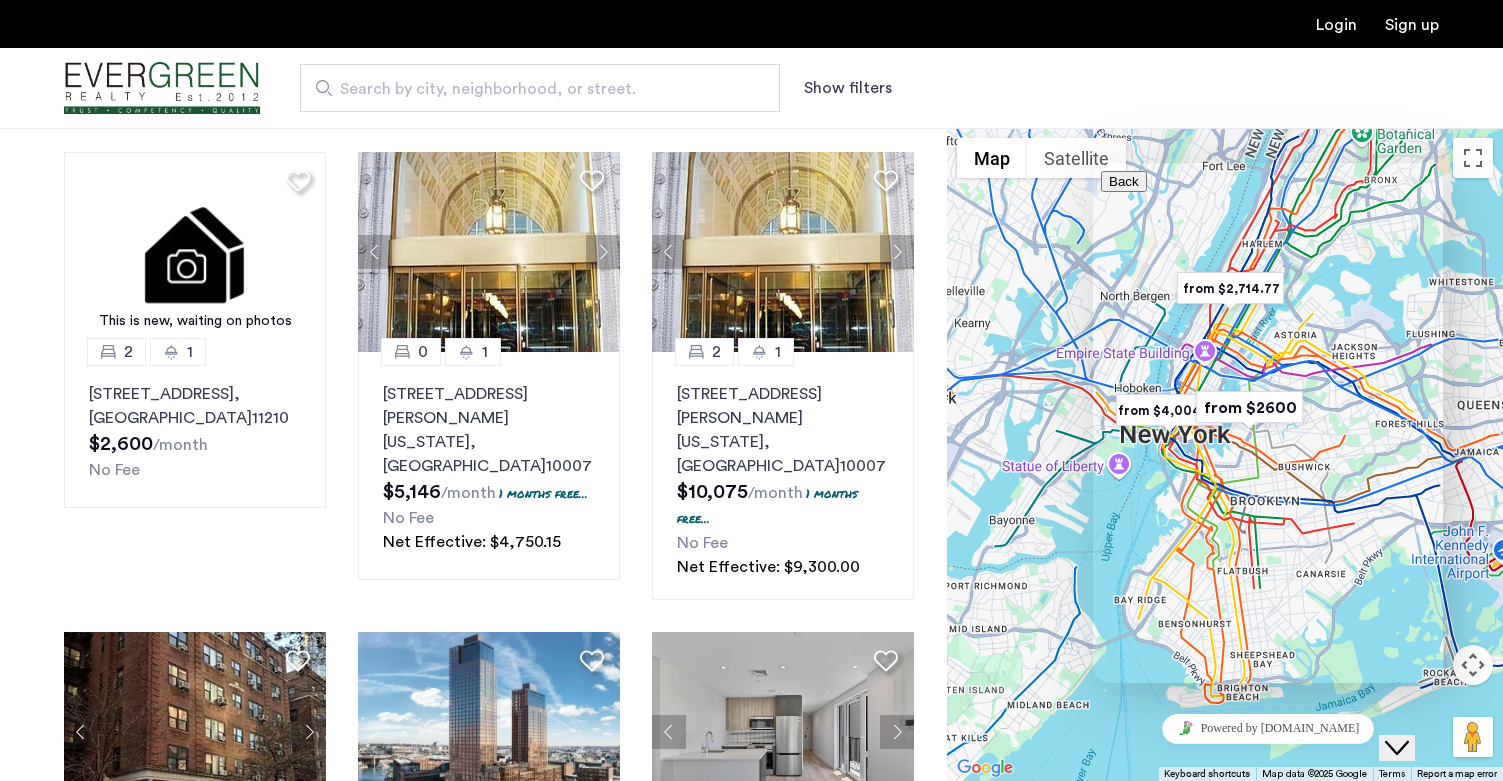 drag, startPoint x: 1188, startPoint y: 238, endPoint x: 1187, endPoint y: 250, distance: 12.0415945 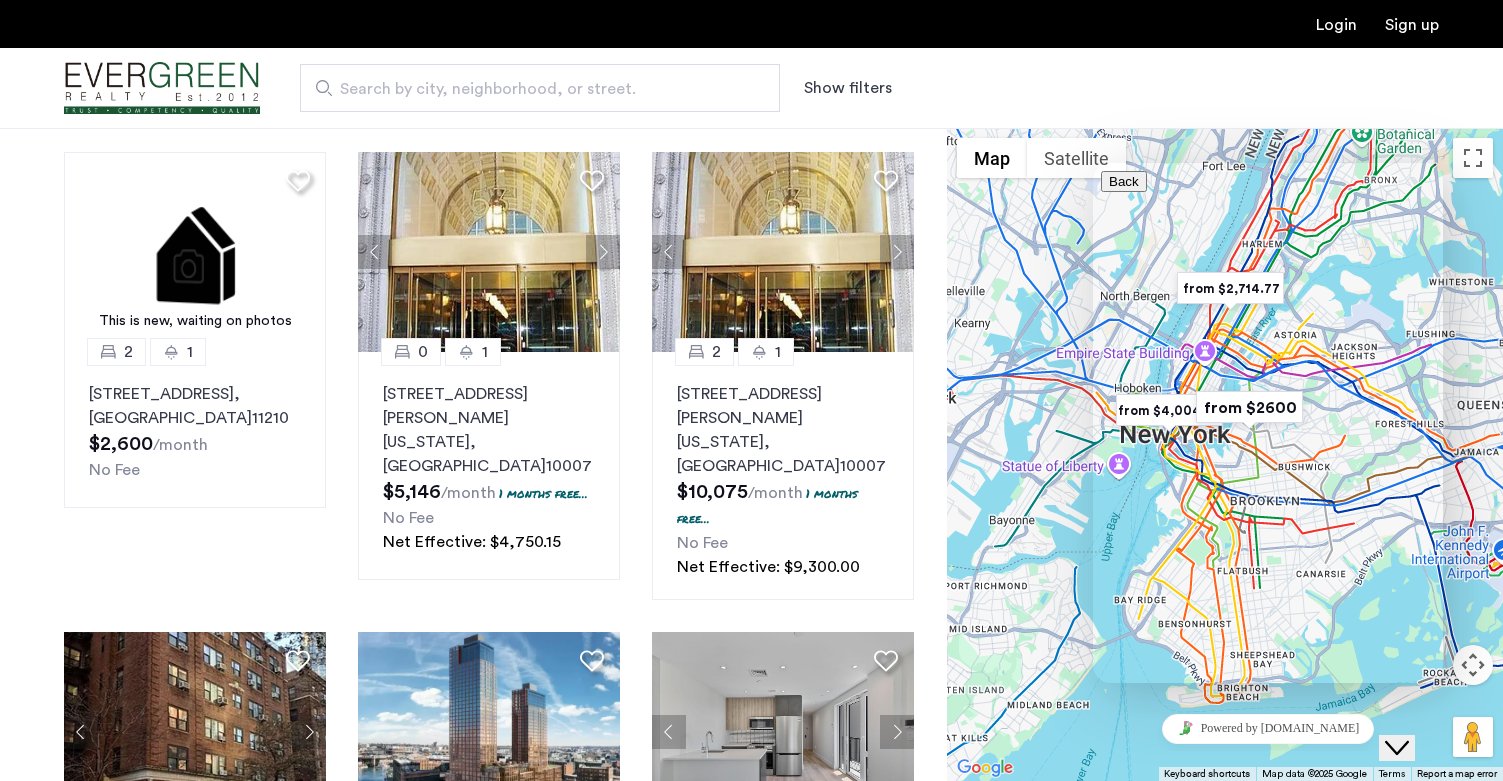 click on "*  Name   This field is required  *  Email   This field is required  *  Message  Submit" at bounding box center [1268, 881] 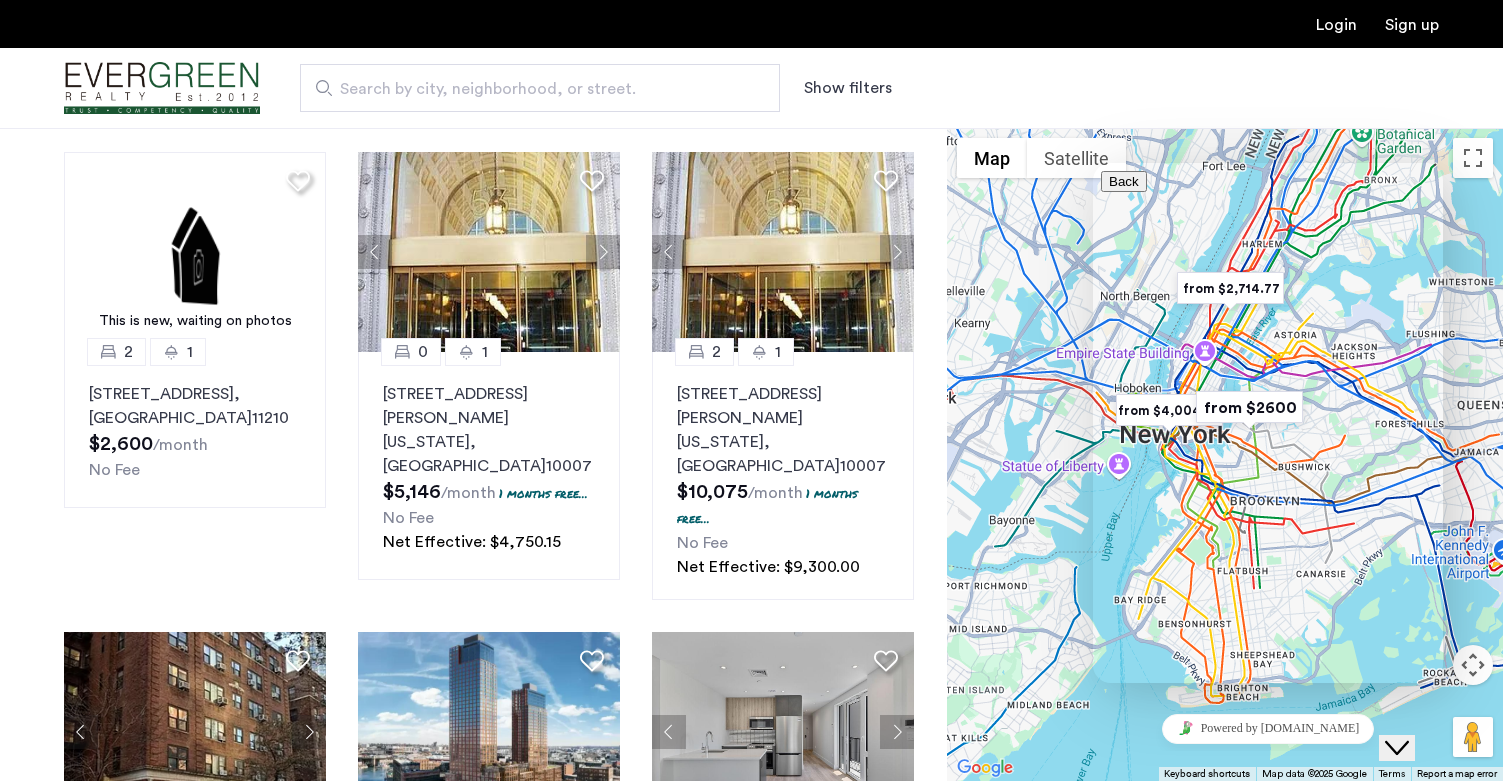 click on "*  Name   This field is required" at bounding box center (1268, 798) 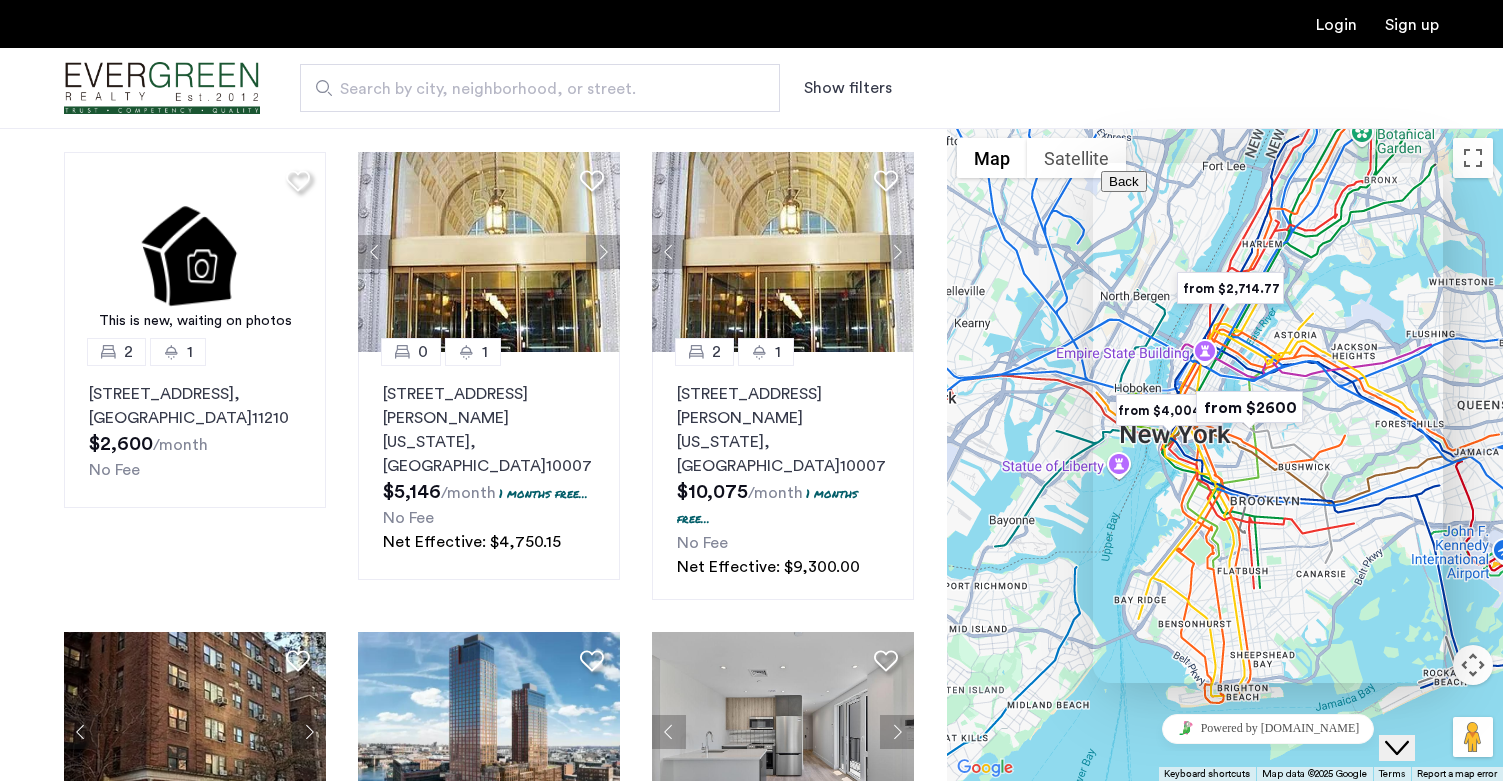 type on "**********" 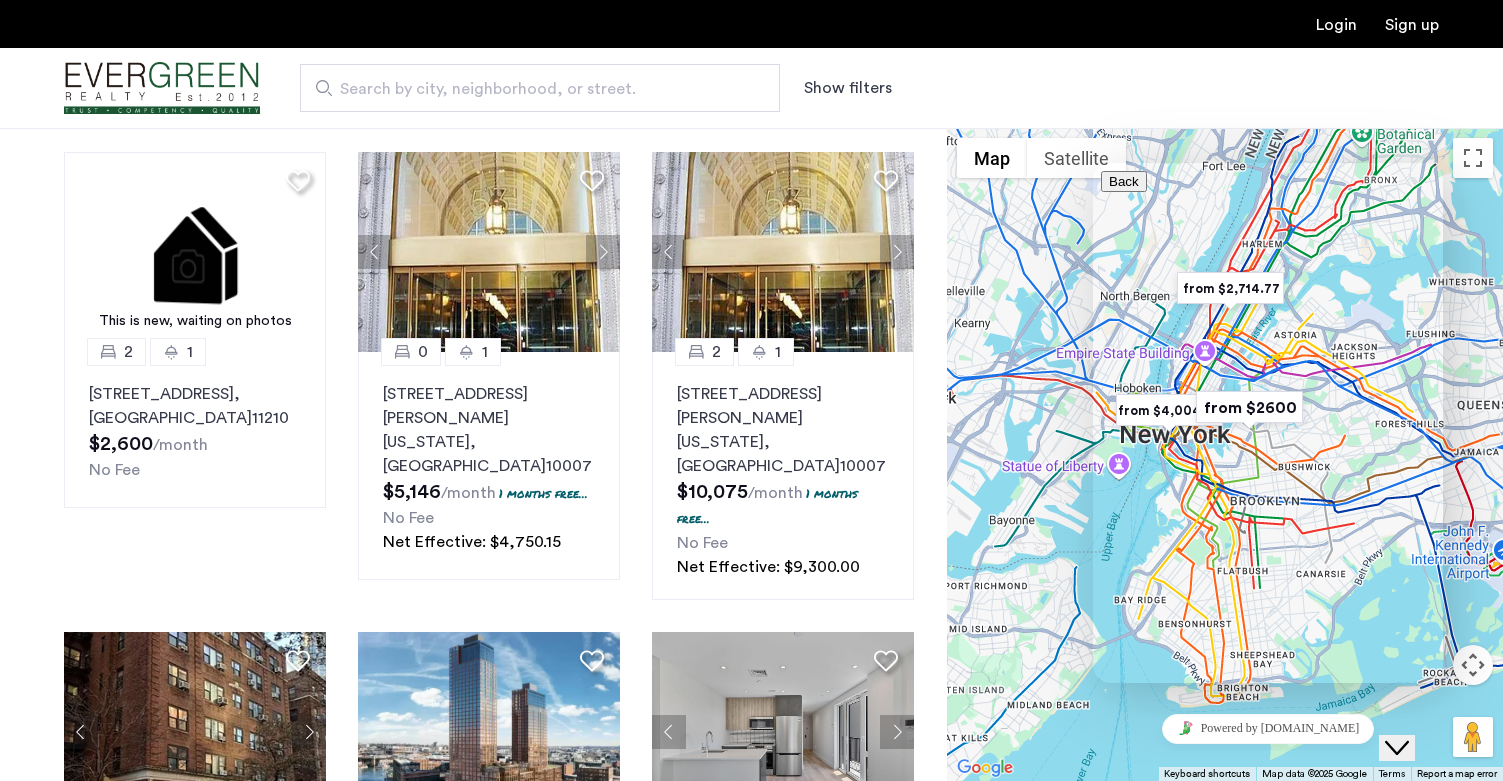 click on "*  Email   This field is required" at bounding box center (1268, 838) 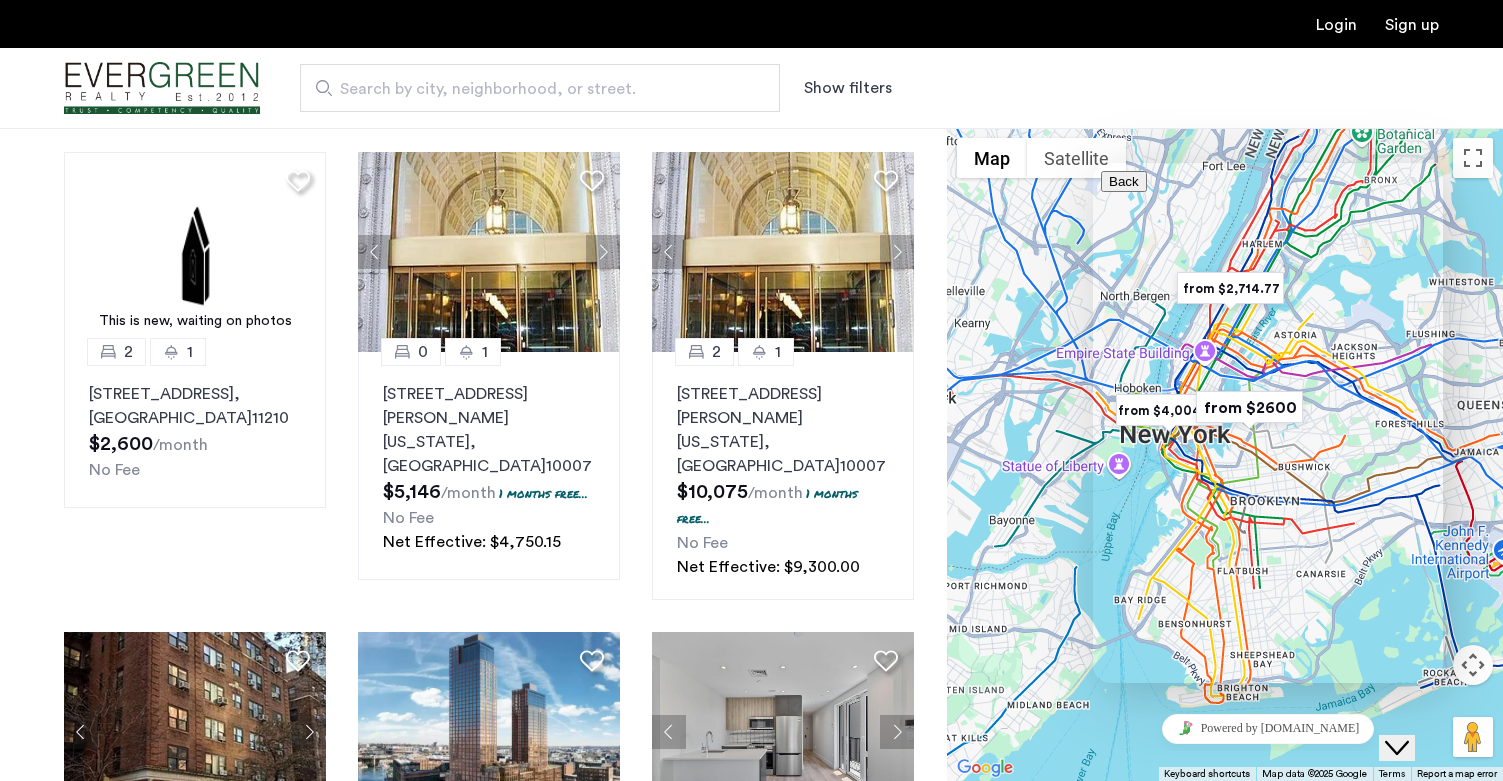 type on "******" 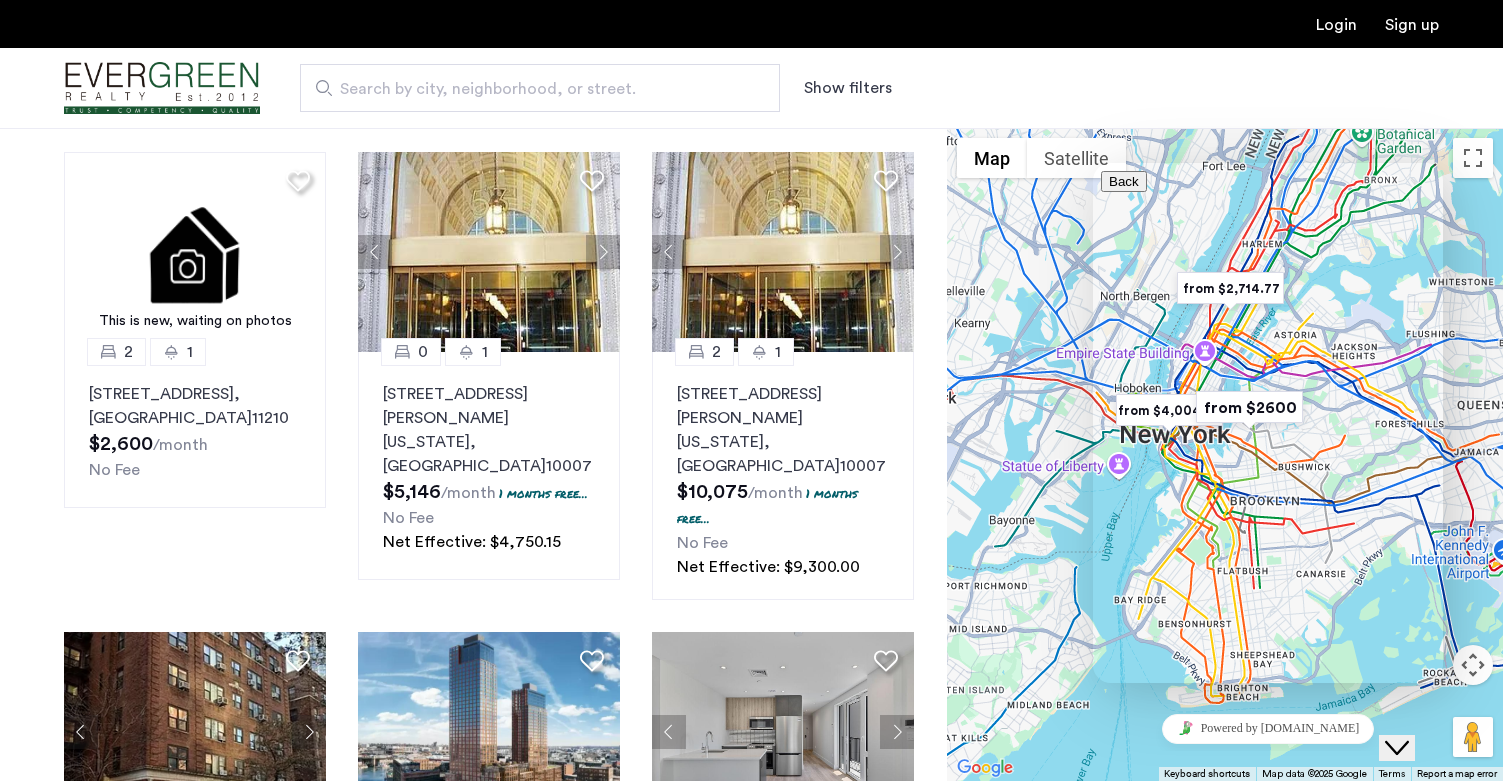 click on "*  Message" at bounding box center [1194, 886] 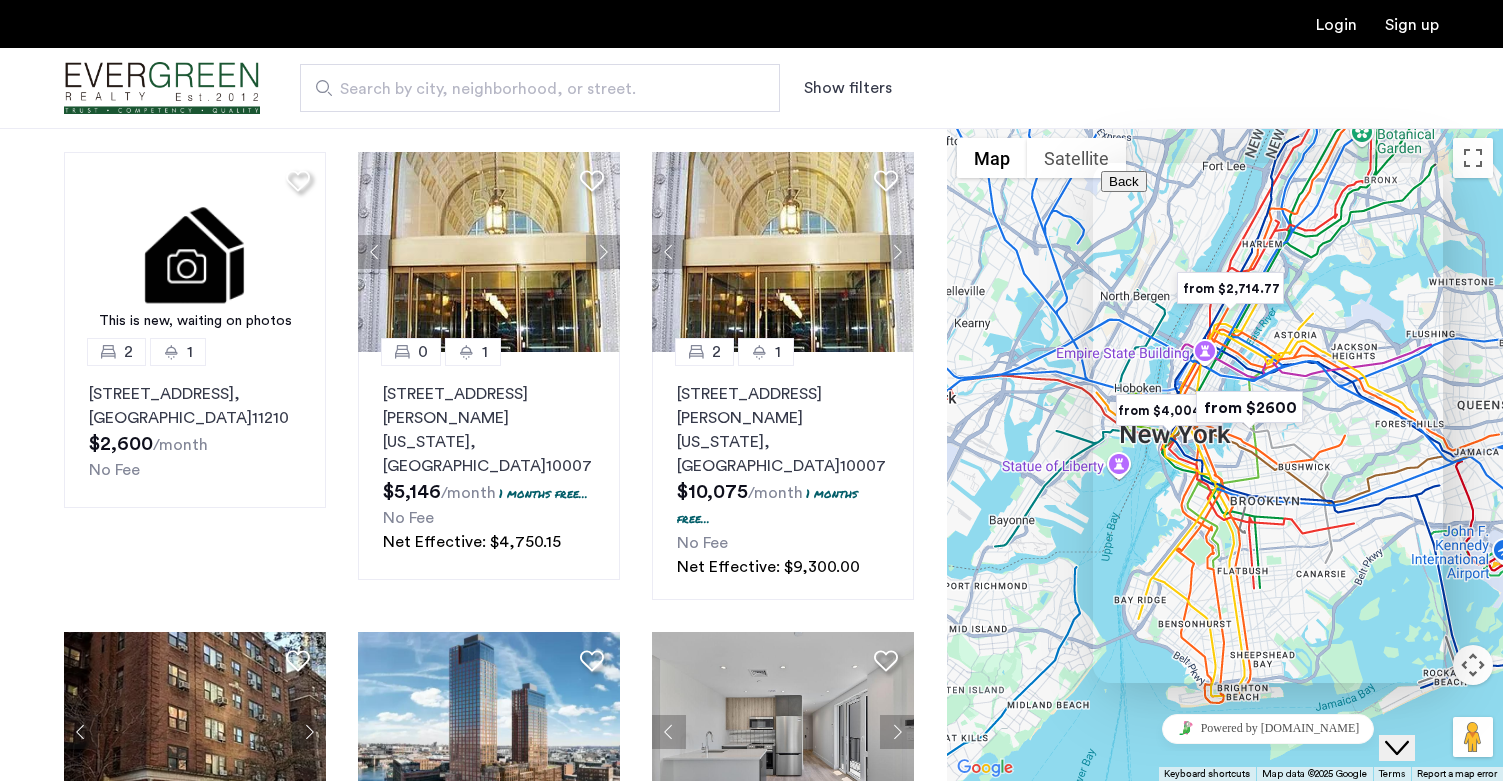 type on "*****" 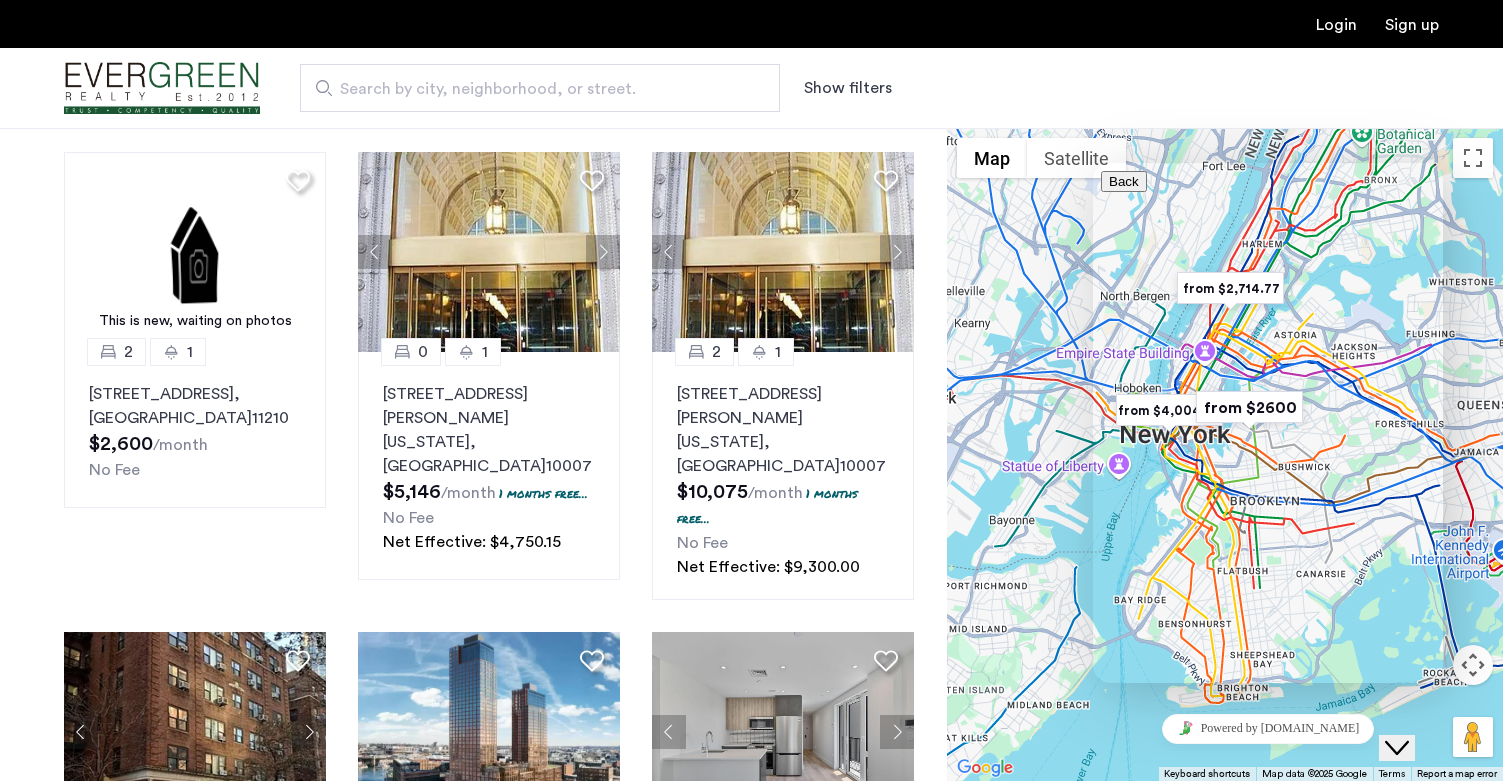 click on "Submit" at bounding box center [1129, 975] 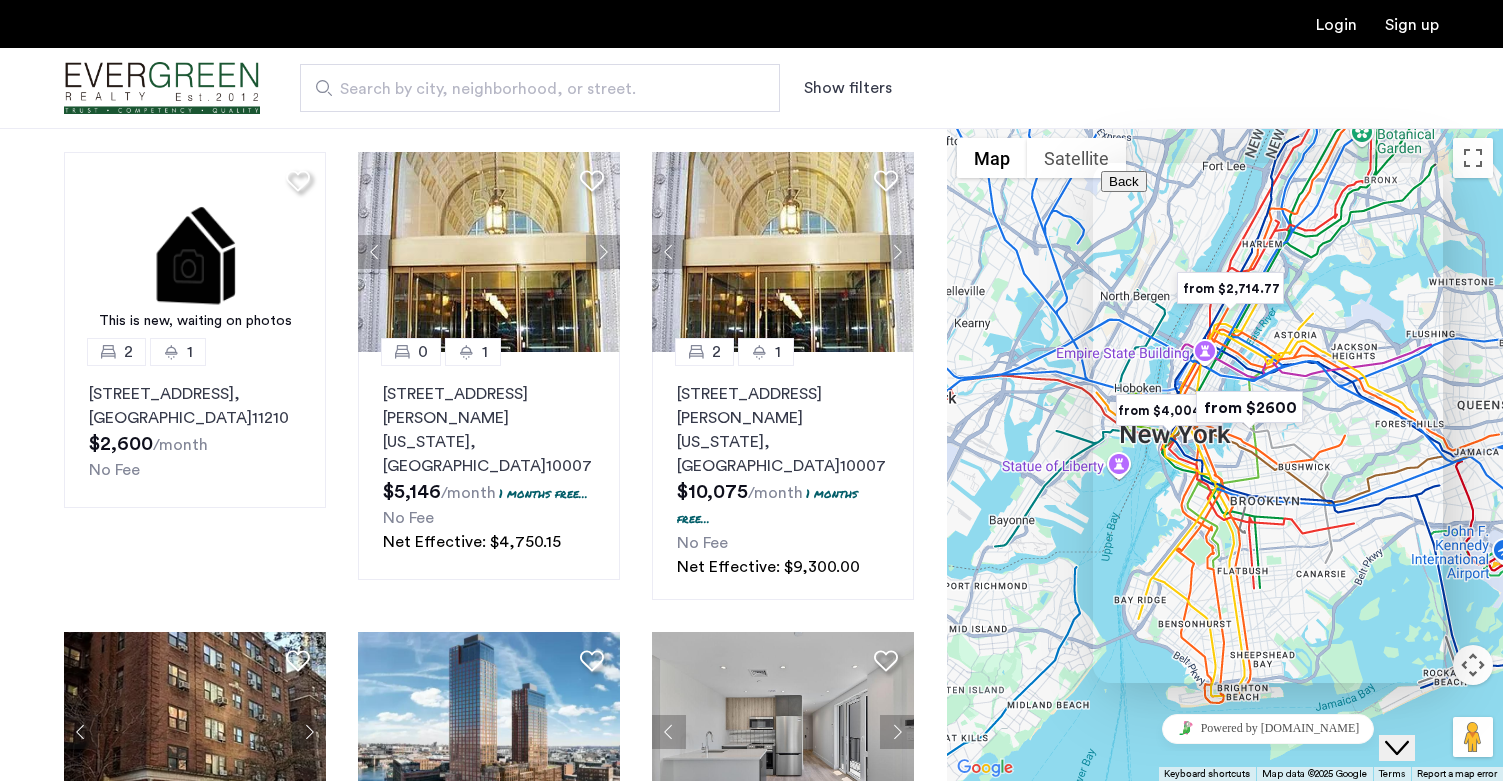click on "******" at bounding box center (1188, 839) 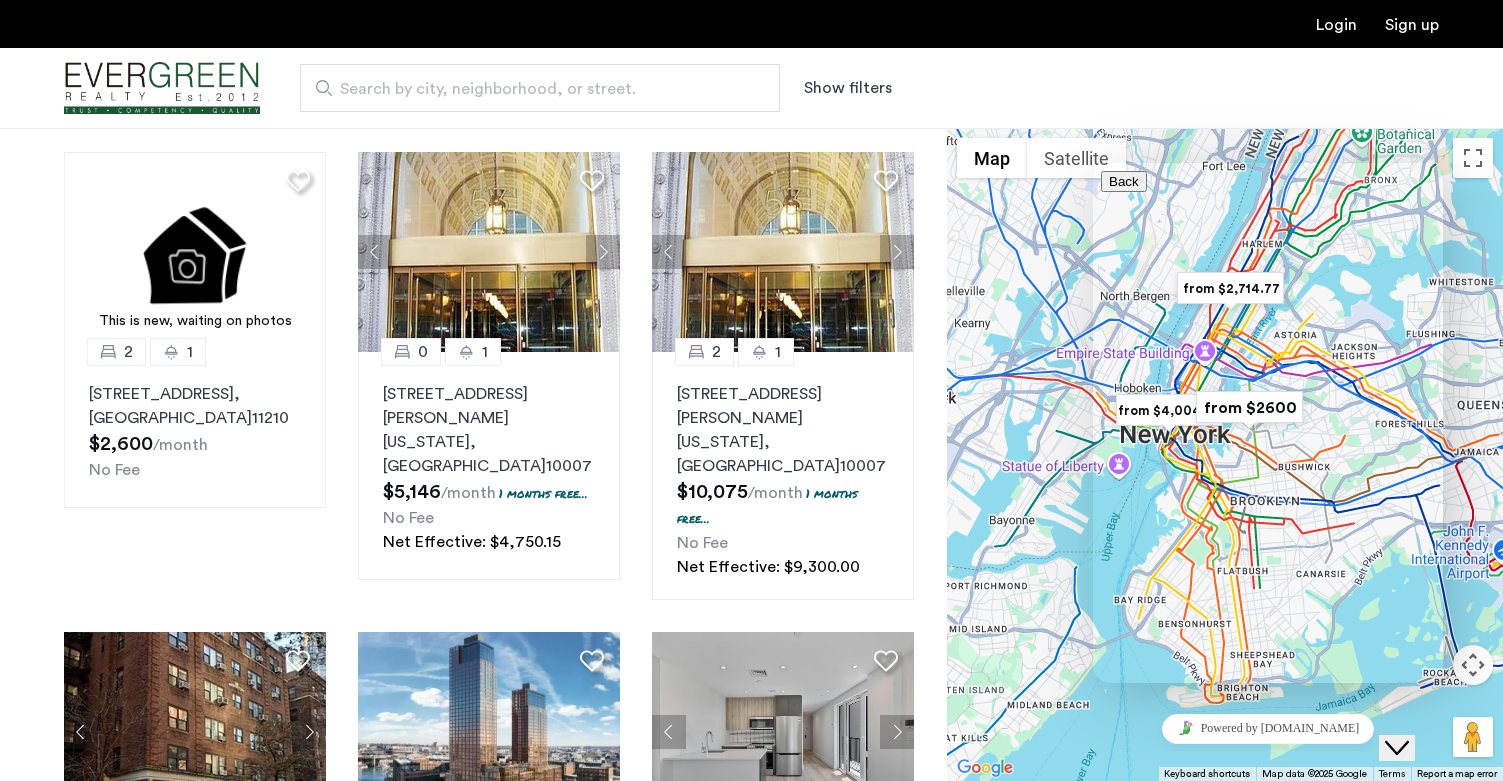 type on "**********" 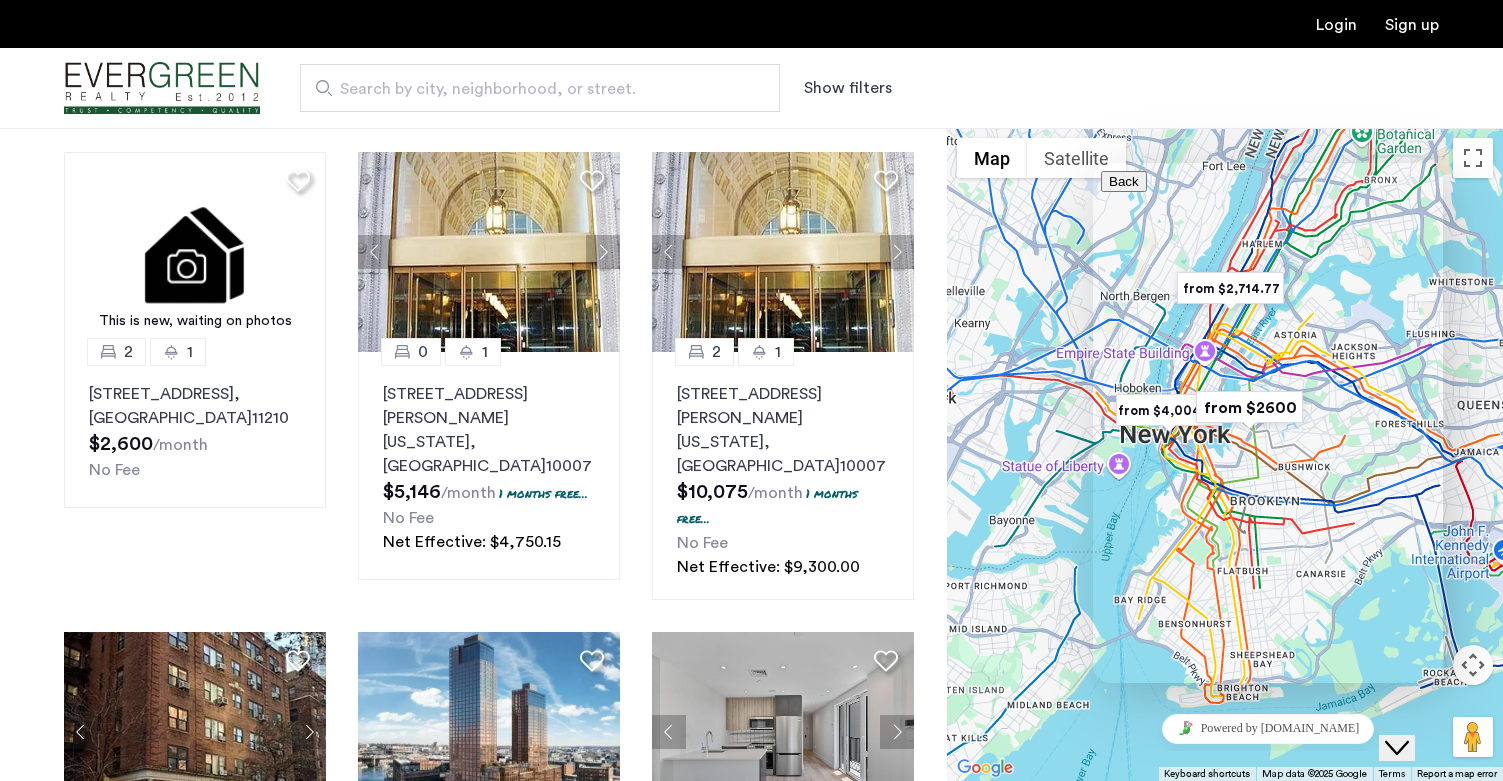 click on "Submit" at bounding box center (1129, 975) 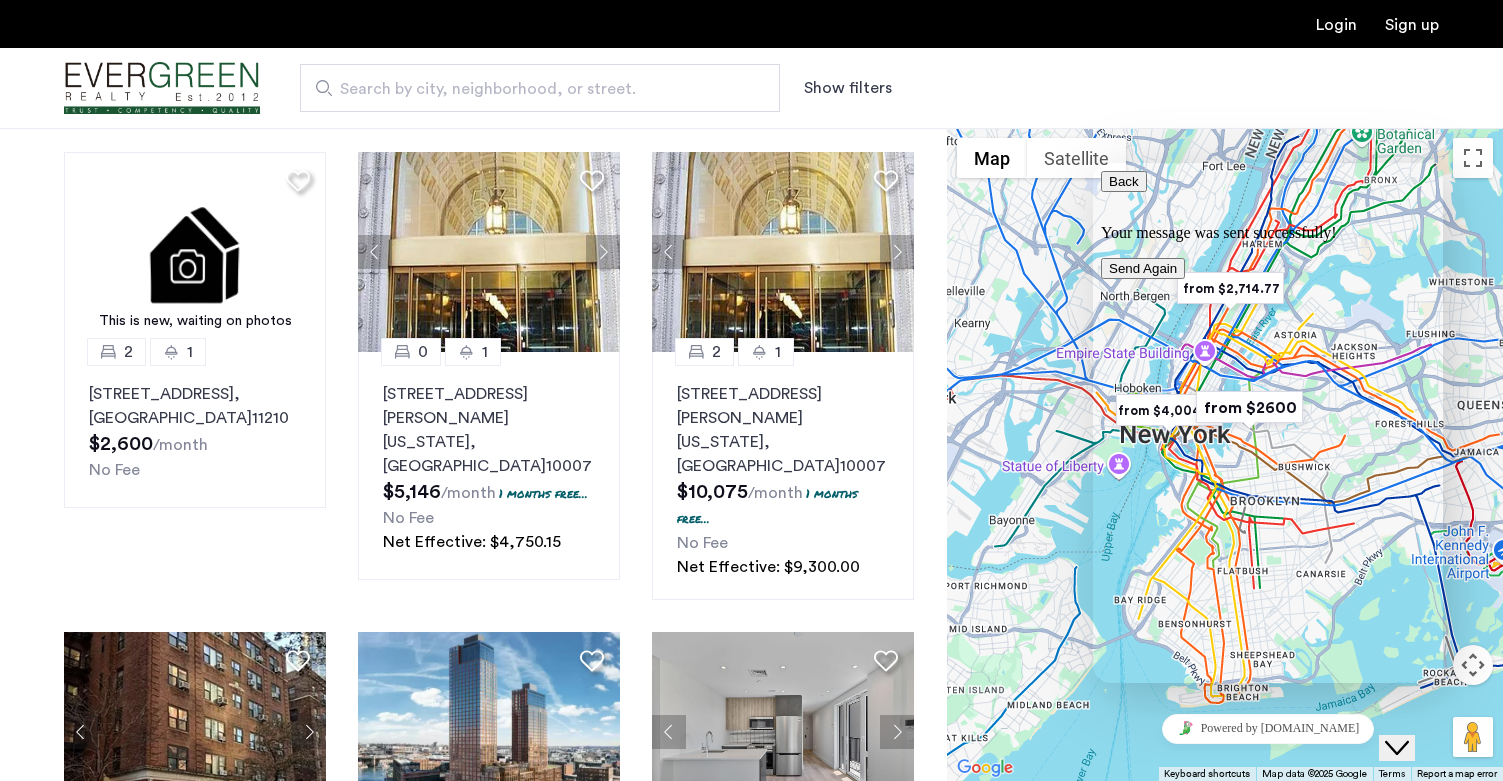 click on "Back" at bounding box center (1124, 181) 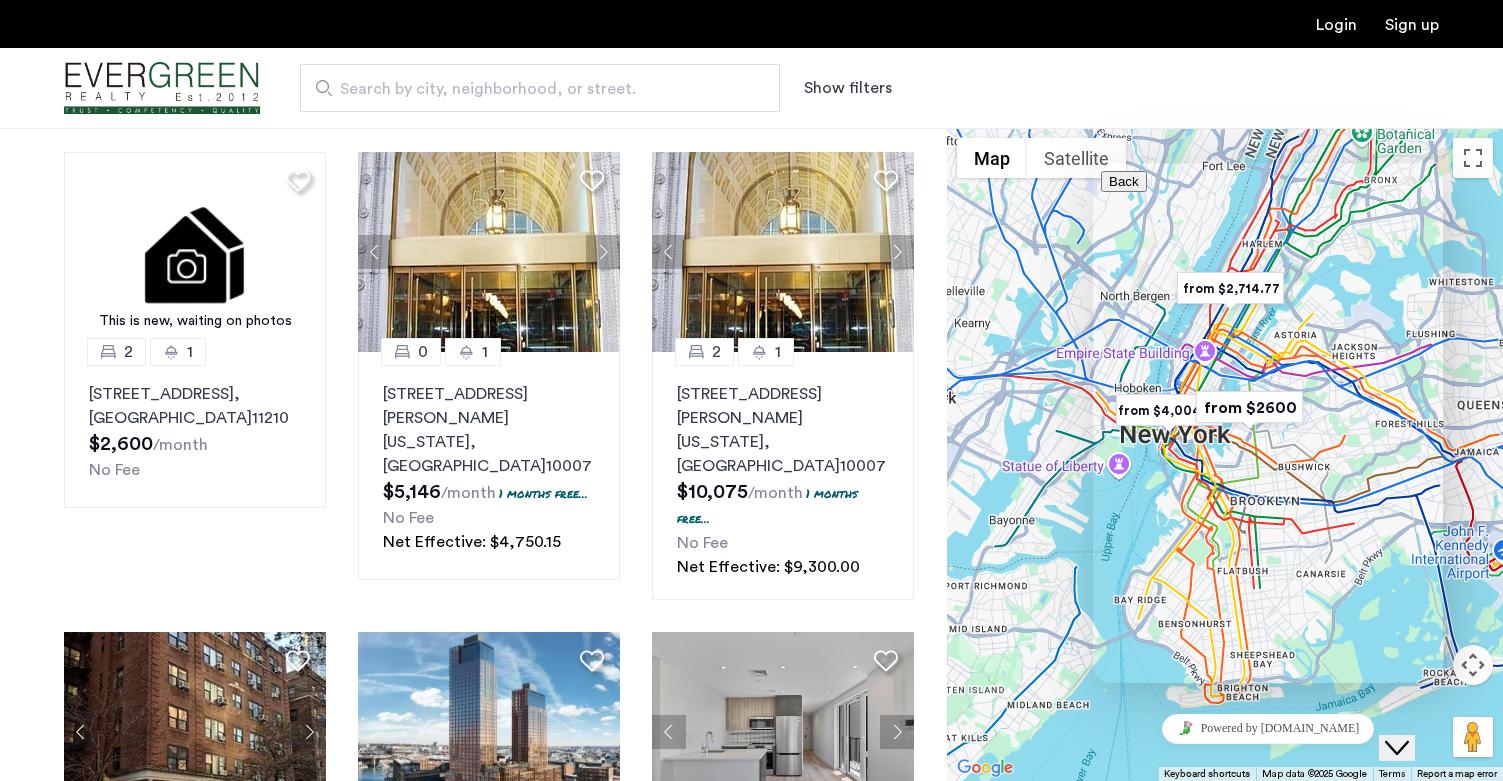 click at bounding box center (1225, 454) 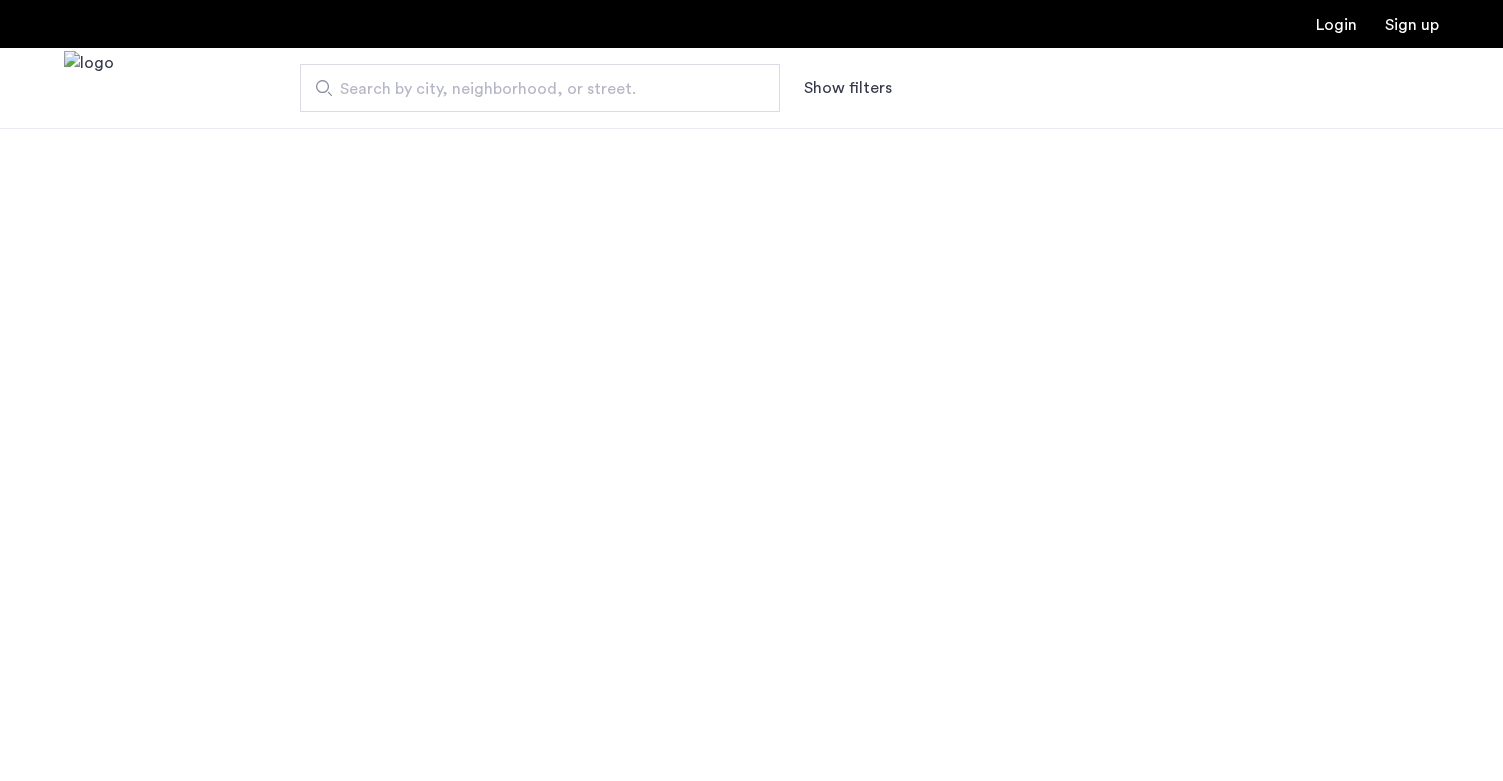 scroll, scrollTop: 0, scrollLeft: 0, axis: both 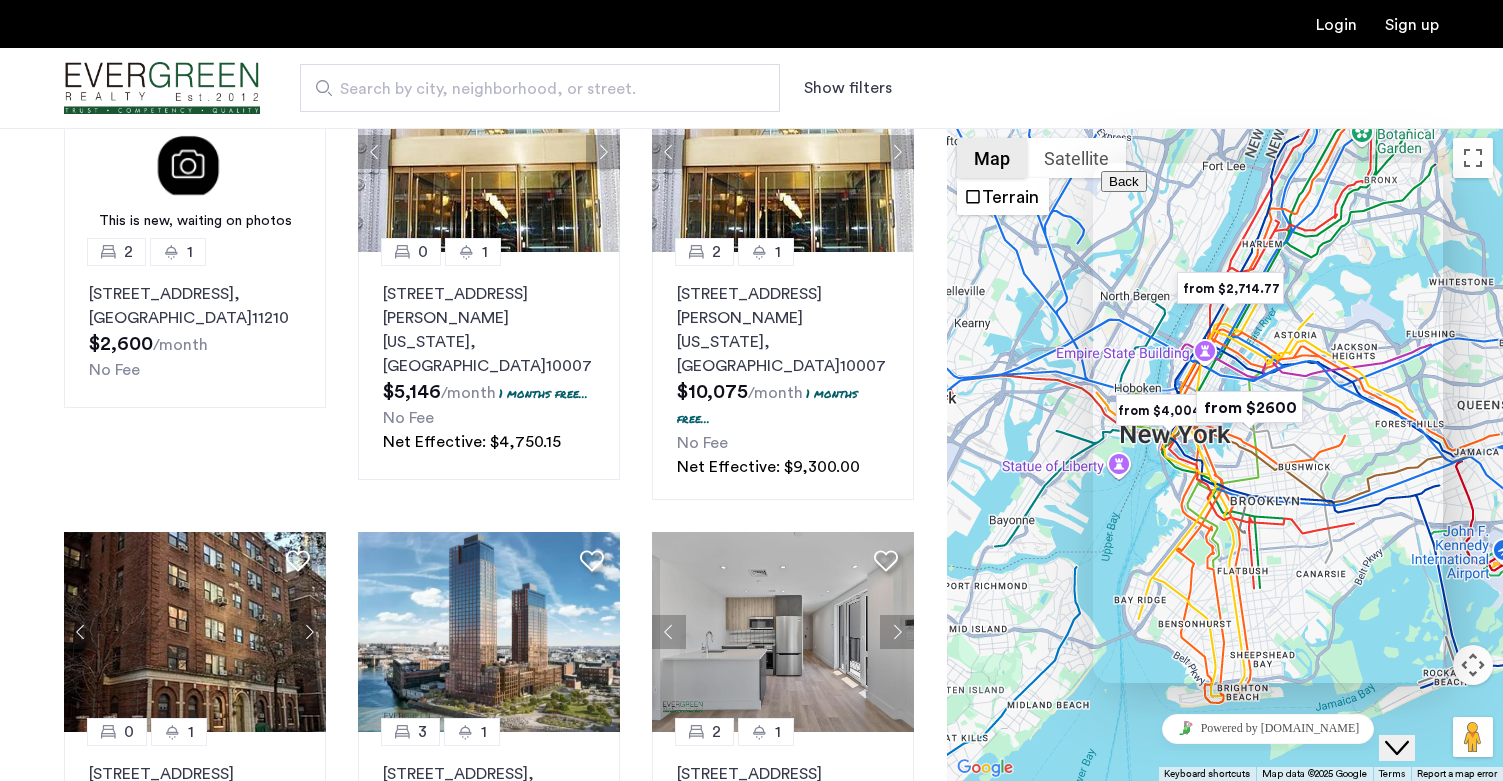 click on "Map" at bounding box center [992, 158] 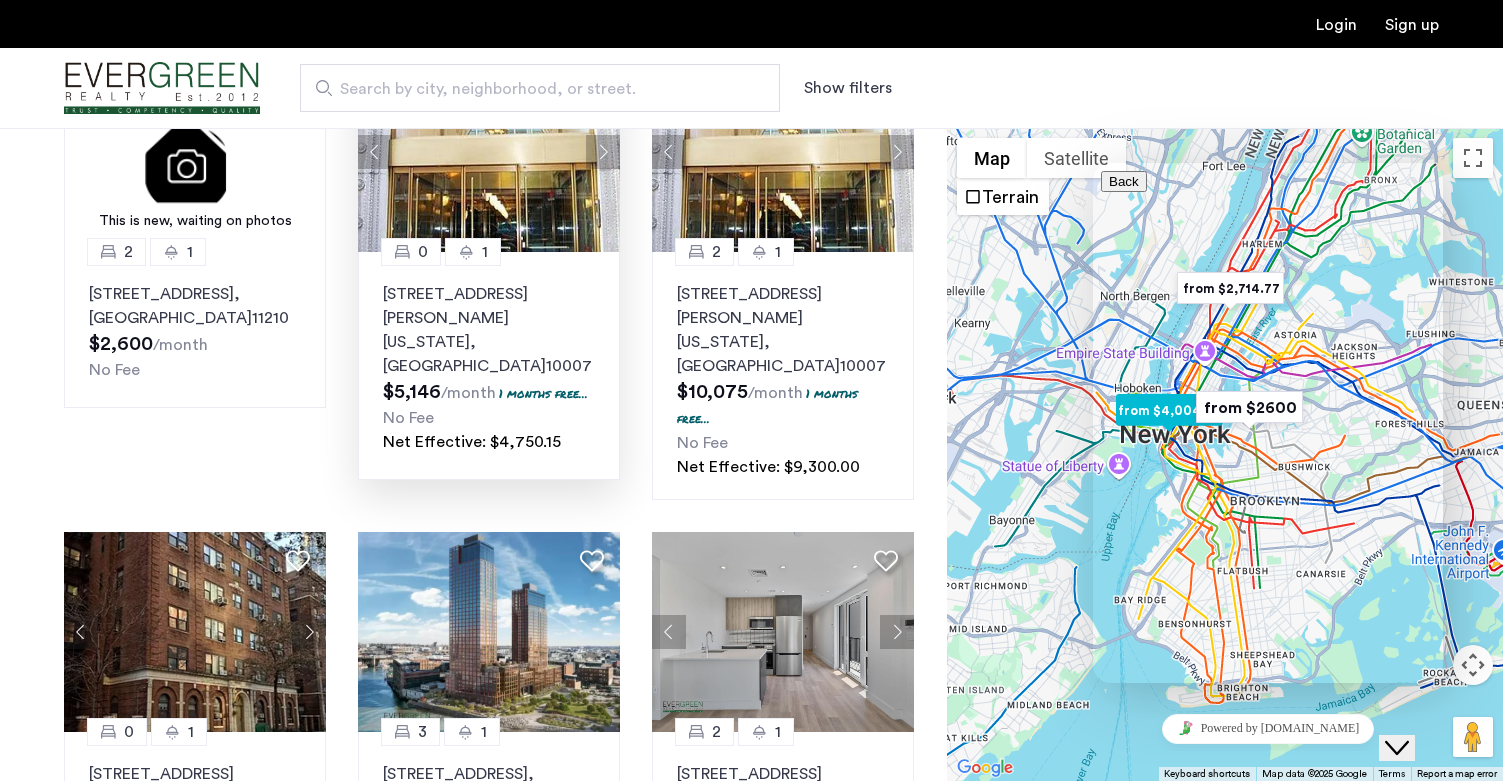 scroll, scrollTop: 0, scrollLeft: 0, axis: both 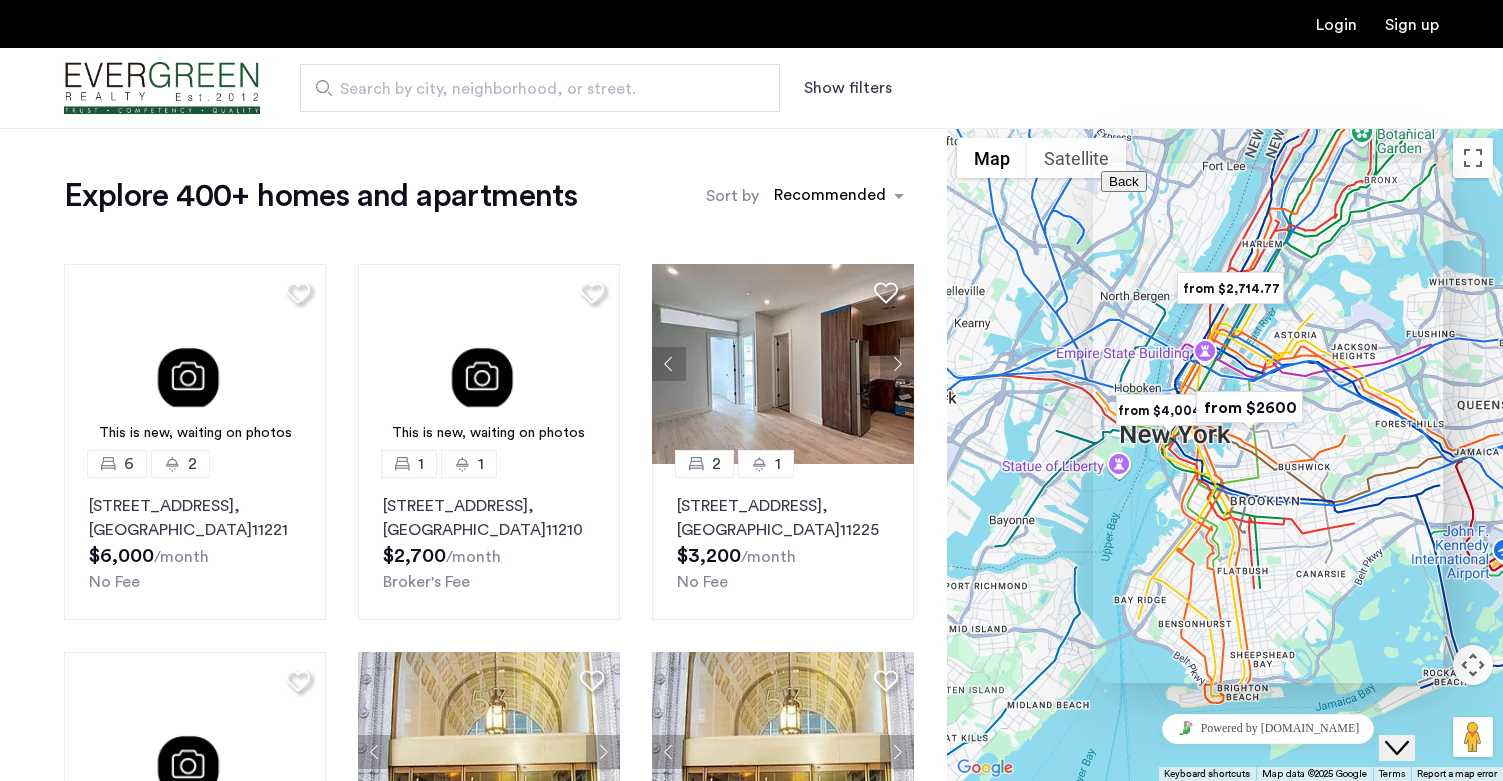 drag, startPoint x: 1146, startPoint y: 344, endPoint x: 1125, endPoint y: 342, distance: 21.095022 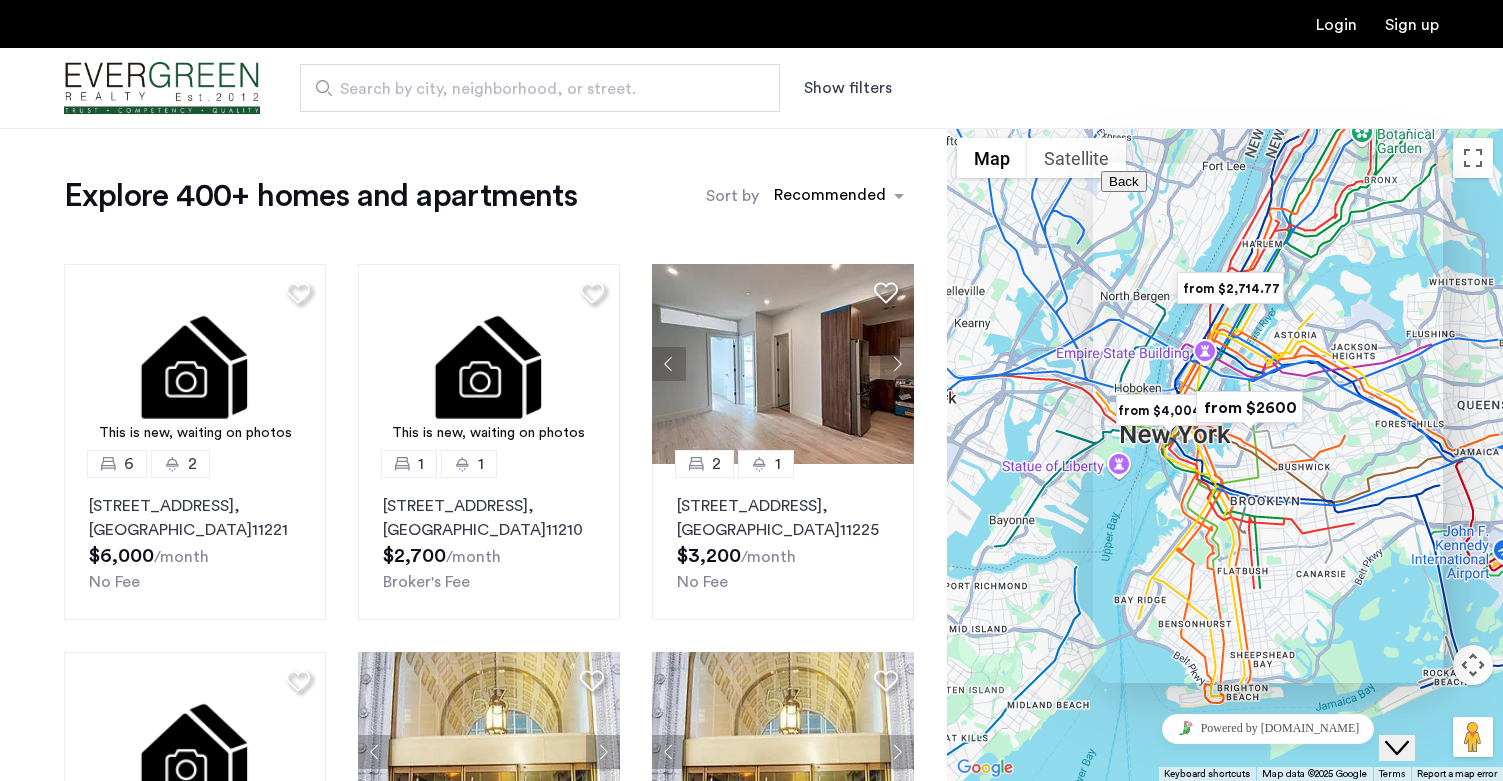 click on "**********" at bounding box center (1268, 881) 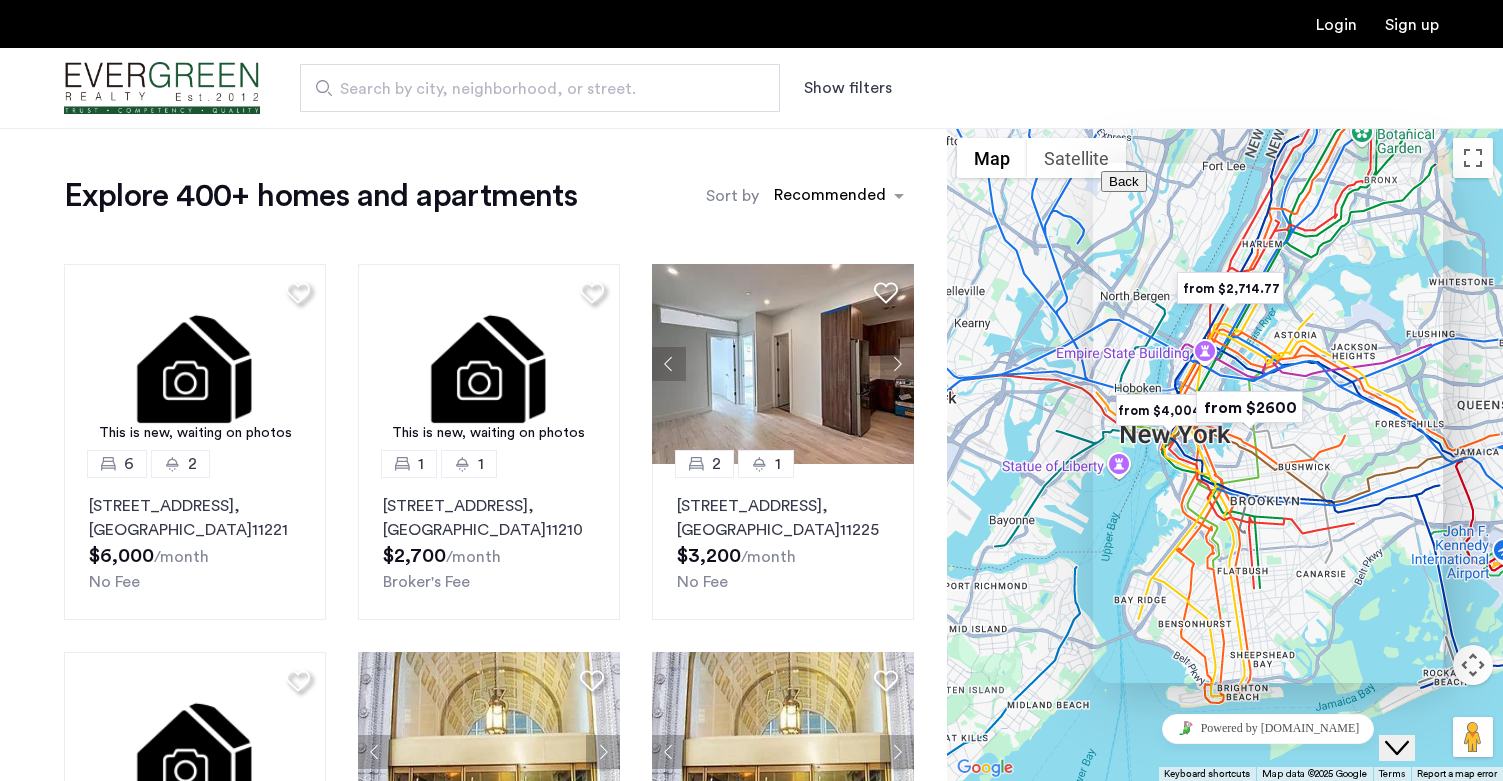 scroll, scrollTop: 43, scrollLeft: 0, axis: vertical 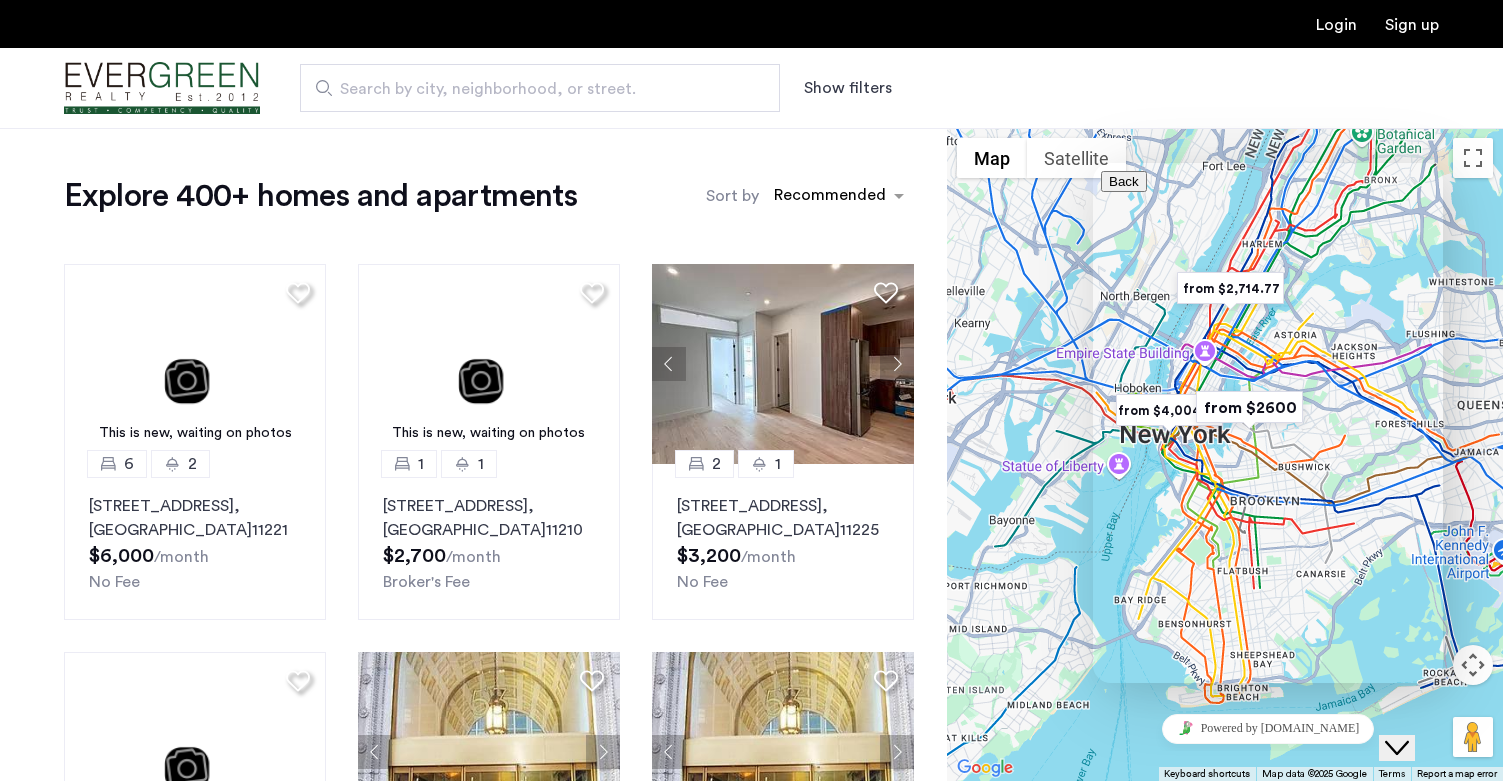 type on "**********" 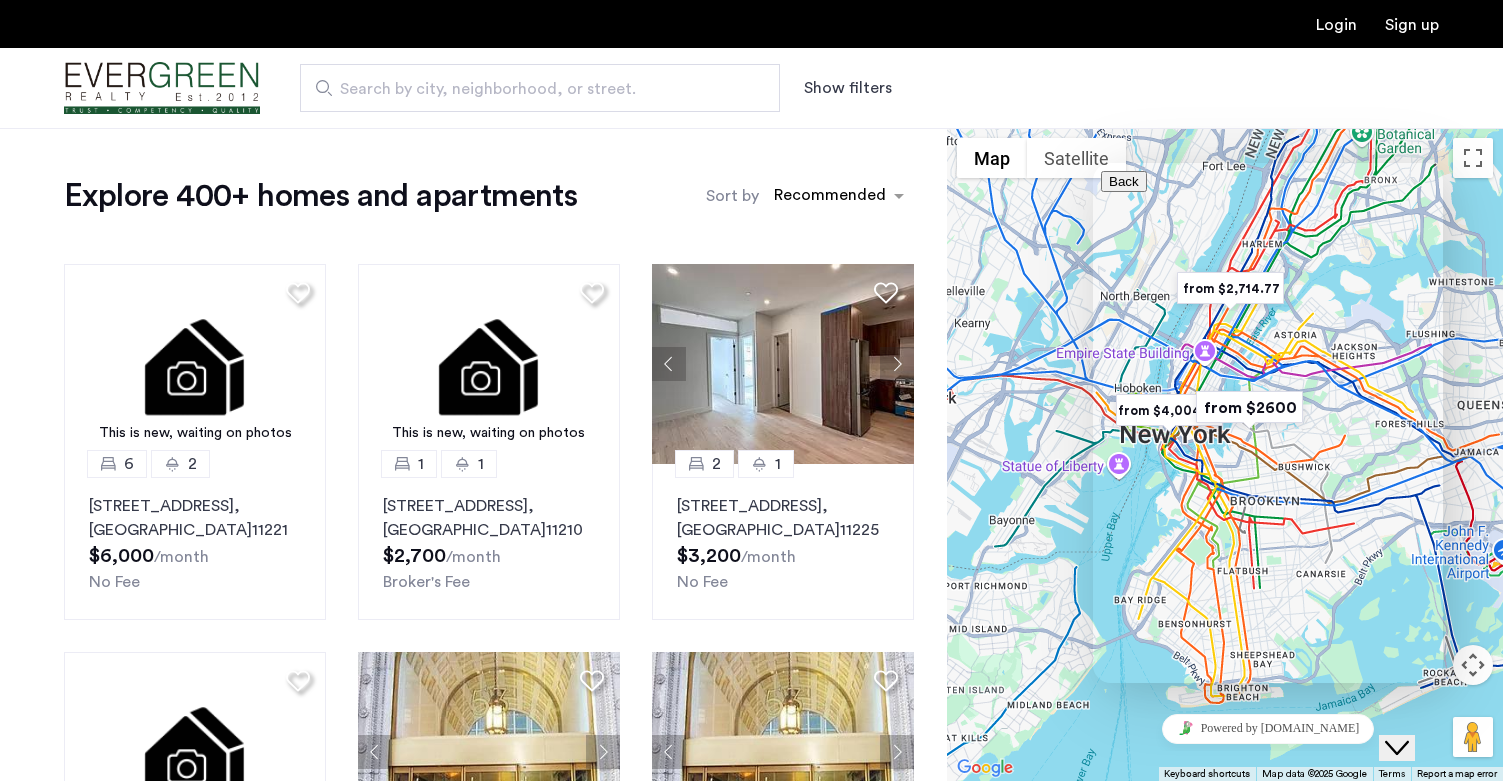 type on "**********" 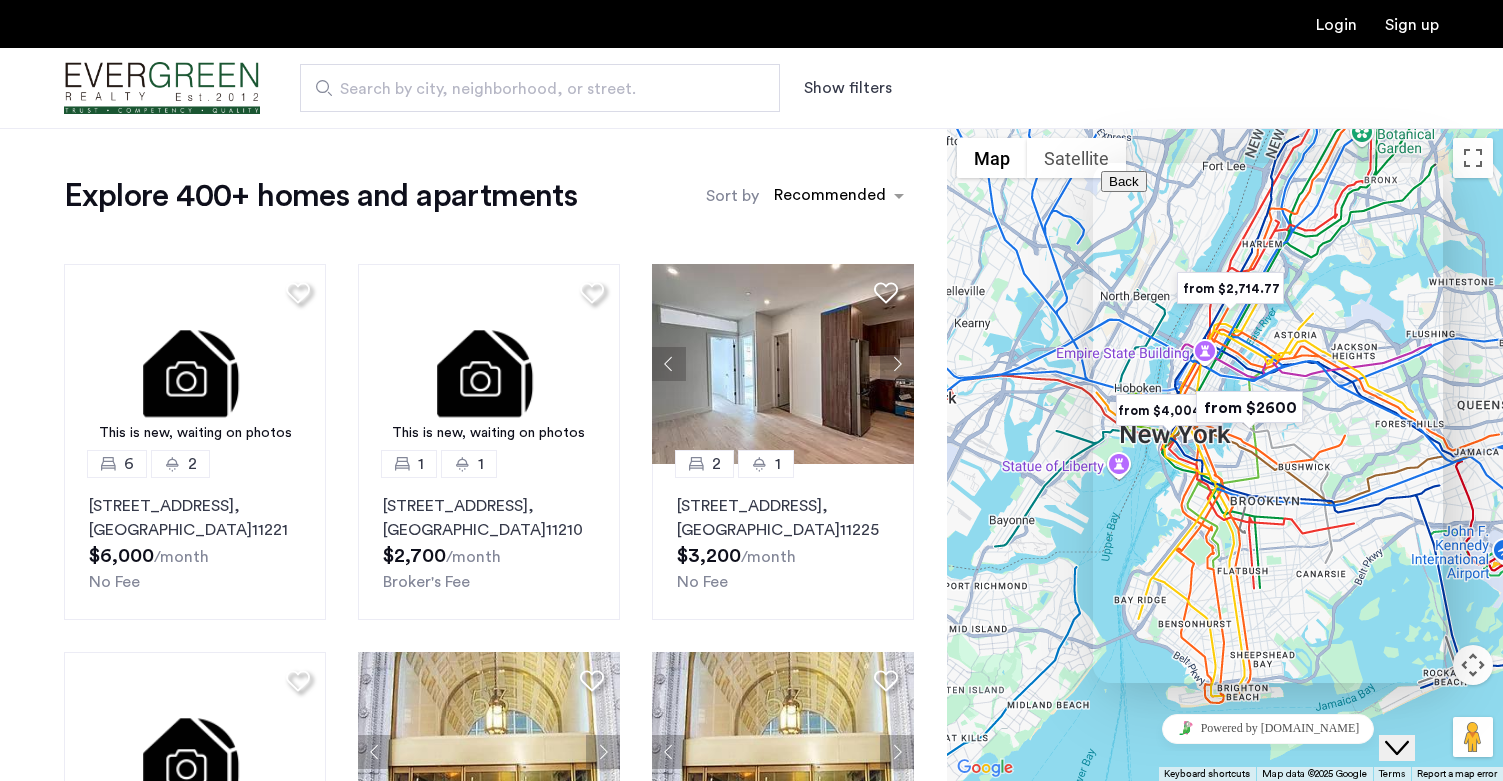 click on "*  Message" at bounding box center [1194, 886] 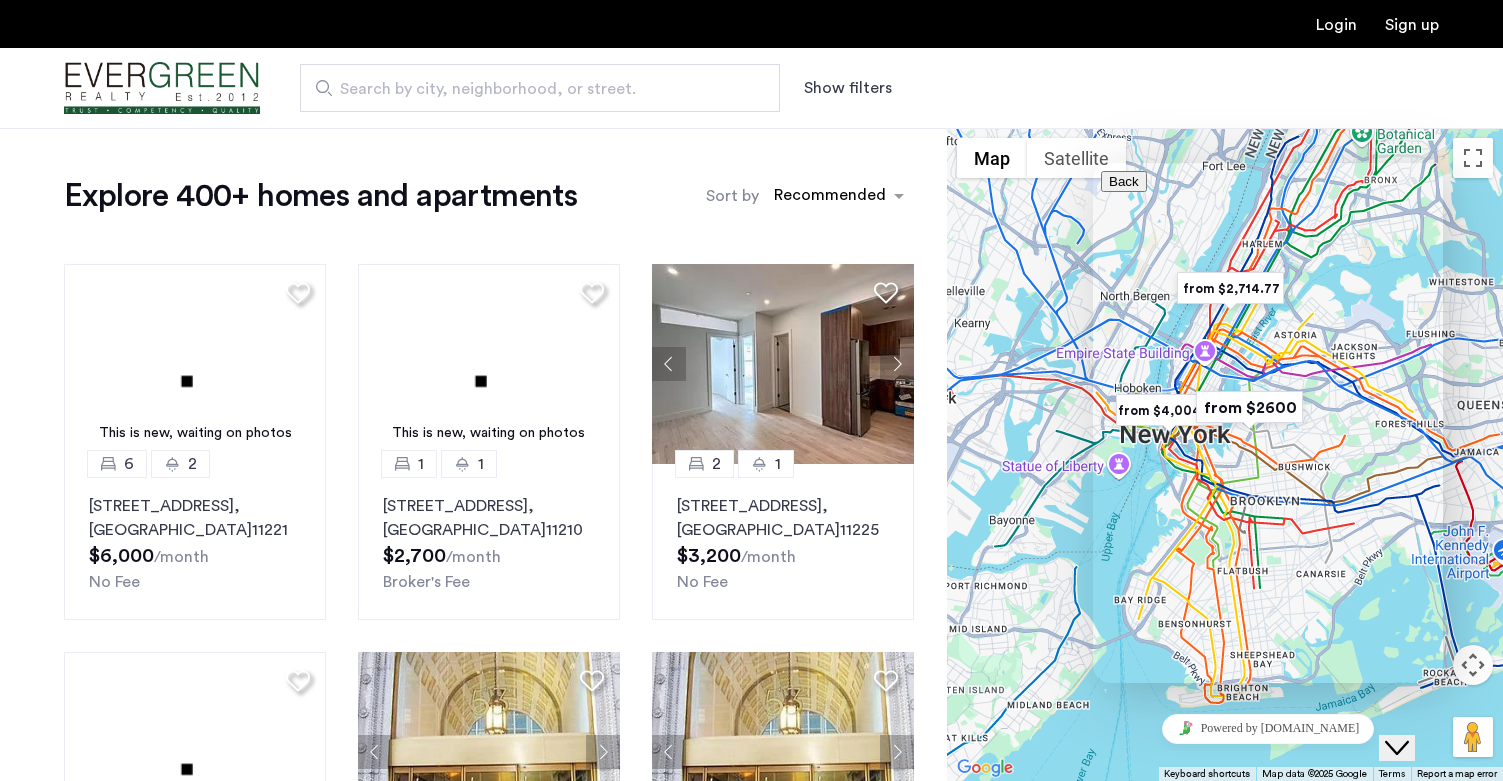 type on "**********" 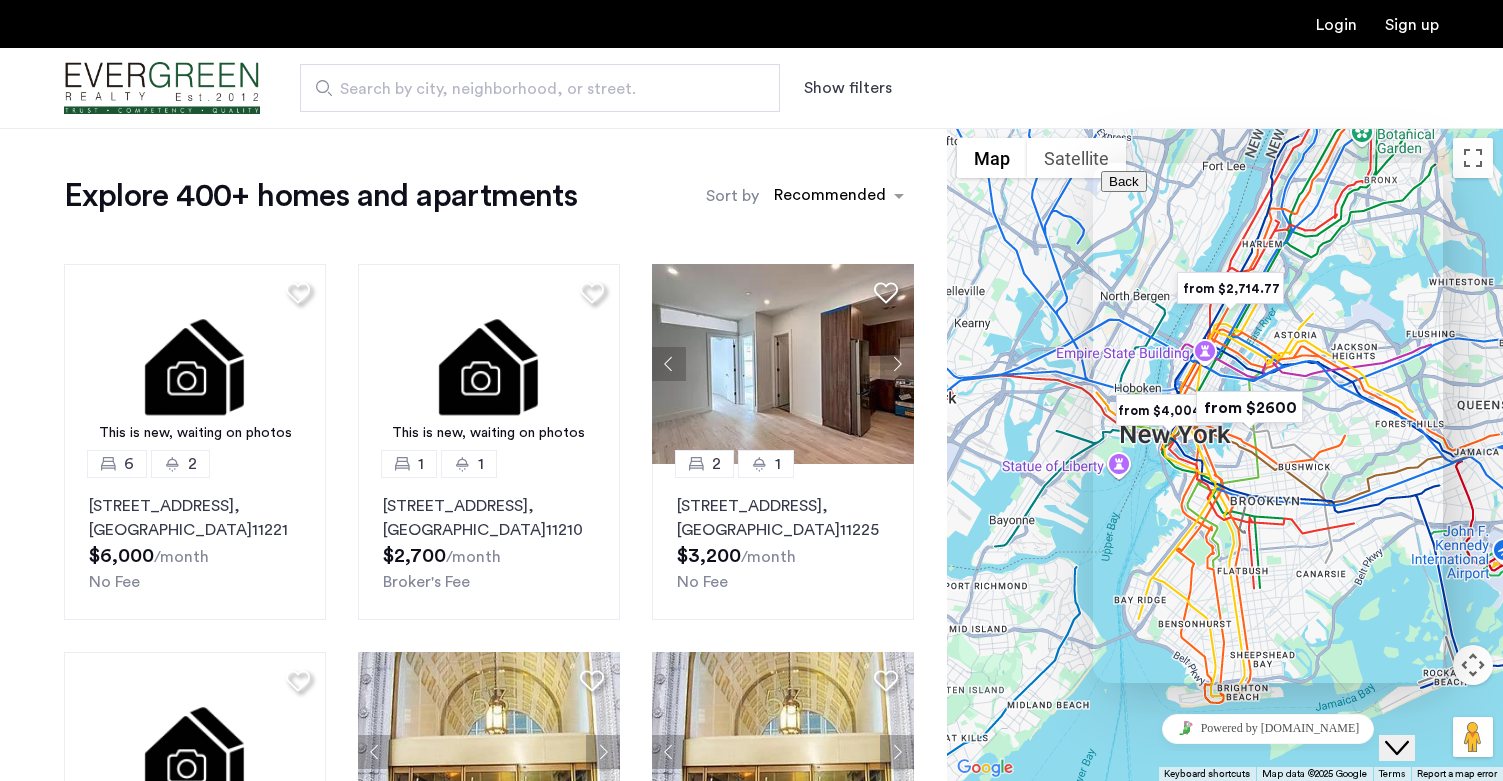 click on "Submit" at bounding box center (1129, 959) 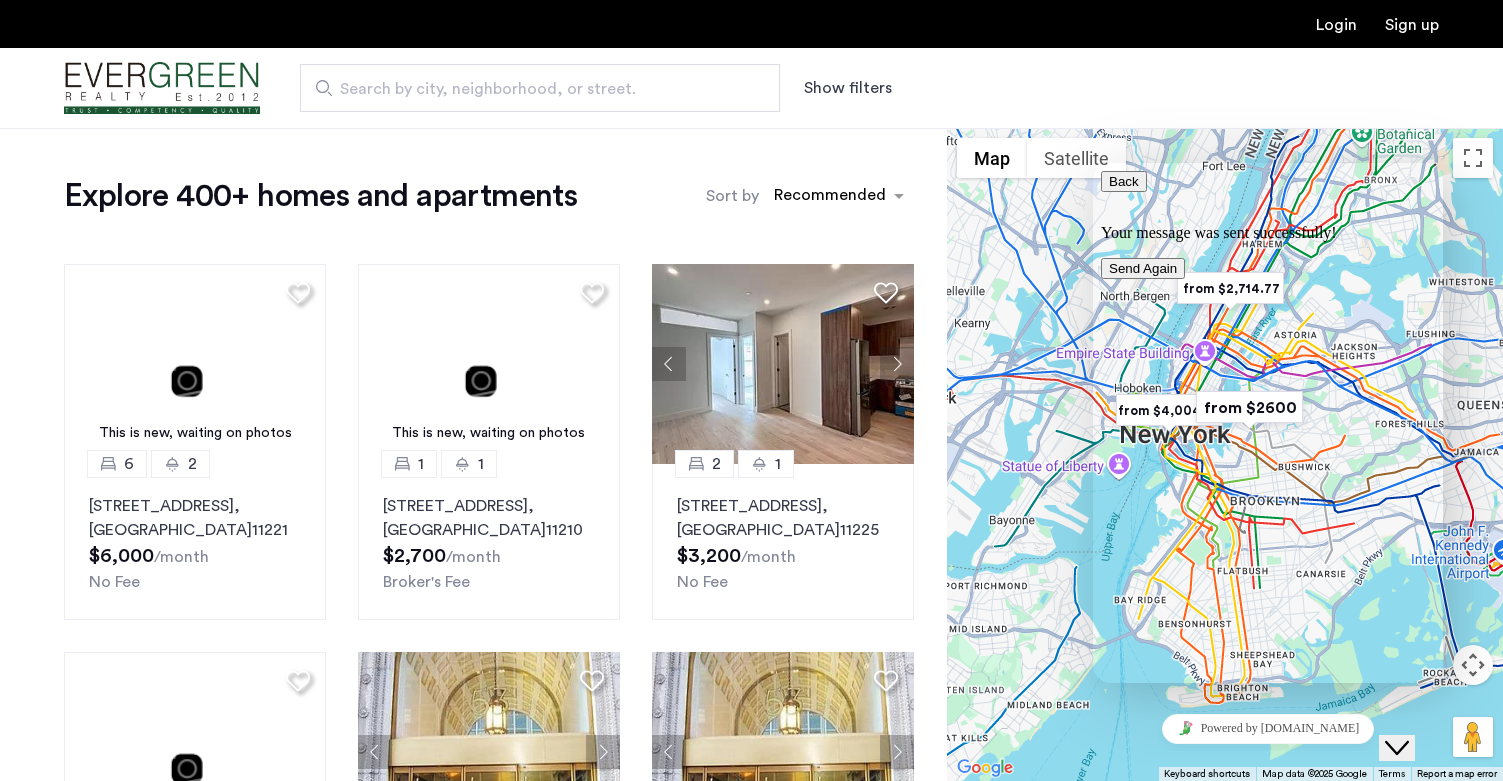 click on "Send Again" at bounding box center (1143, 268) 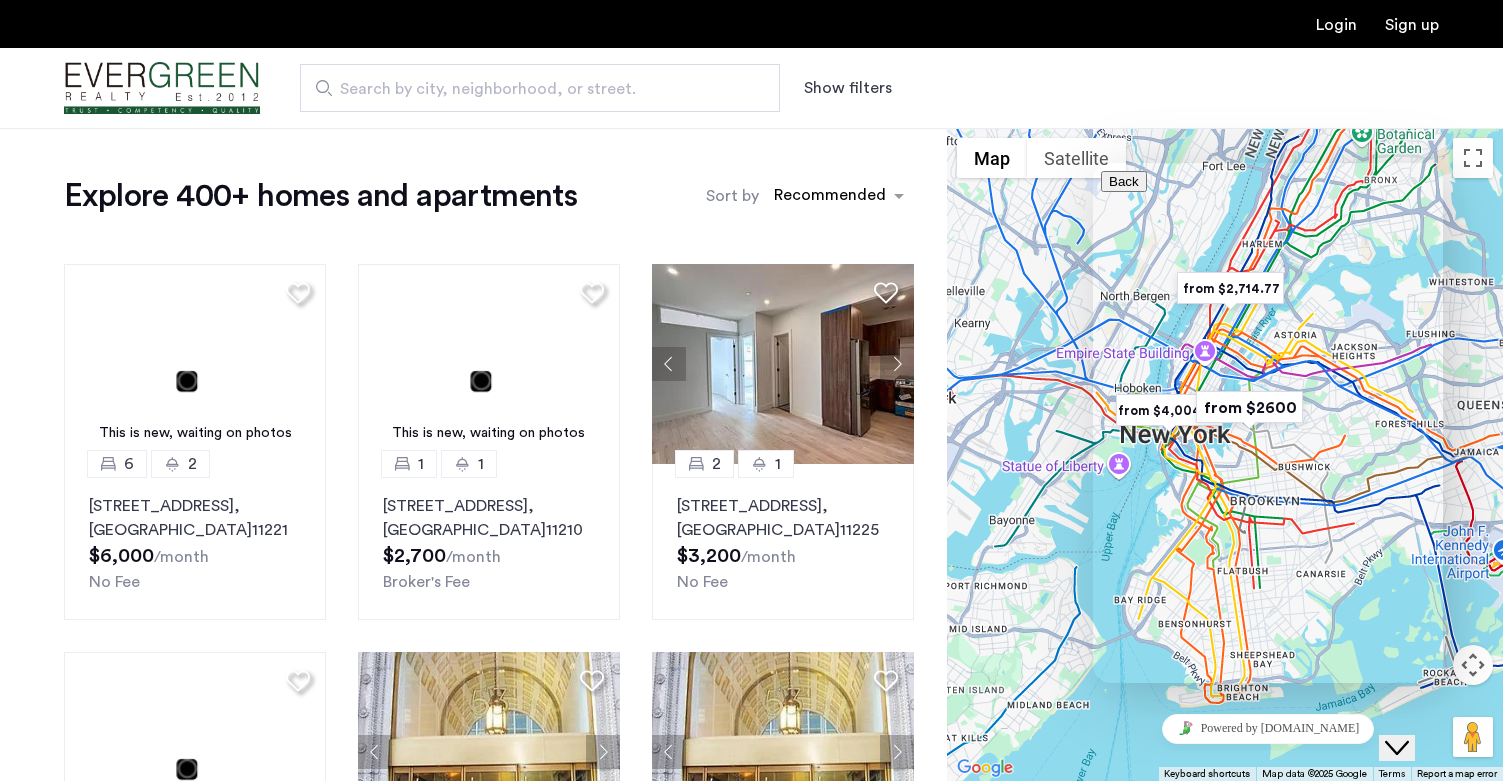 click at bounding box center (1225, 454) 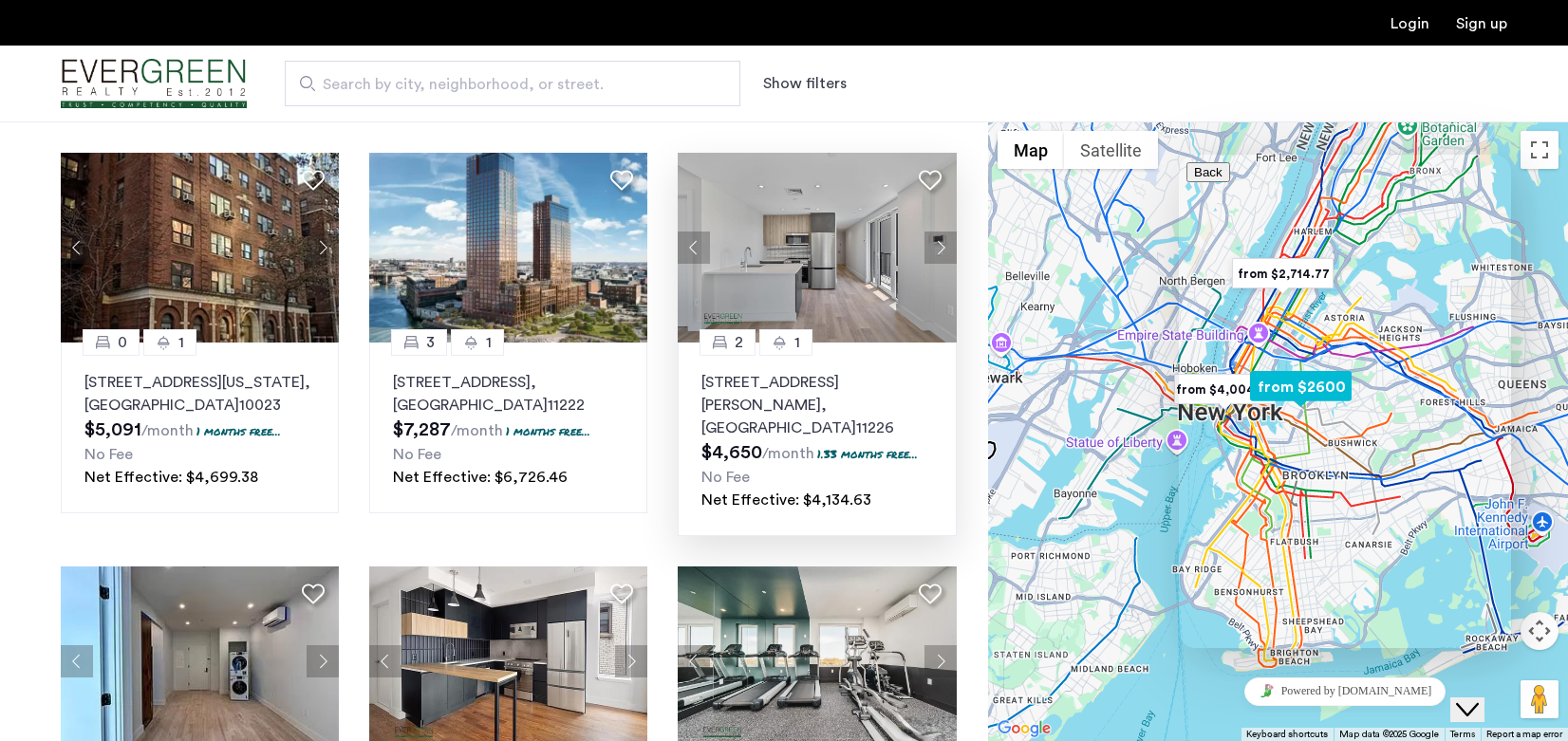 scroll, scrollTop: 1233, scrollLeft: 0, axis: vertical 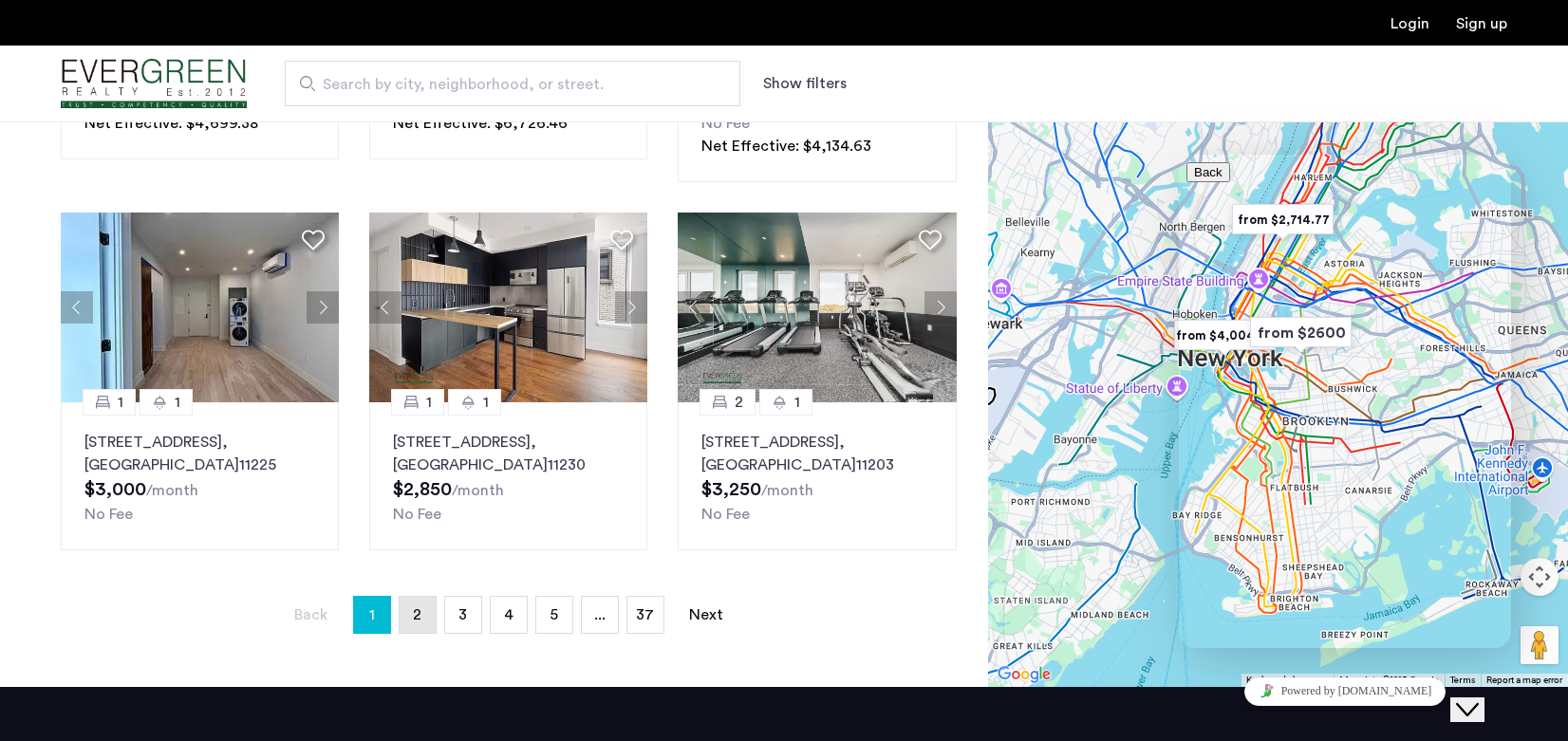 click on "page  2" at bounding box center [418, 615] 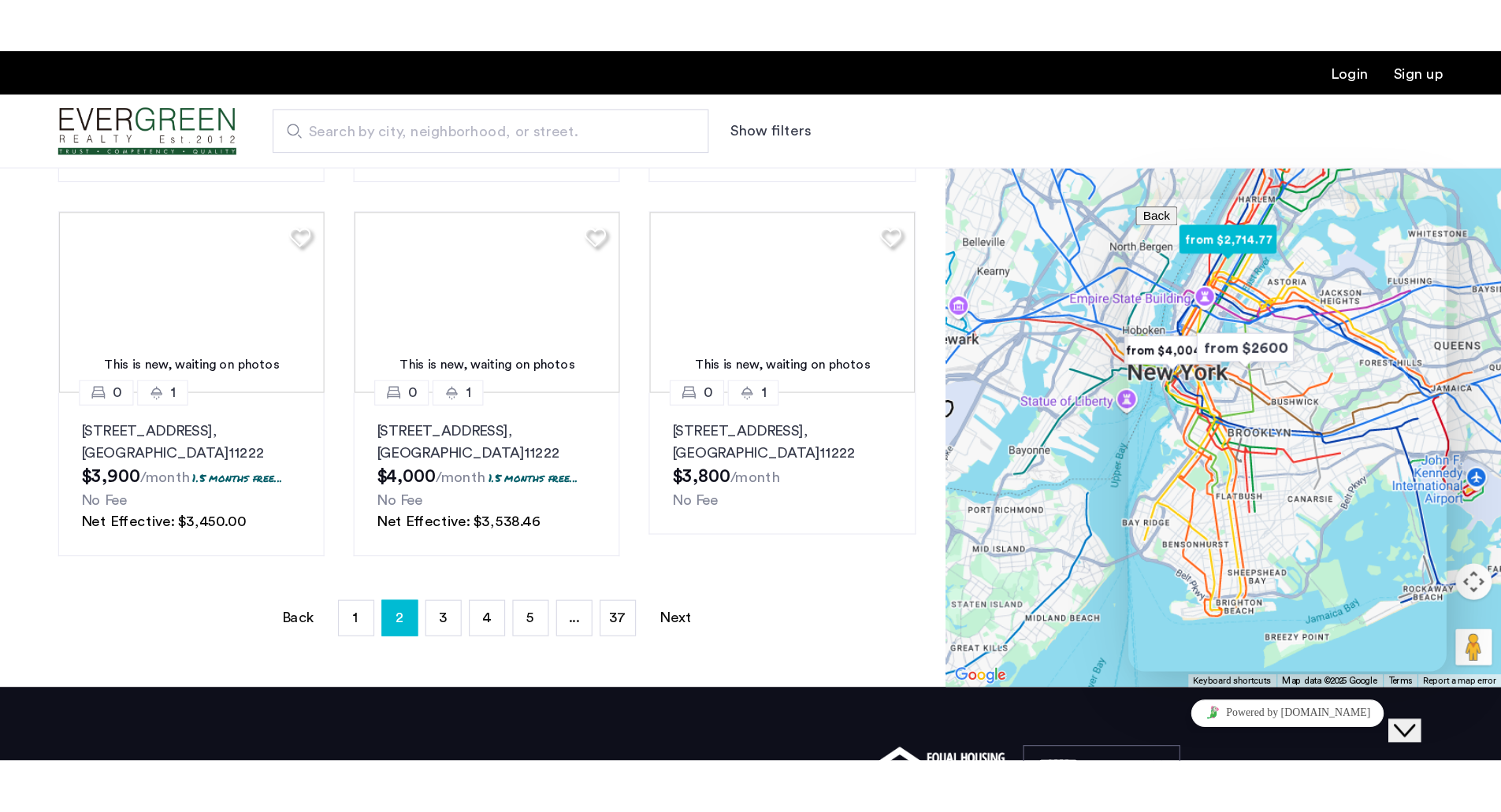 scroll, scrollTop: 0, scrollLeft: 0, axis: both 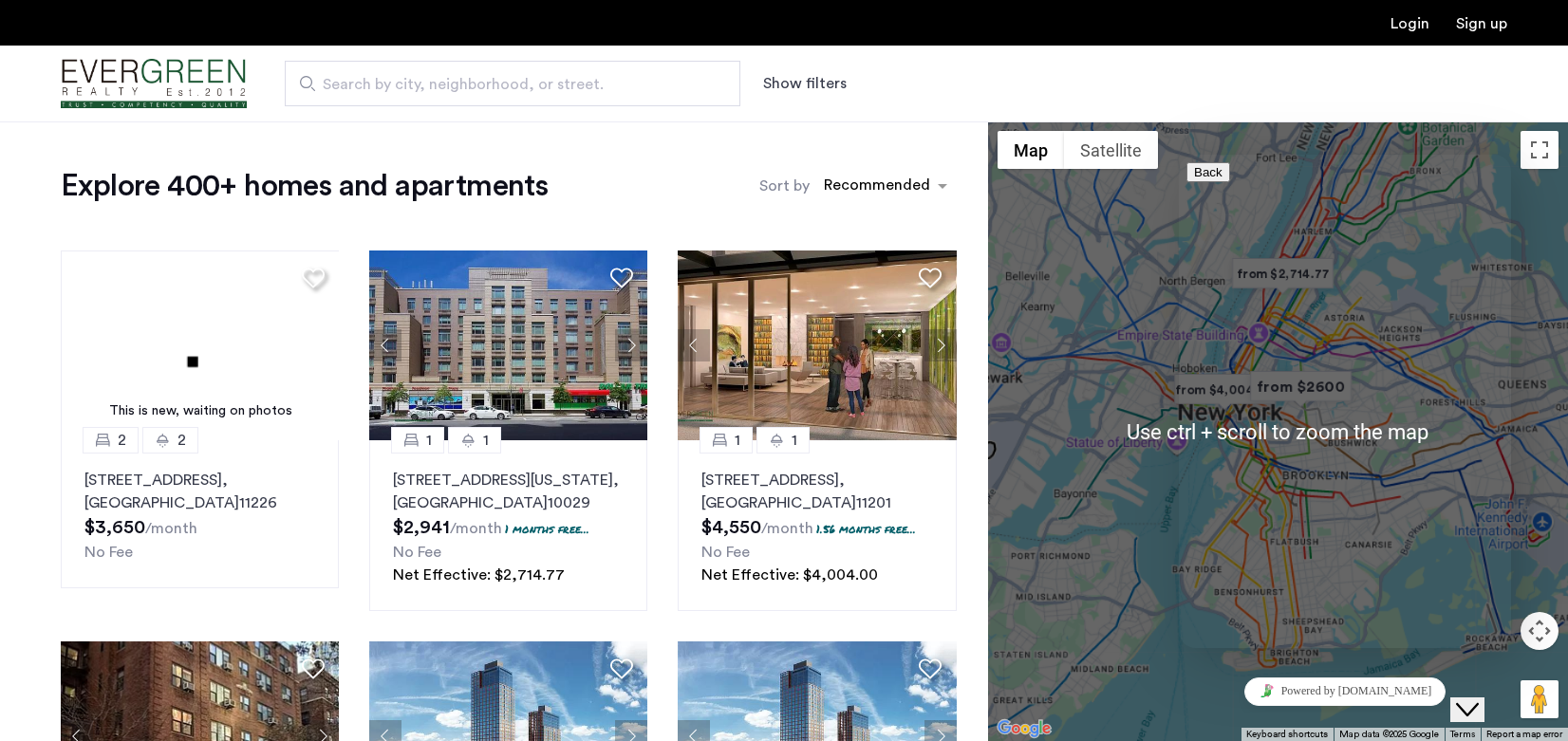 click at bounding box center (1194, 1434) 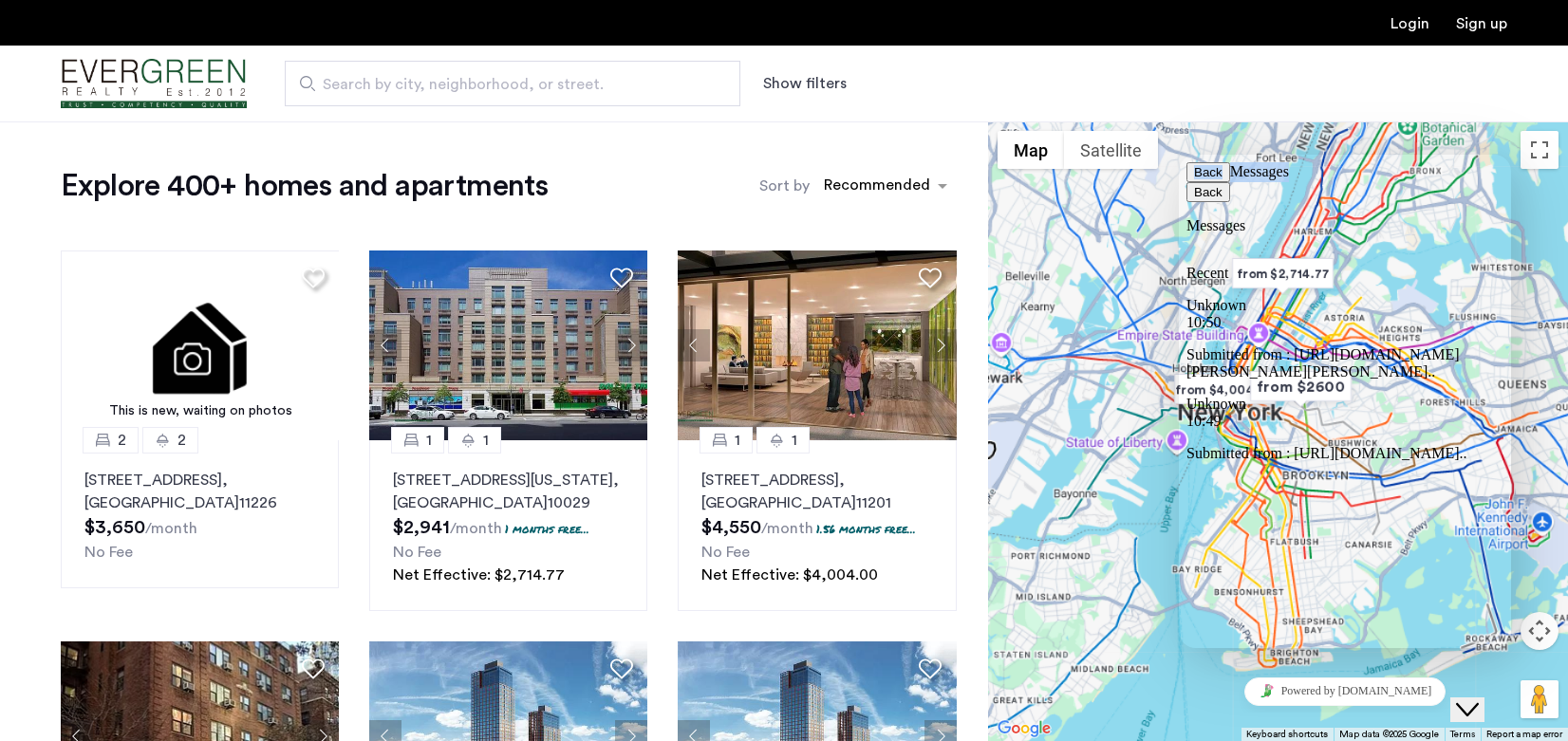 drag, startPoint x: 1308, startPoint y: 155, endPoint x: 1200, endPoint y: 198, distance: 116.24543 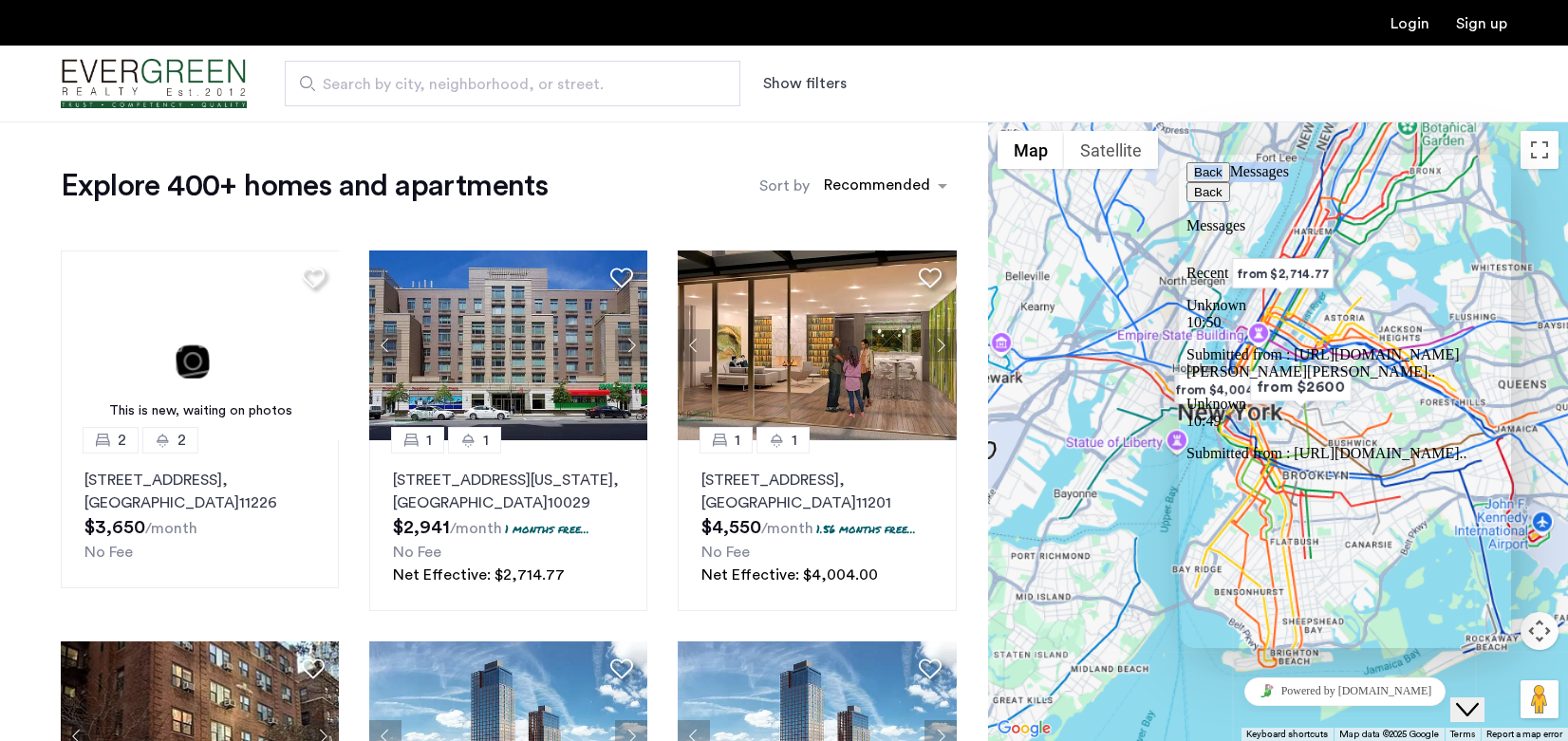 click on "Back  Messages" at bounding box center (1345, 172) 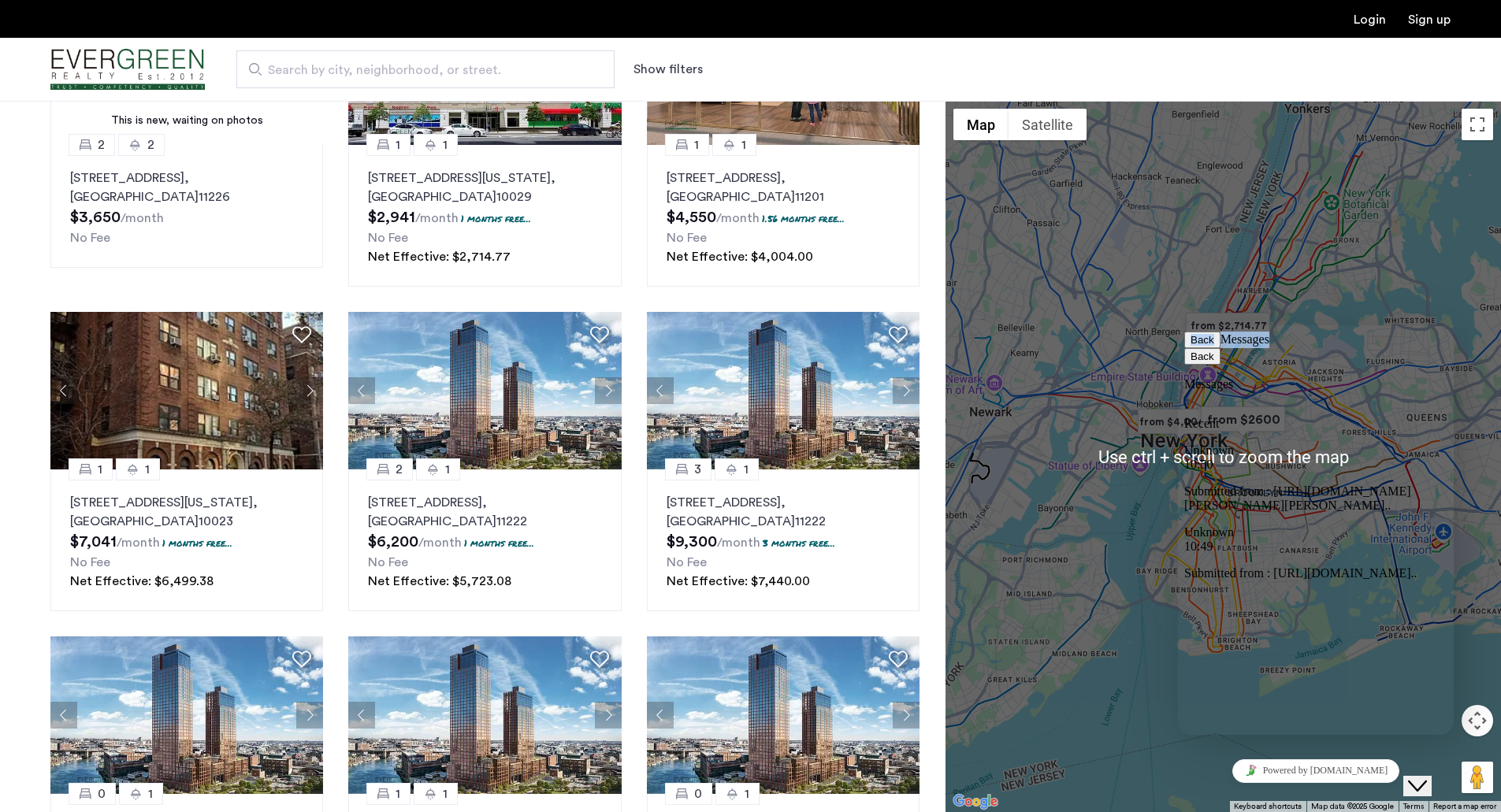 scroll, scrollTop: 236, scrollLeft: 0, axis: vertical 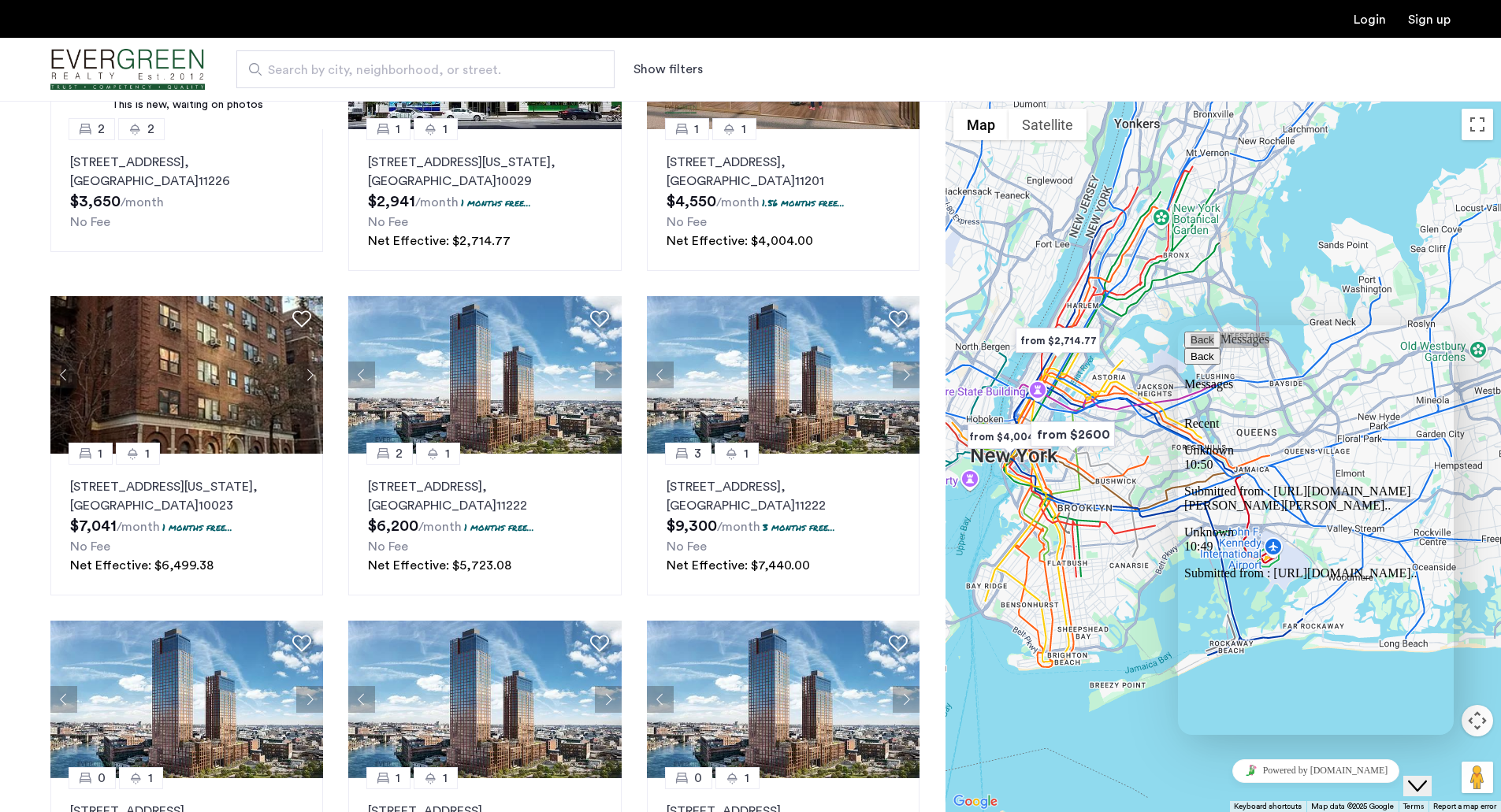 drag, startPoint x: 1262, startPoint y: 281, endPoint x: 1109, endPoint y: 292, distance: 153.39492 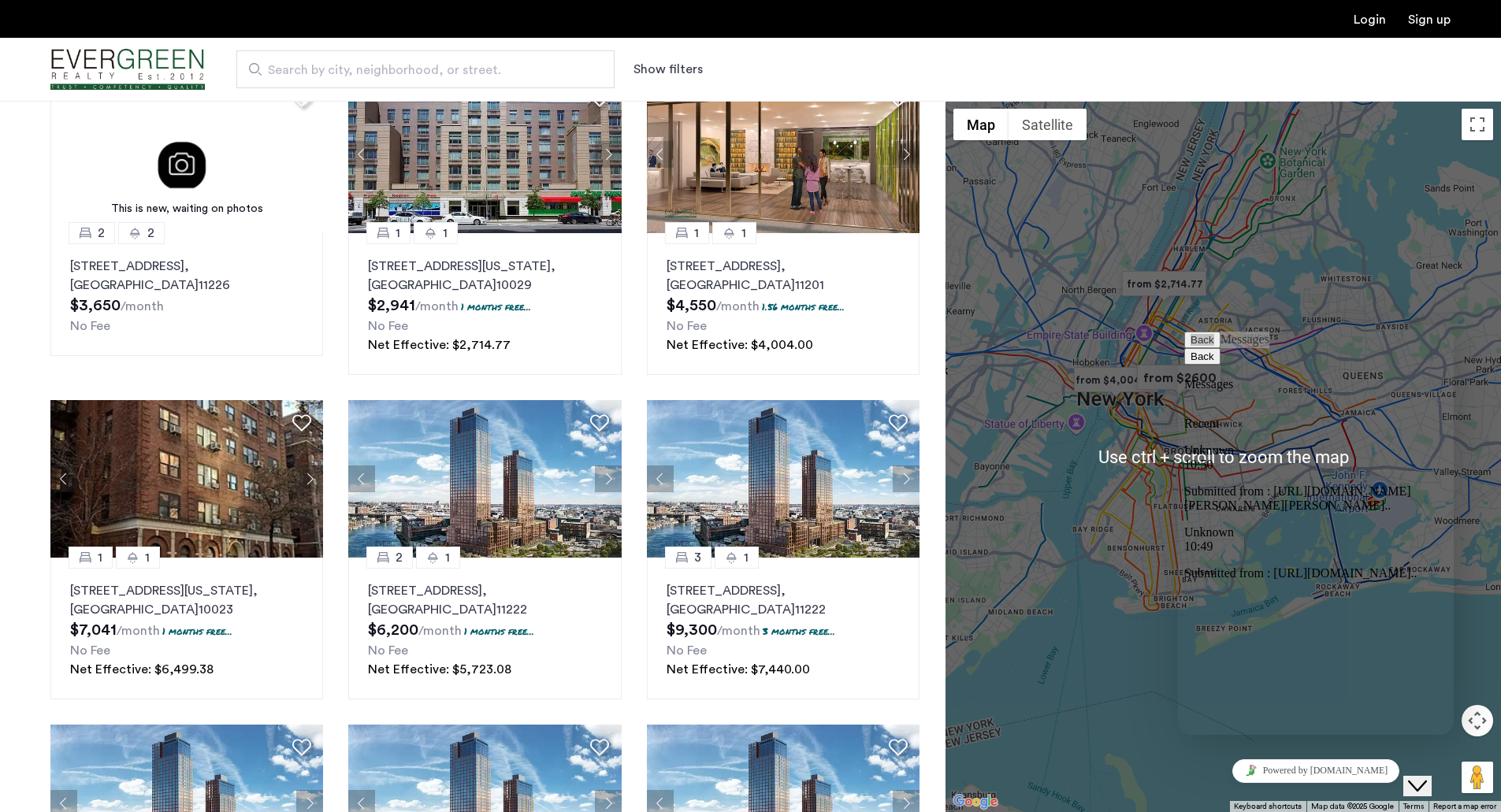scroll, scrollTop: 0, scrollLeft: 0, axis: both 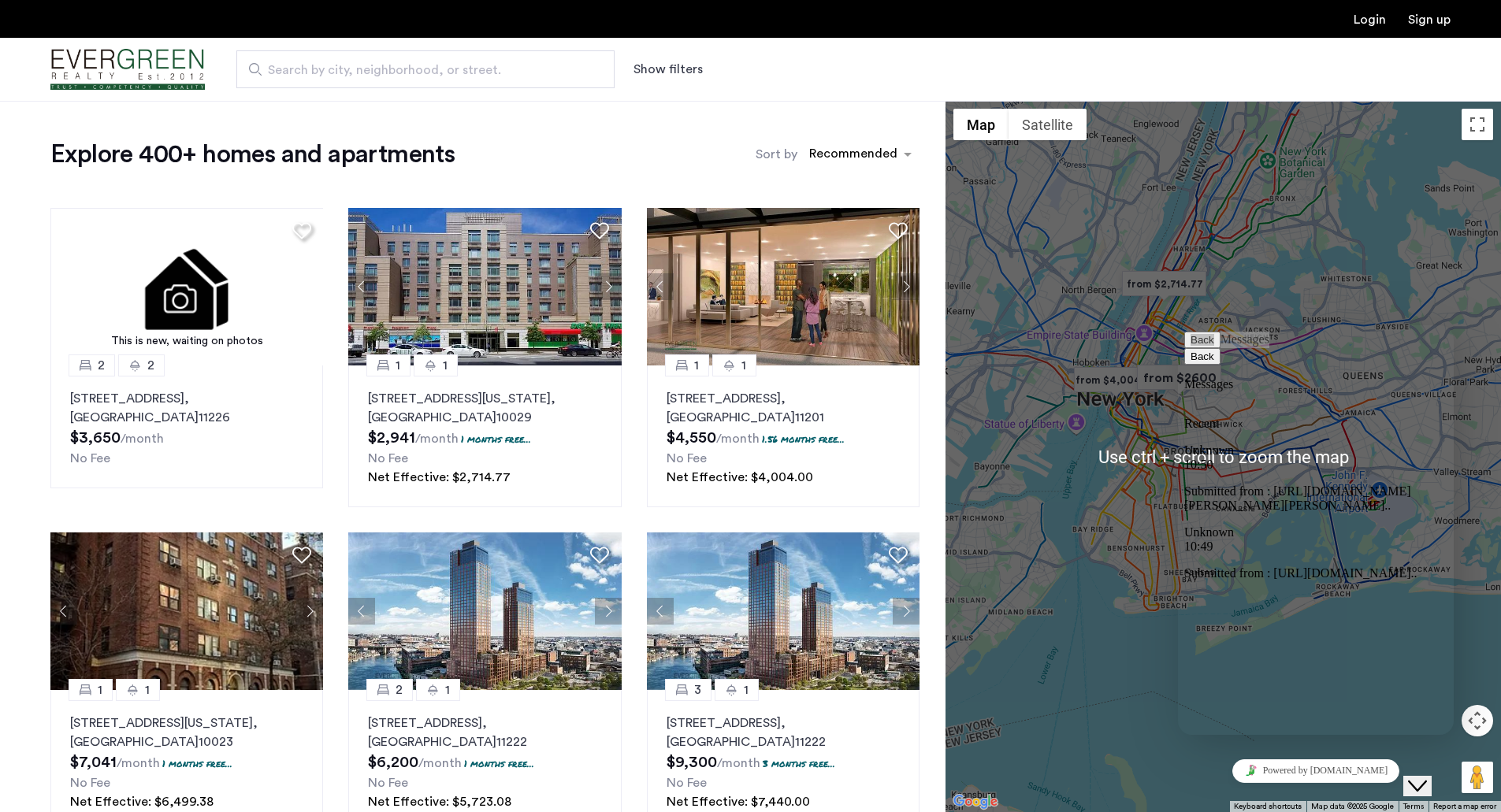 click at bounding box center [1179, 377] 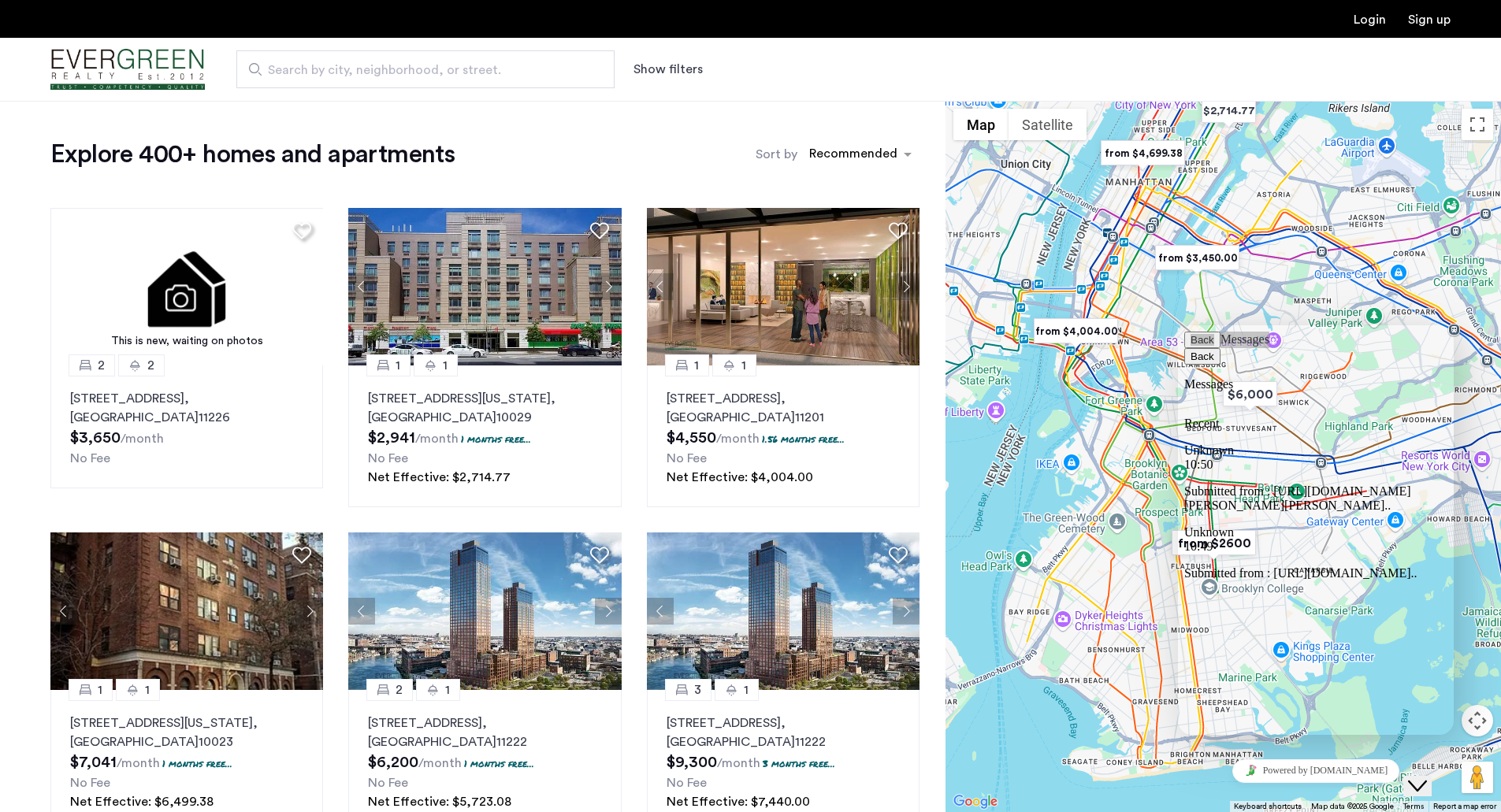 click at bounding box center [1076, 331] 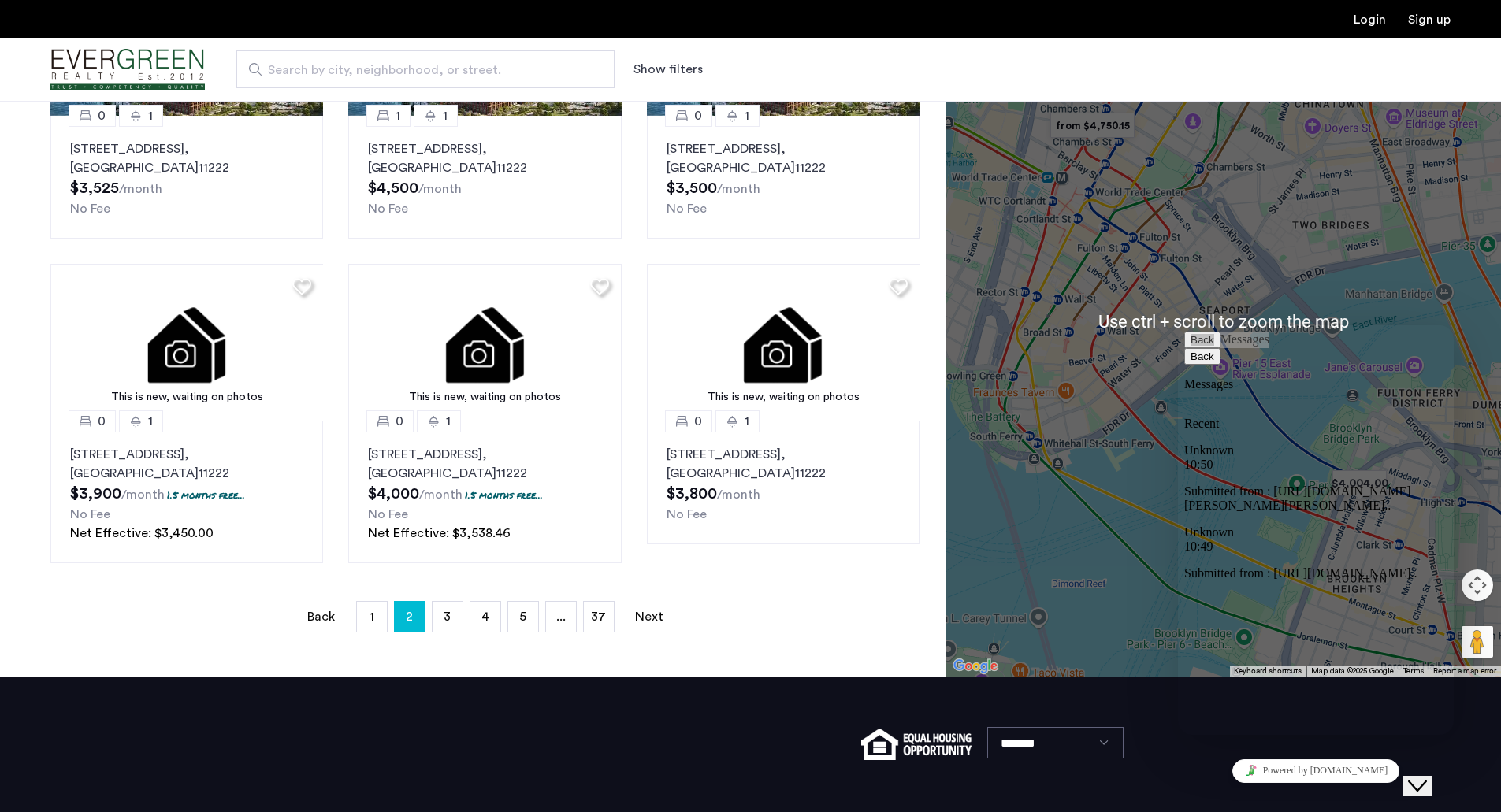 scroll, scrollTop: 992, scrollLeft: 0, axis: vertical 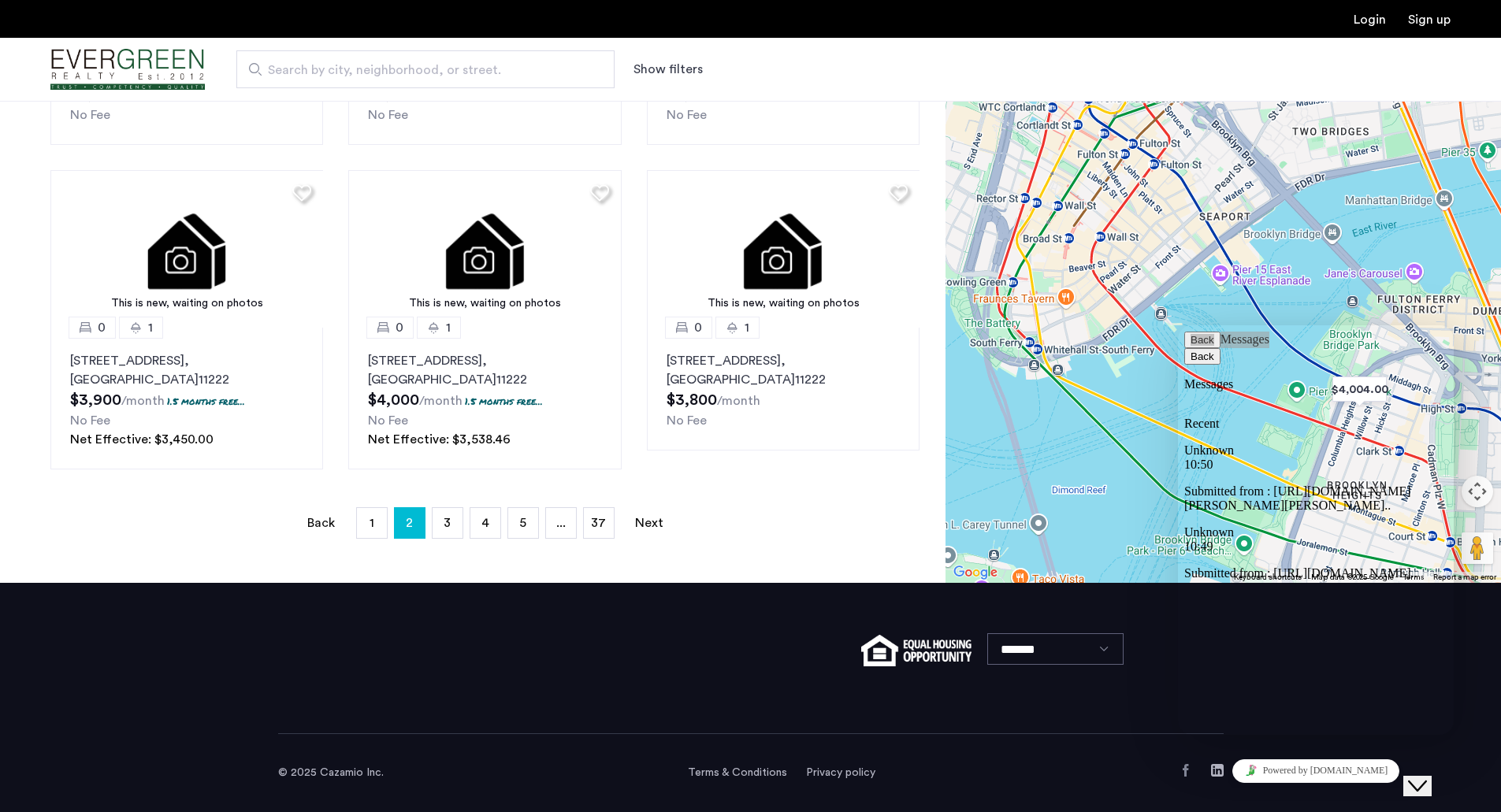 click on "Sign up" at bounding box center [1429, 20] 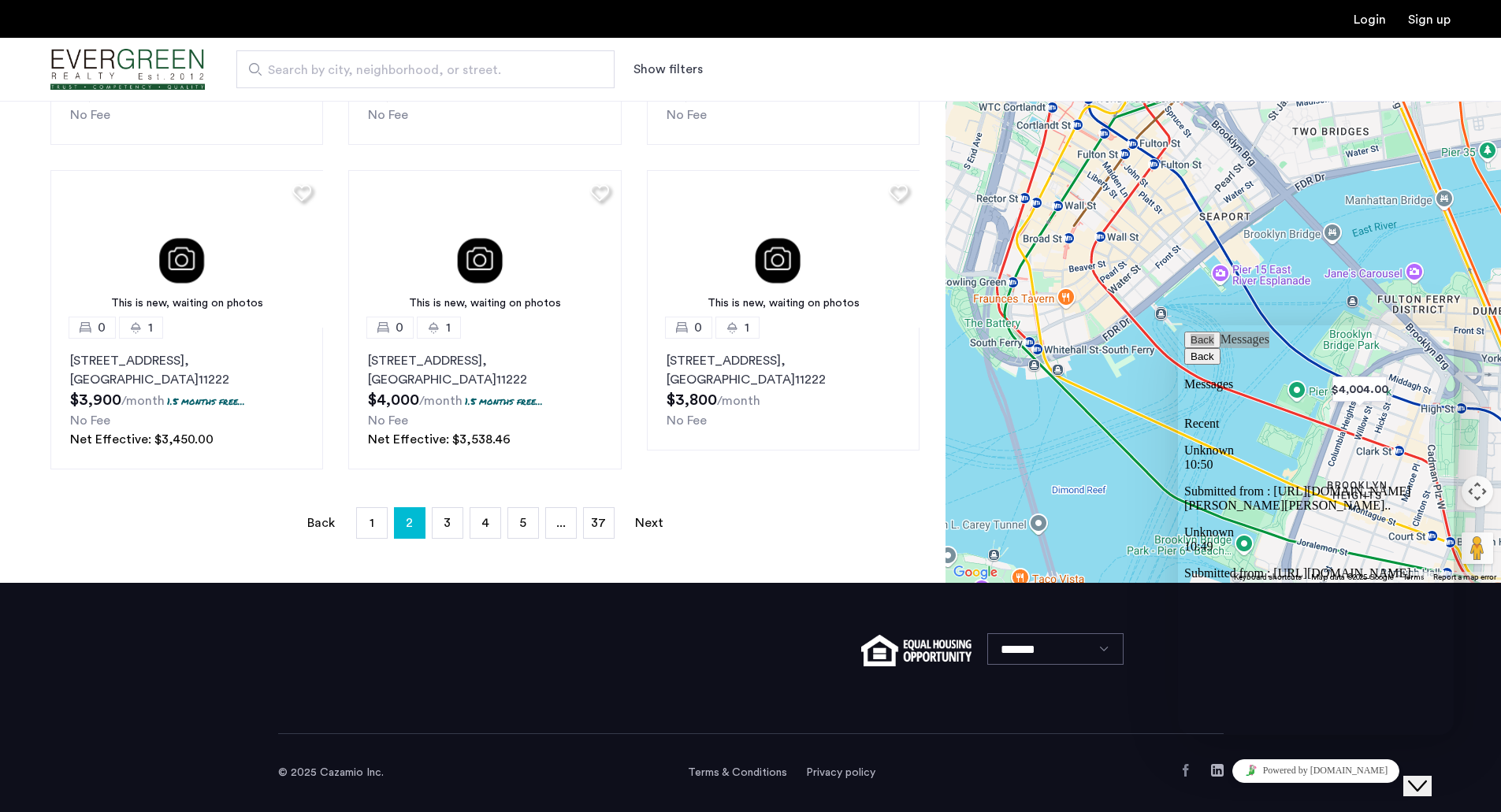 scroll, scrollTop: 703, scrollLeft: 0, axis: vertical 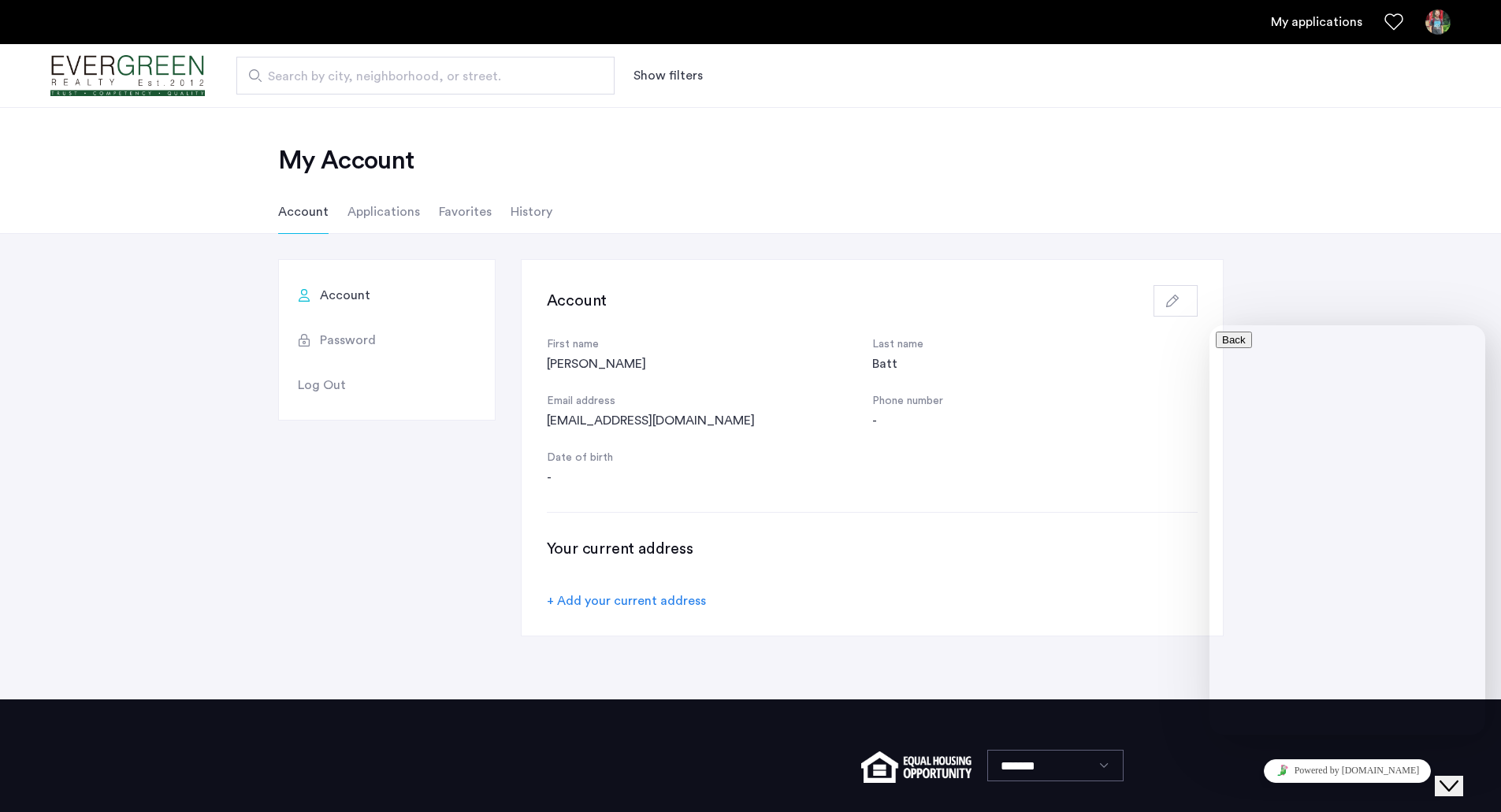 click on "Search by city, neighborhood, or street." at bounding box center [419, 76] 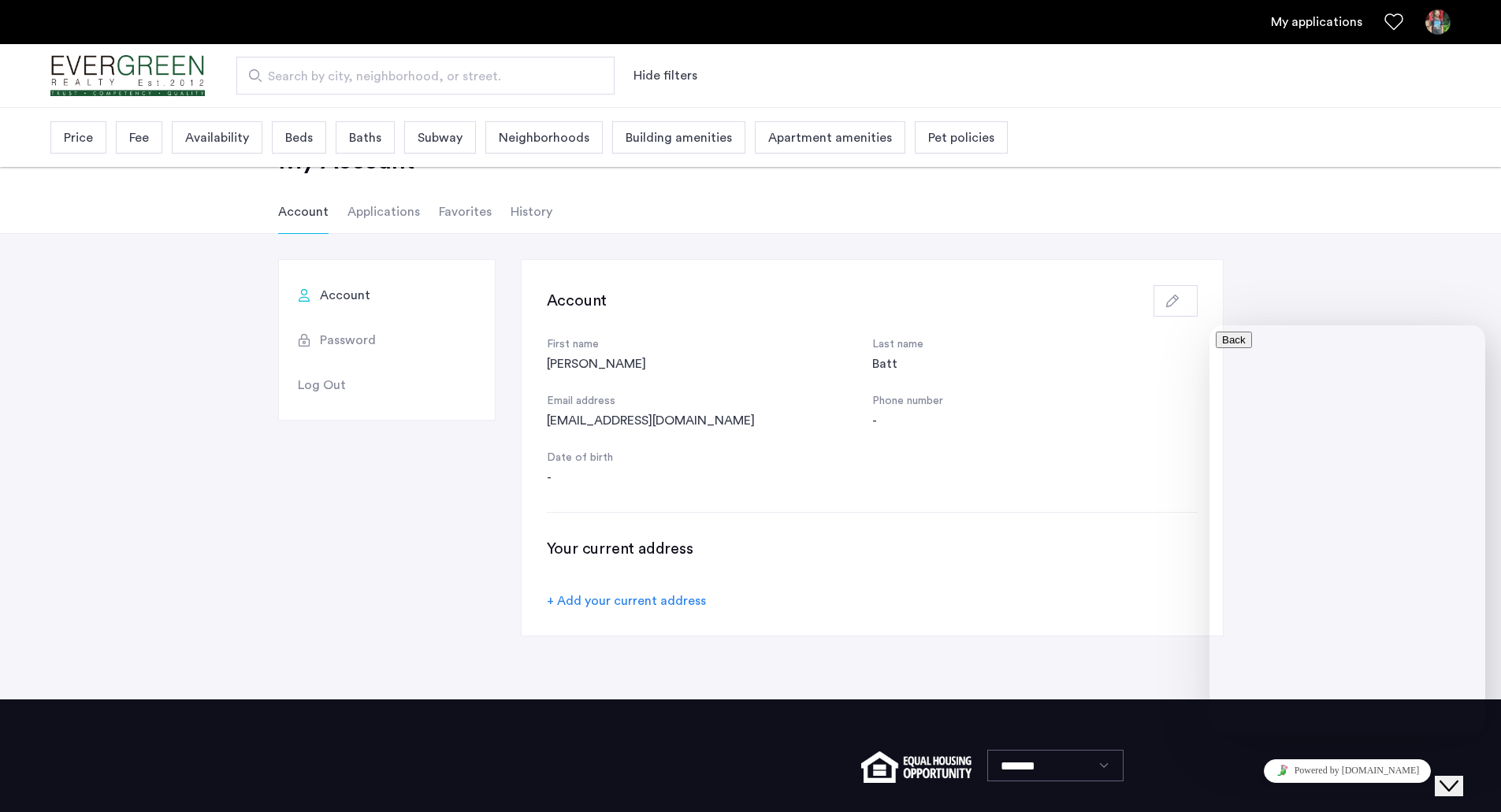 click on "Neighborhoods" at bounding box center (544, 138) 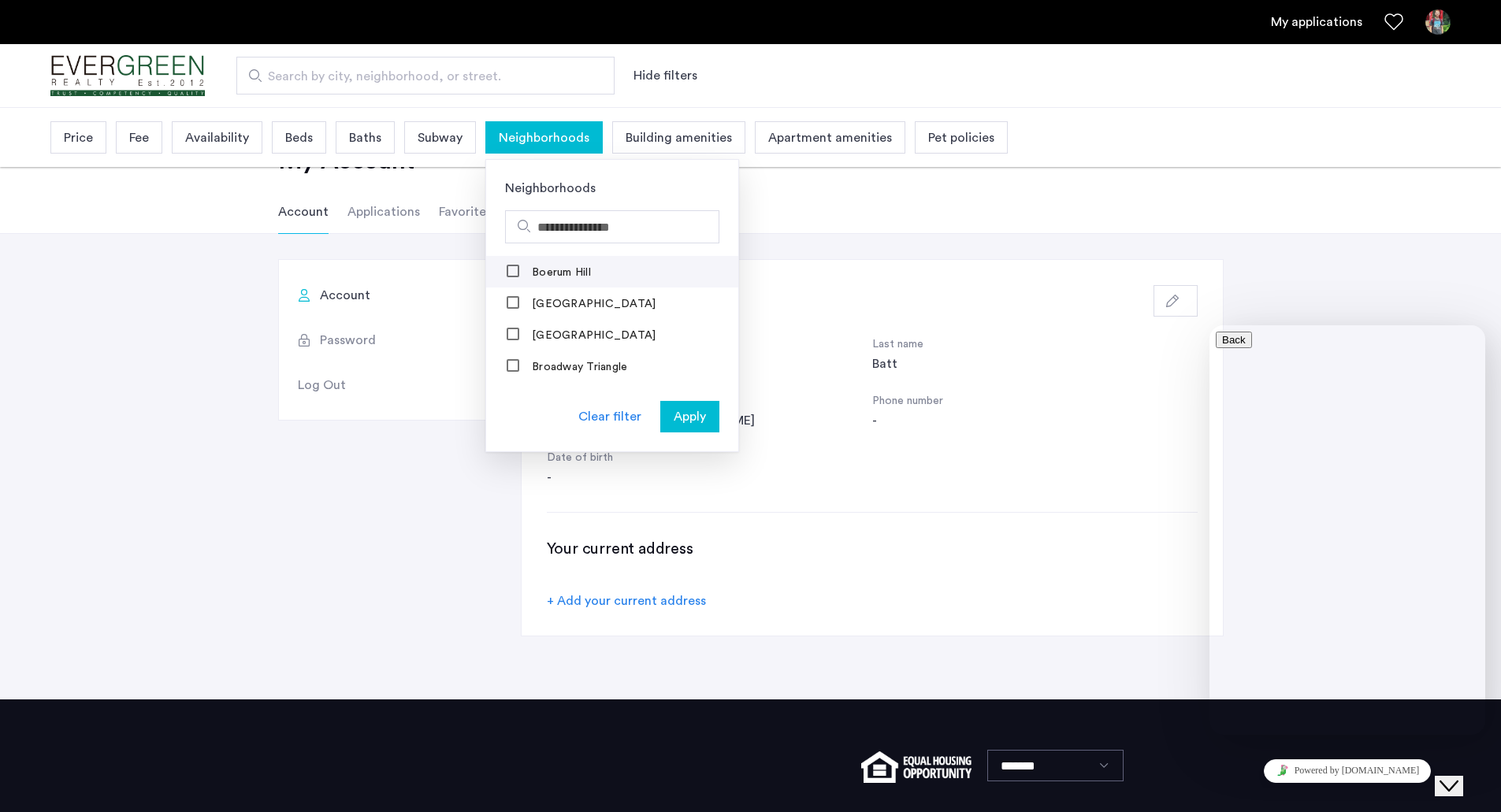scroll, scrollTop: 0, scrollLeft: 0, axis: both 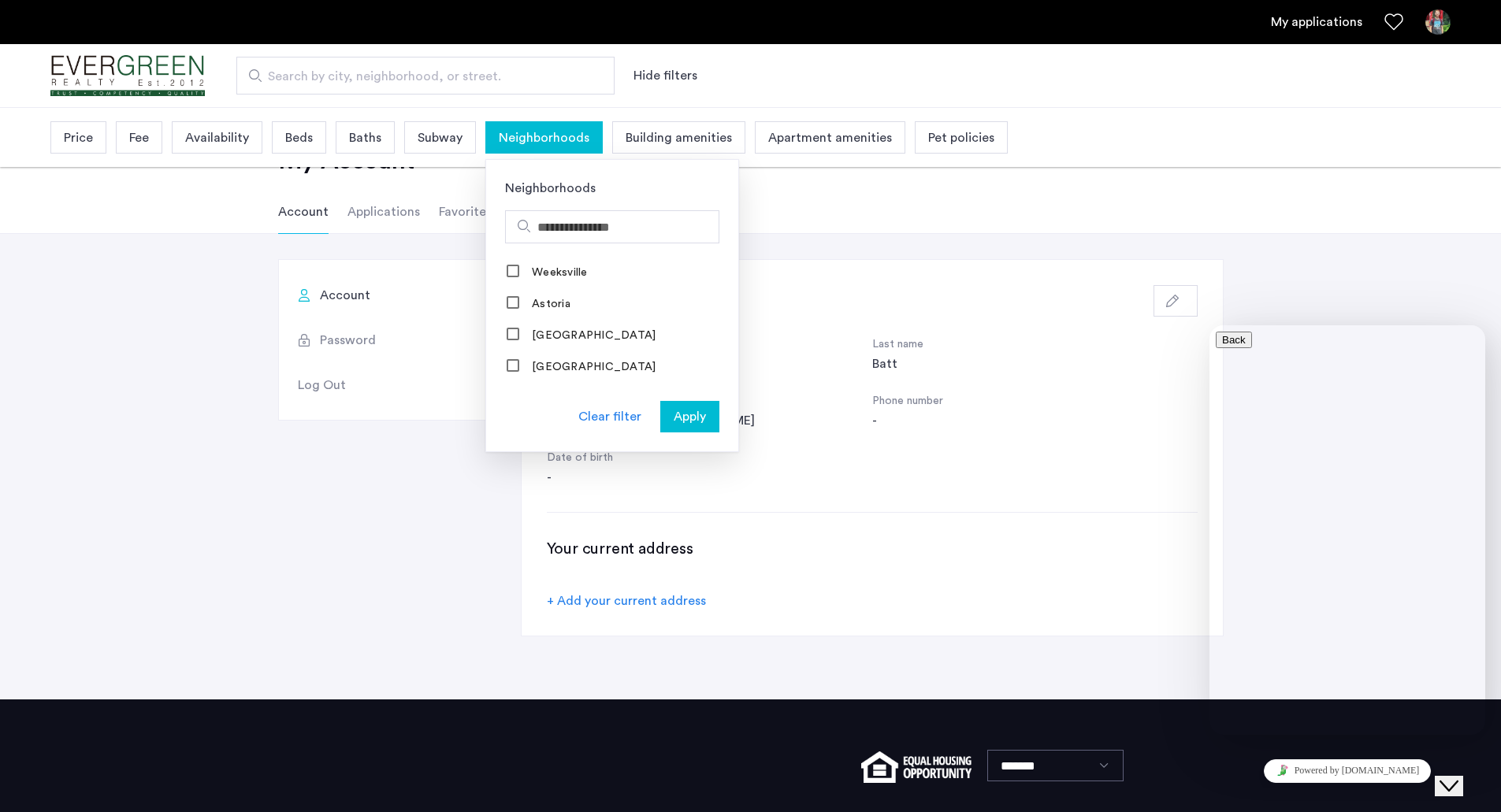 click on "Search by city, neighborhood, or street.  Hide filters" at bounding box center [827, 76] 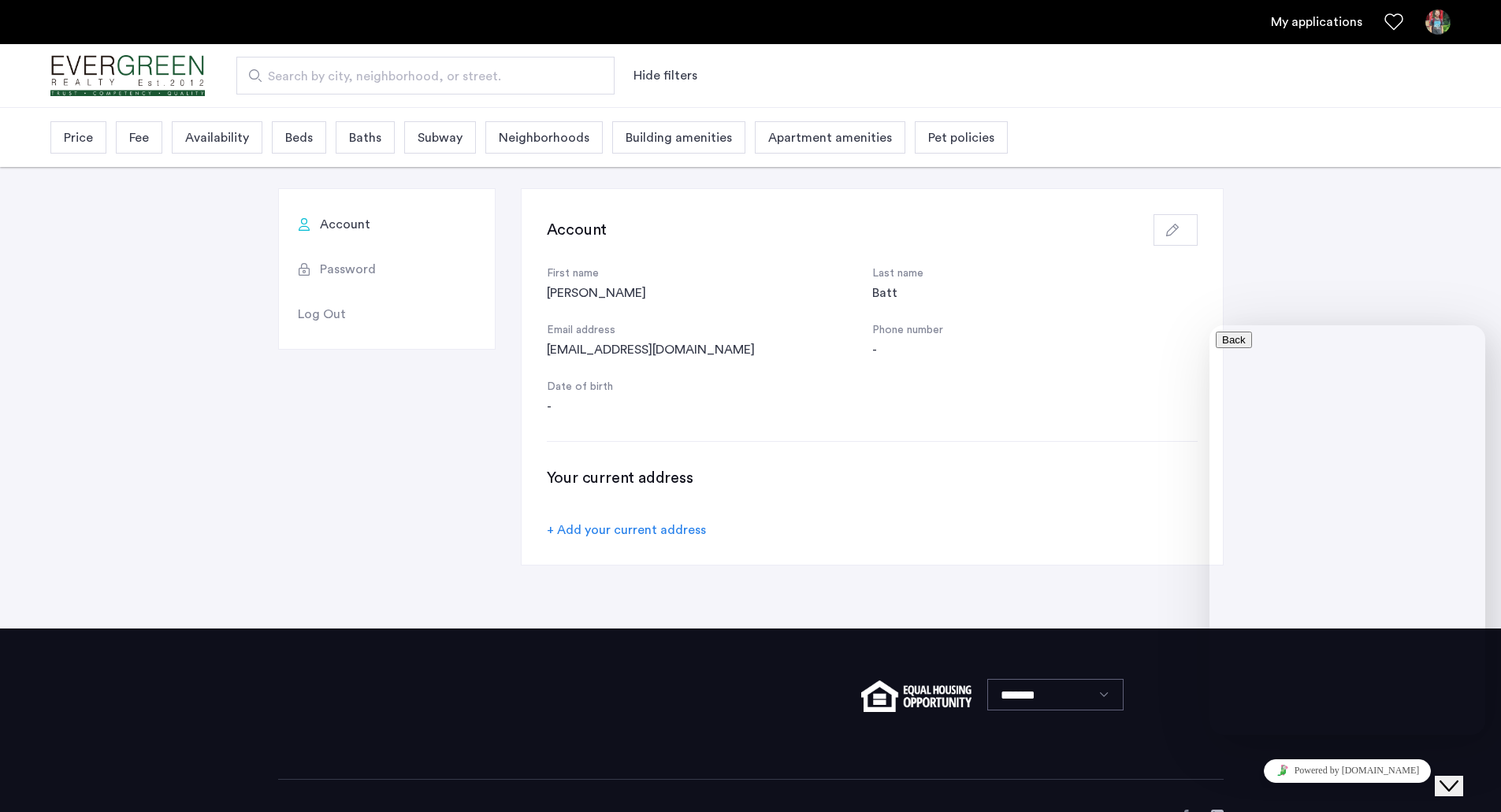 scroll, scrollTop: 0, scrollLeft: 0, axis: both 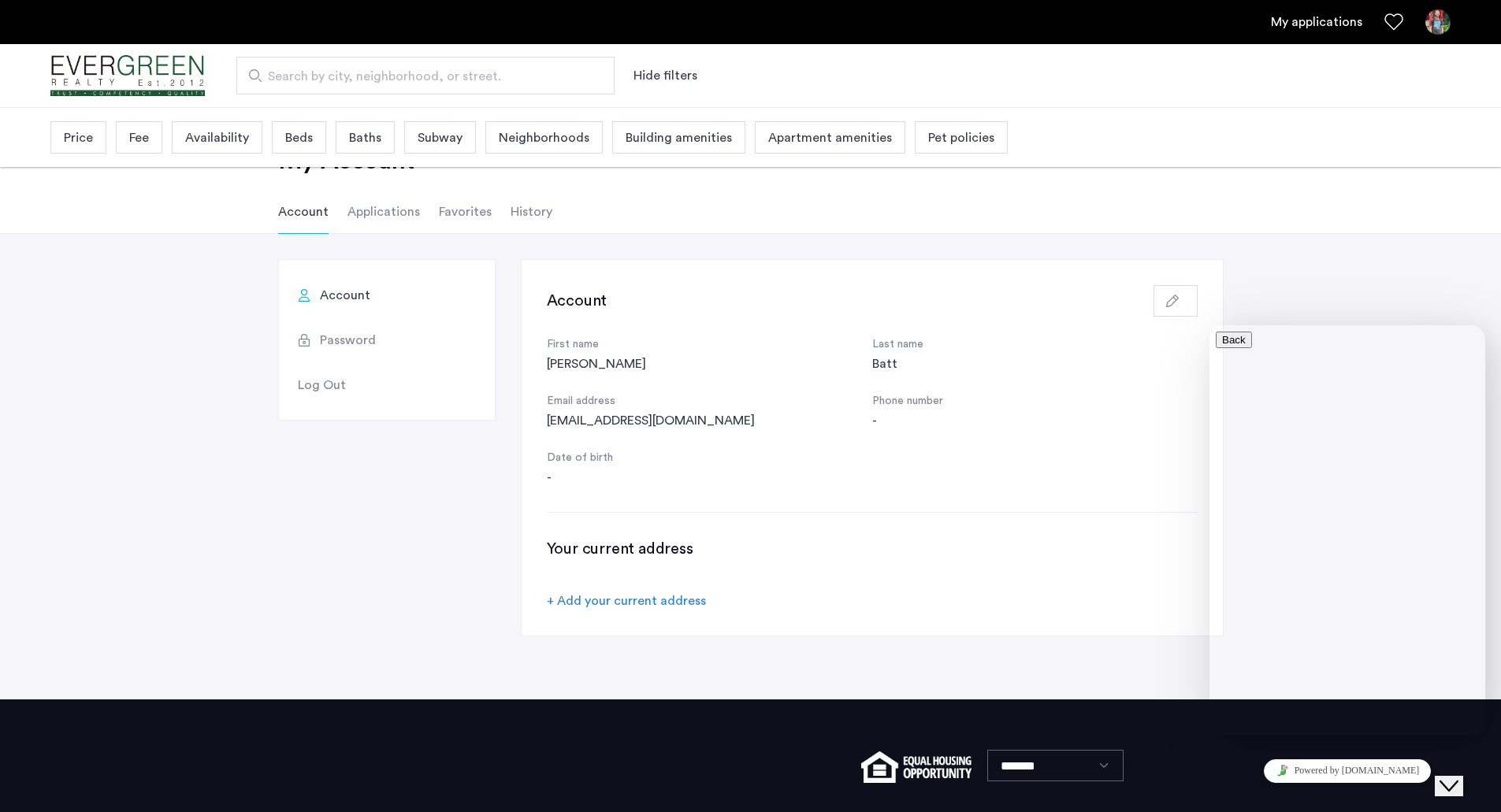 click on "Search by city, neighborhood, or street." at bounding box center (419, 76) 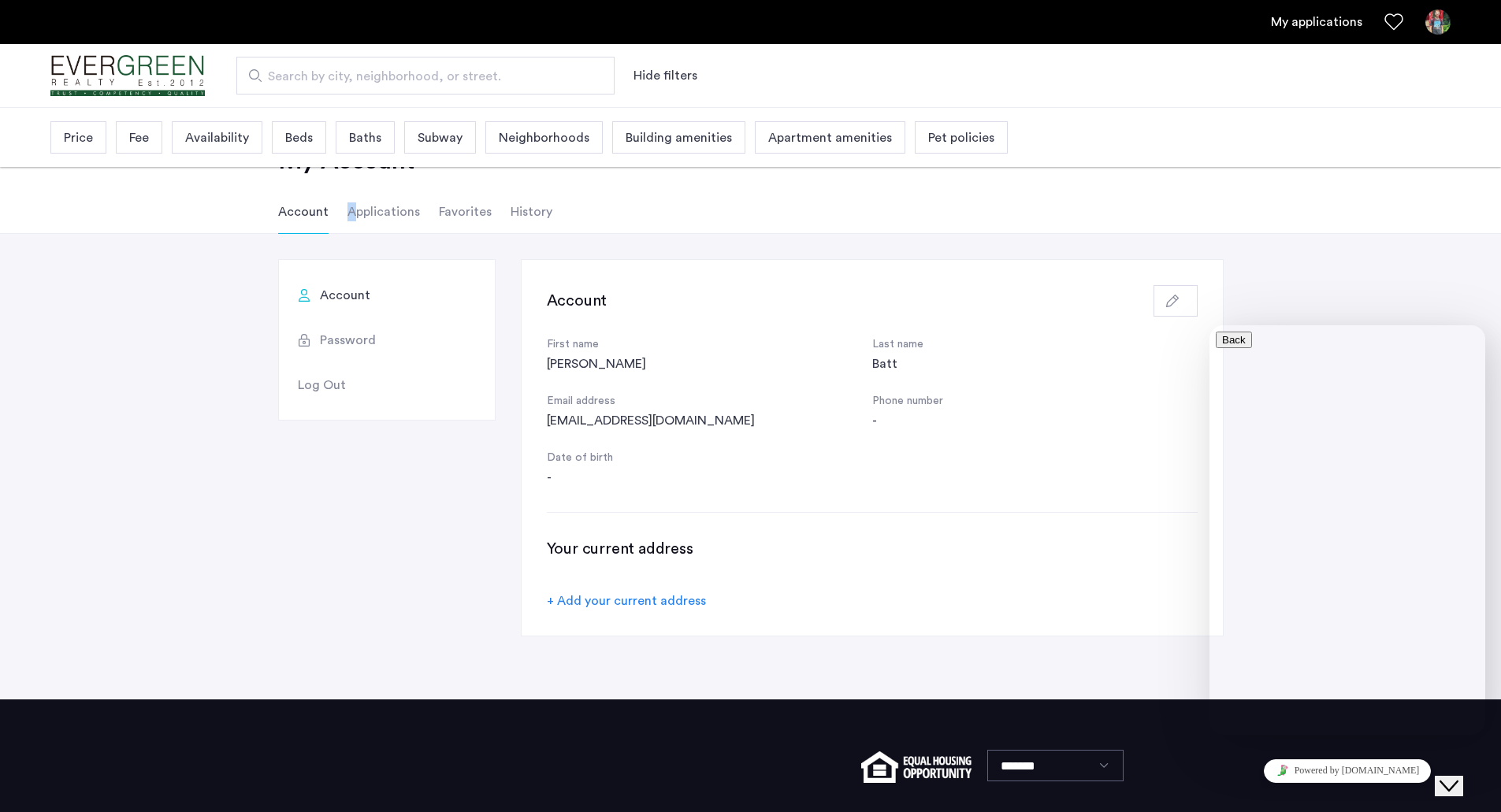 click on "Applications" 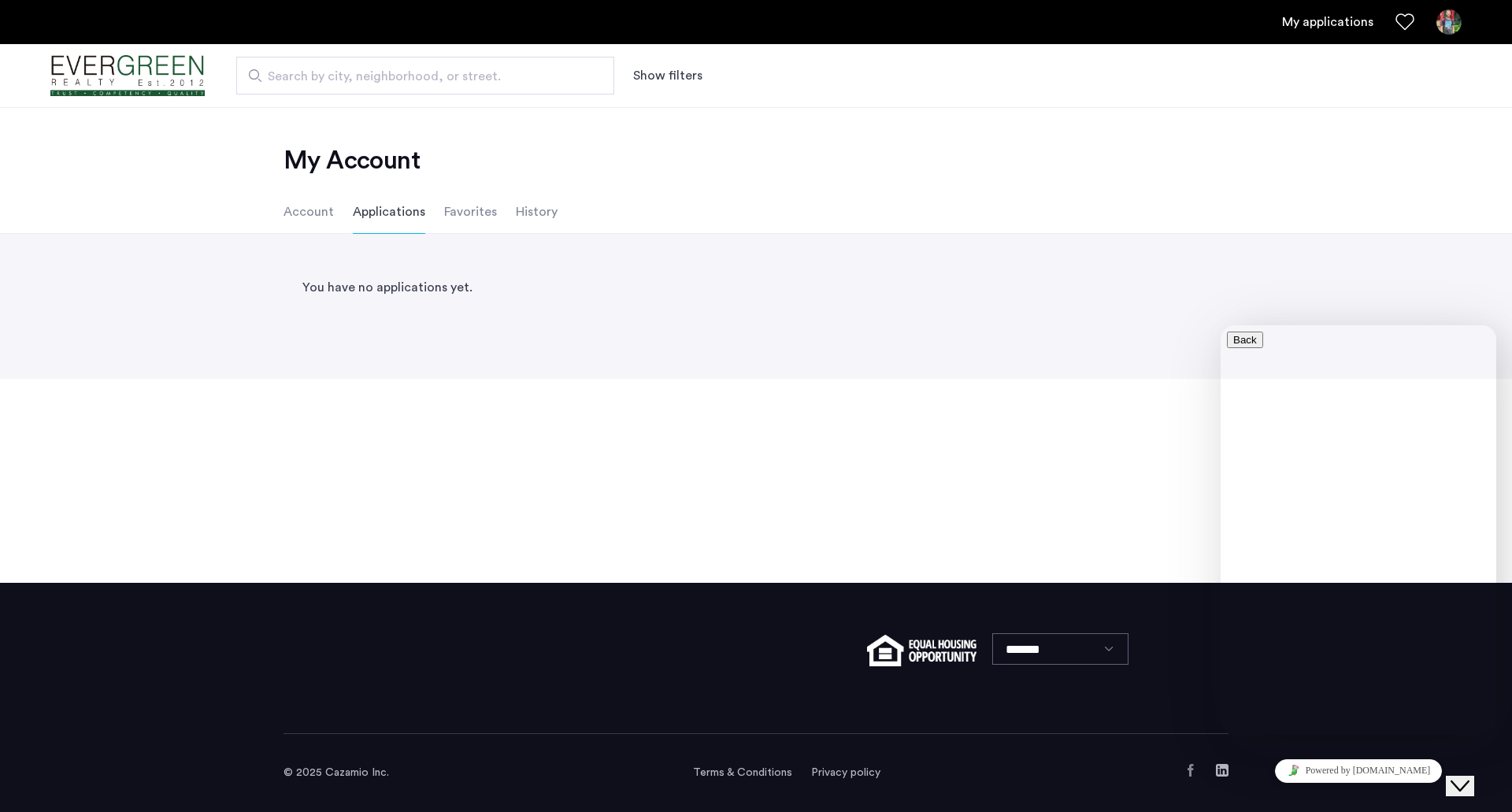 drag, startPoint x: 461, startPoint y: 206, endPoint x: 598, endPoint y: 206, distance: 137 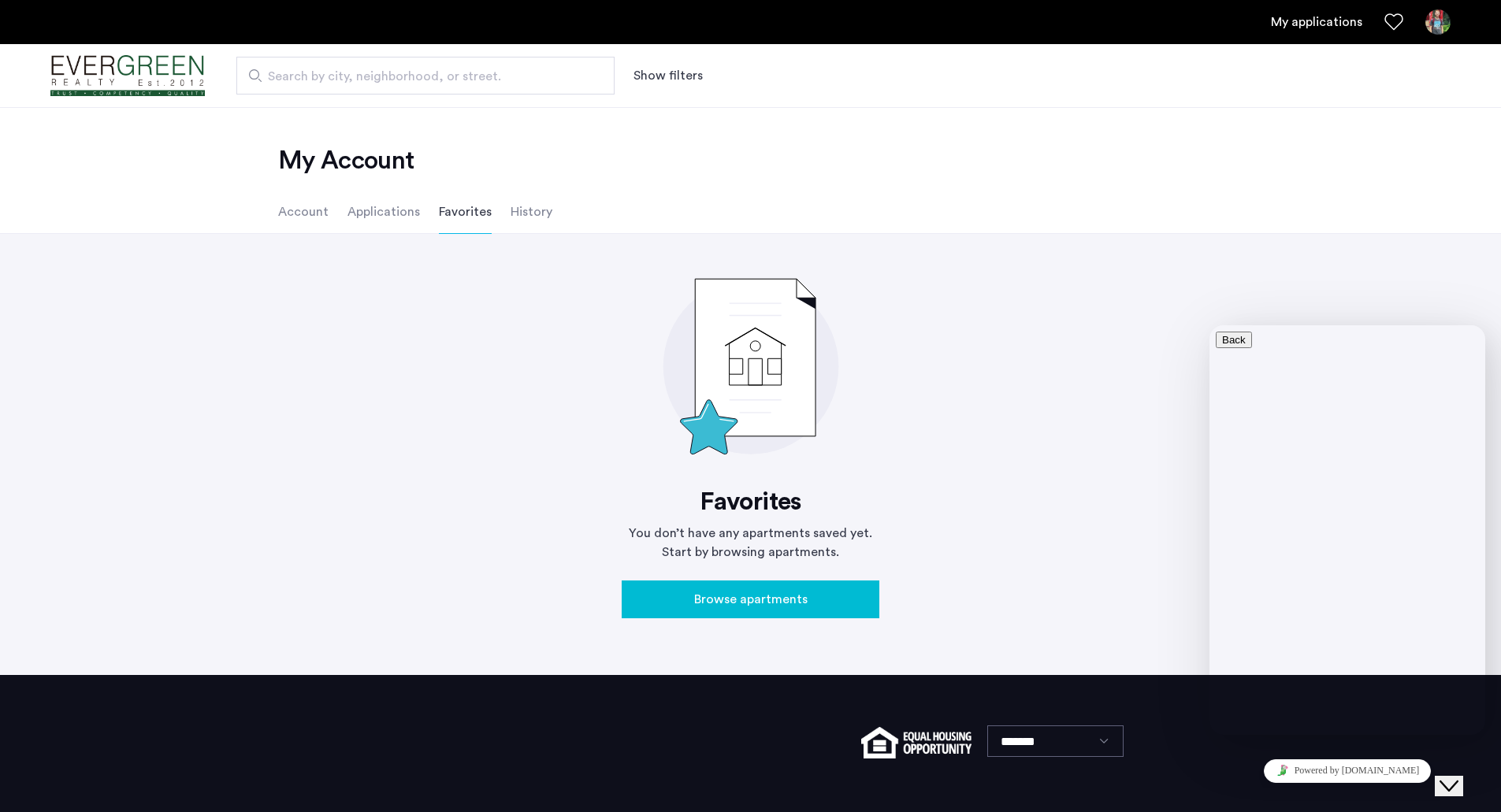 click on "My applications" at bounding box center (1317, 22) 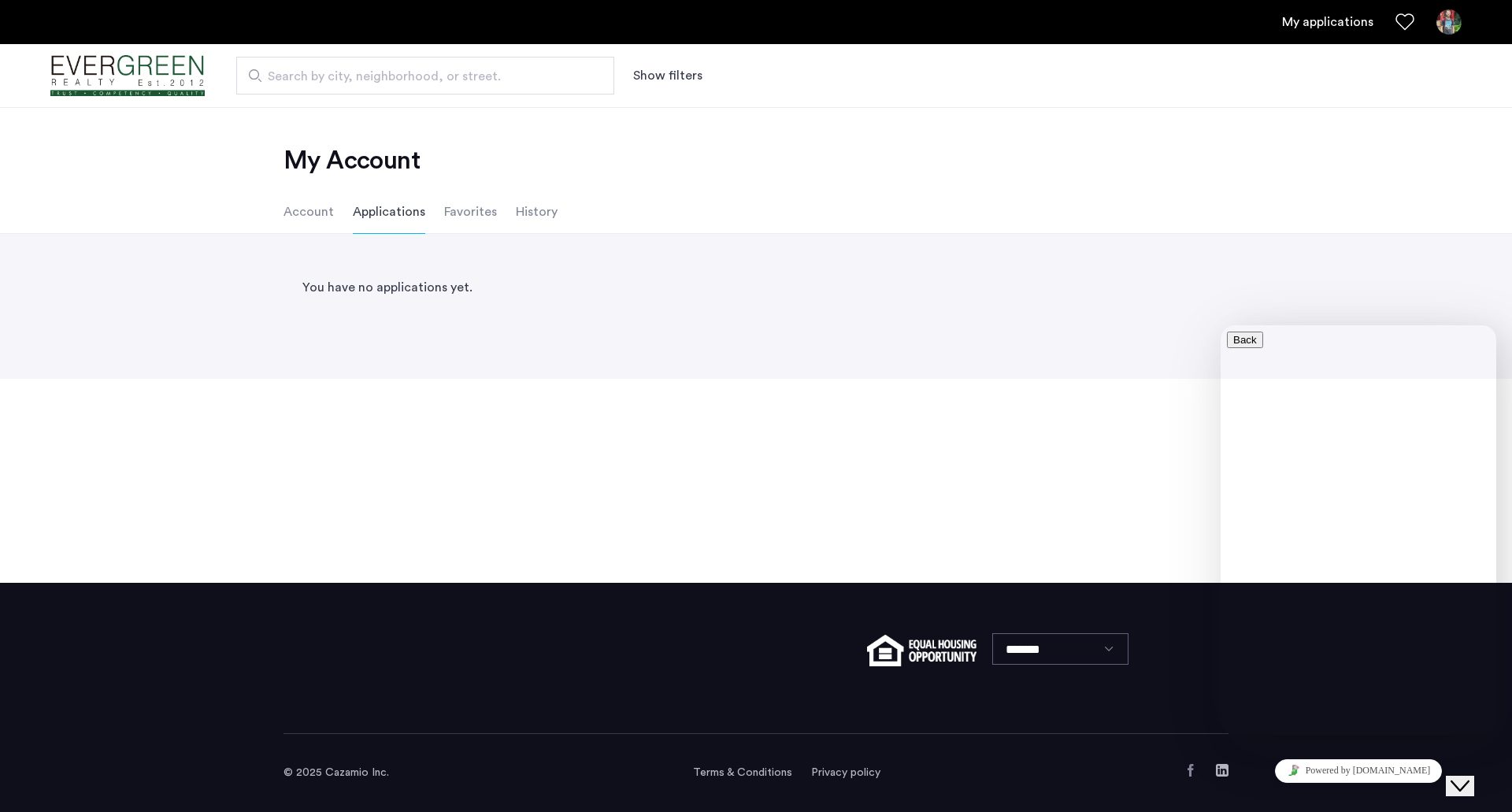 click on "Search by city, neighborhood, or street." at bounding box center (419, 76) 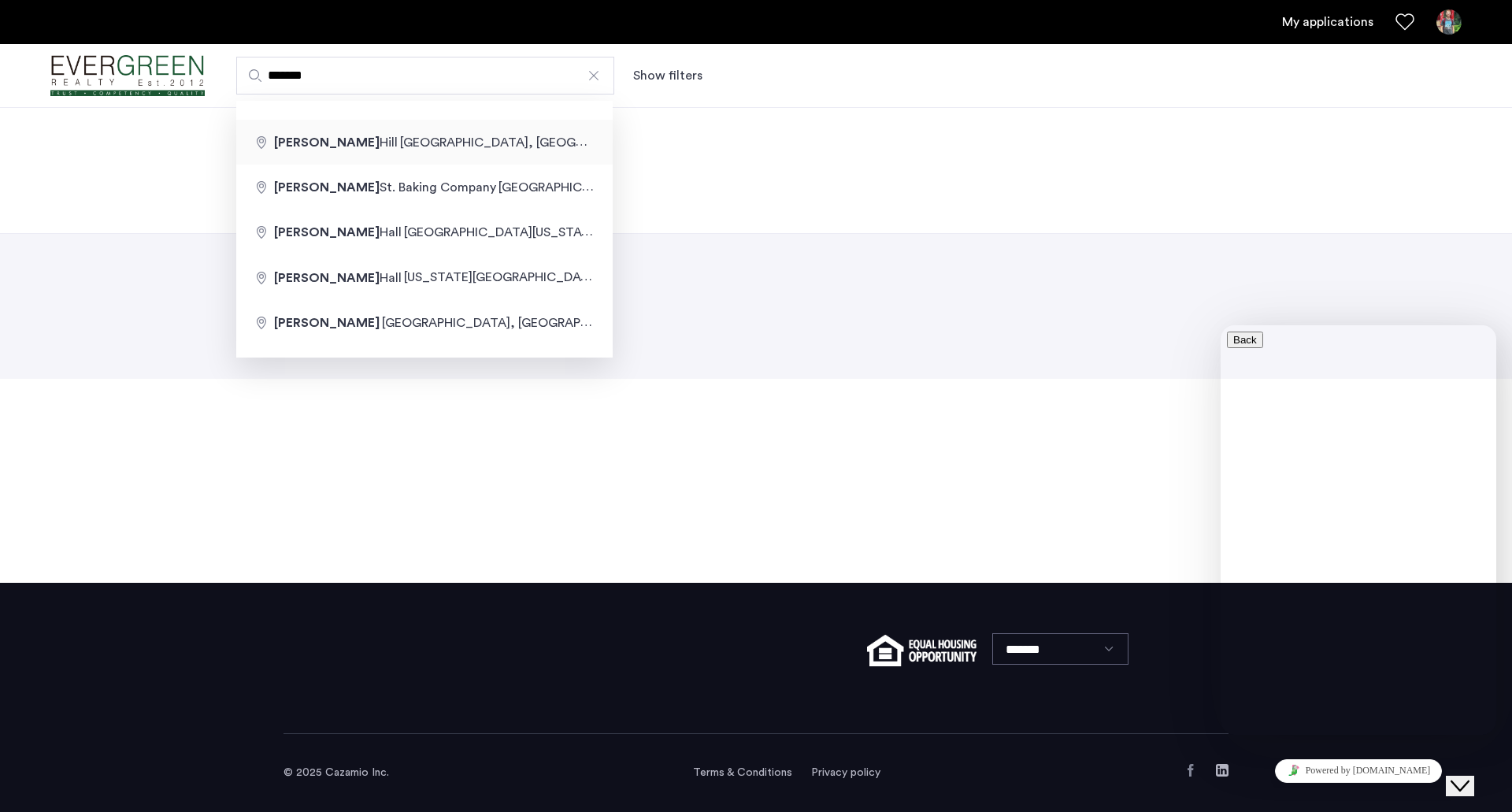 type on "**********" 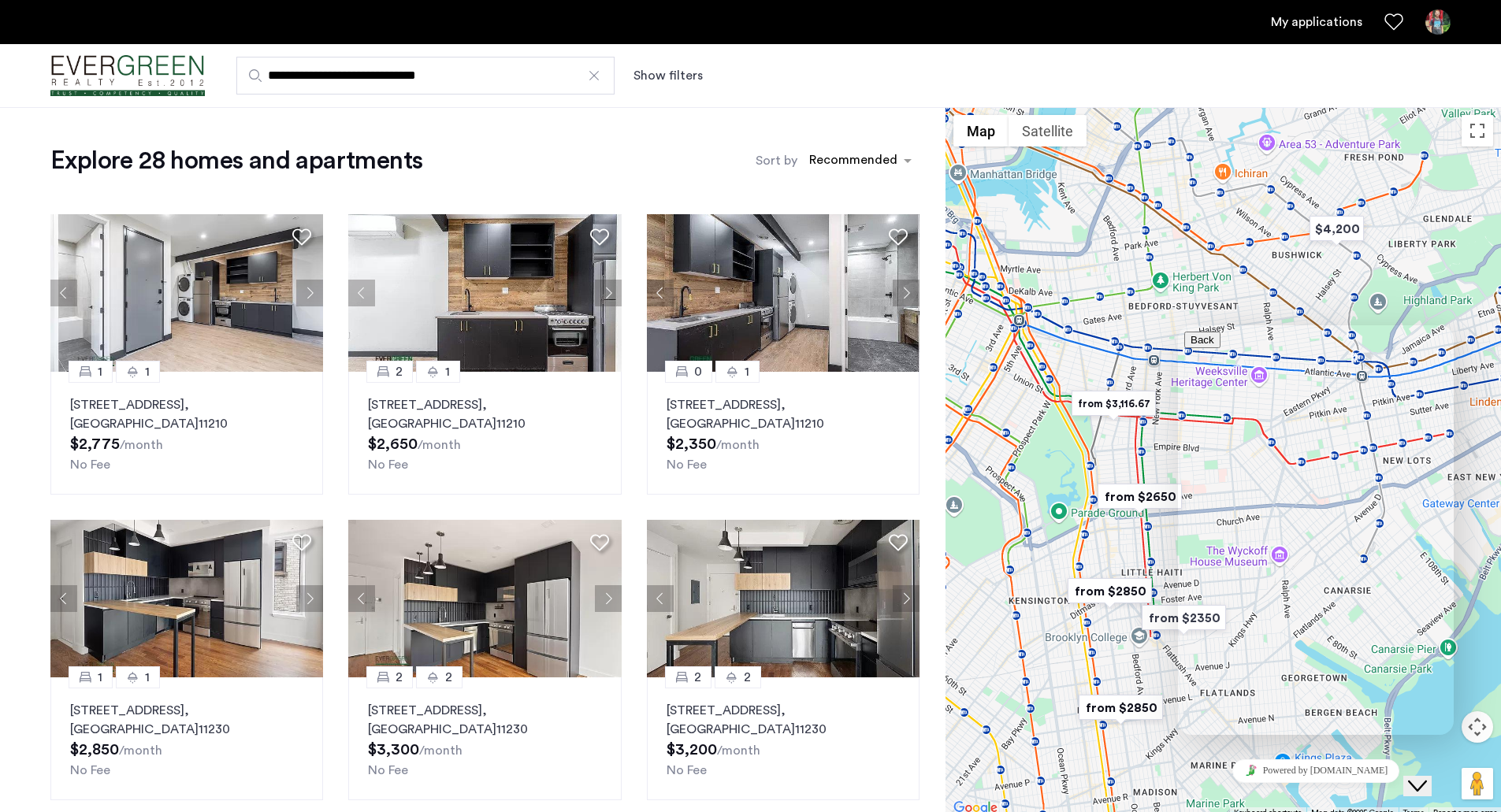 drag, startPoint x: 1116, startPoint y: 293, endPoint x: 1118, endPoint y: 358, distance: 65.0308 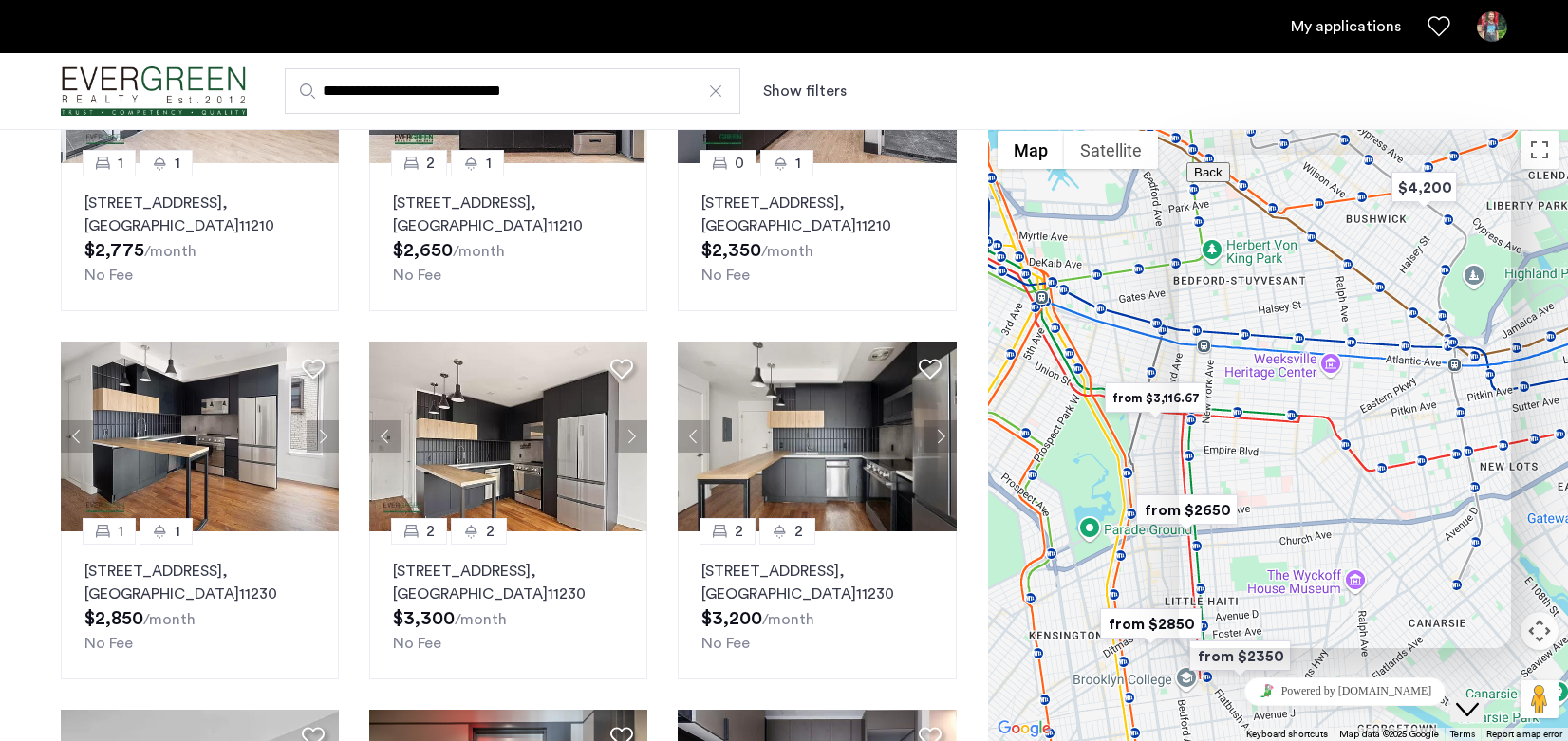 scroll, scrollTop: 95, scrollLeft: 0, axis: vertical 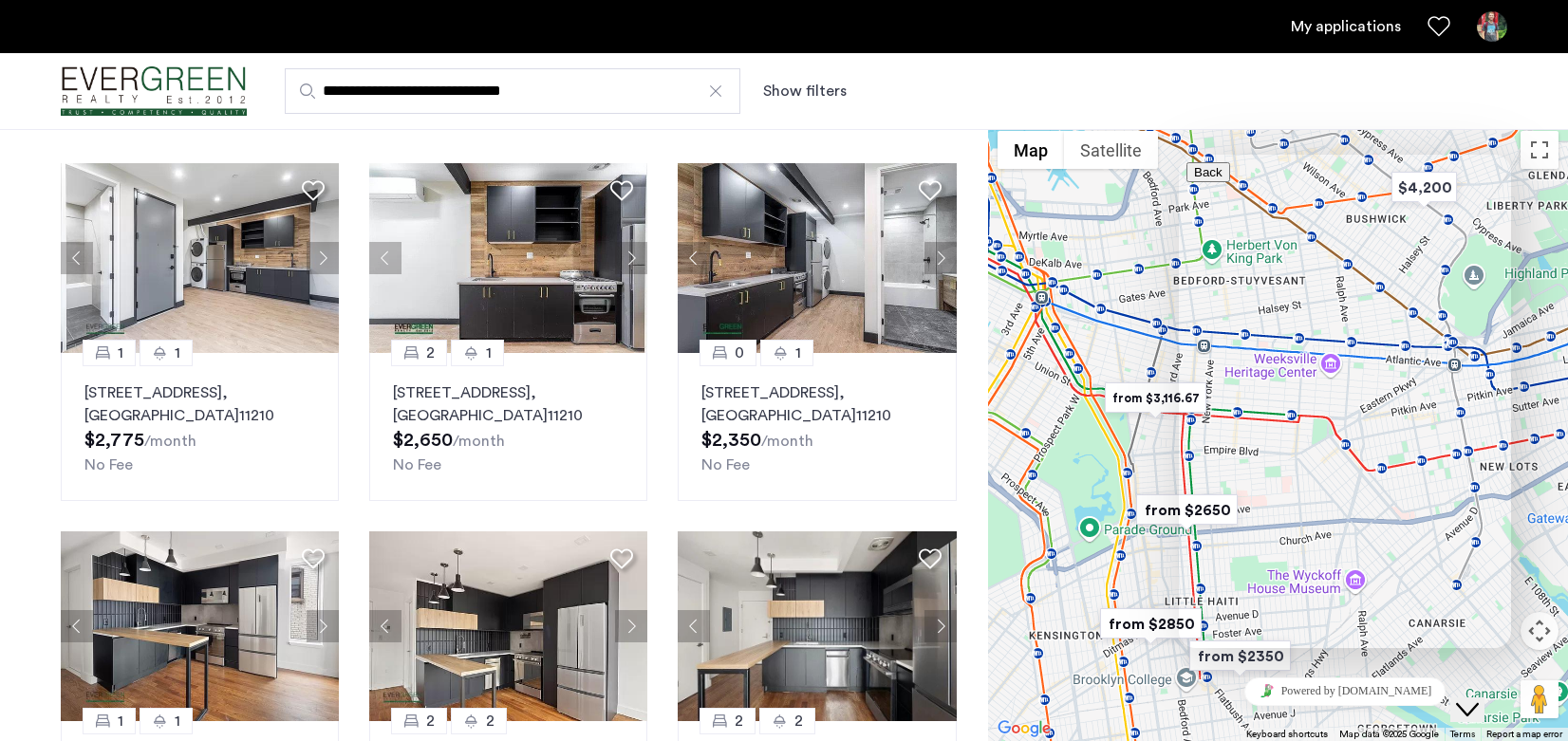 click at bounding box center [1194, 1434] 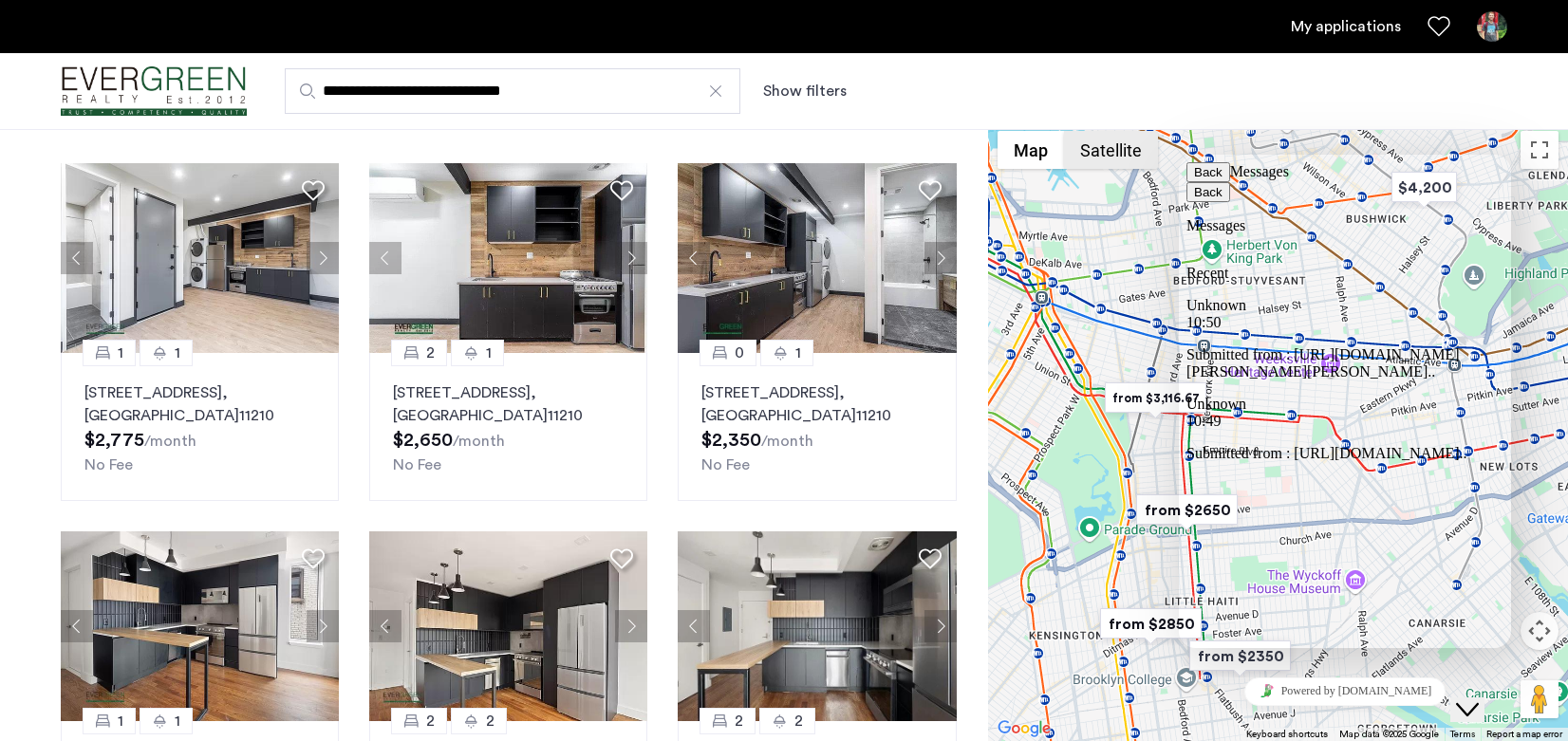 click on "Satellite" at bounding box center (1111, 150) 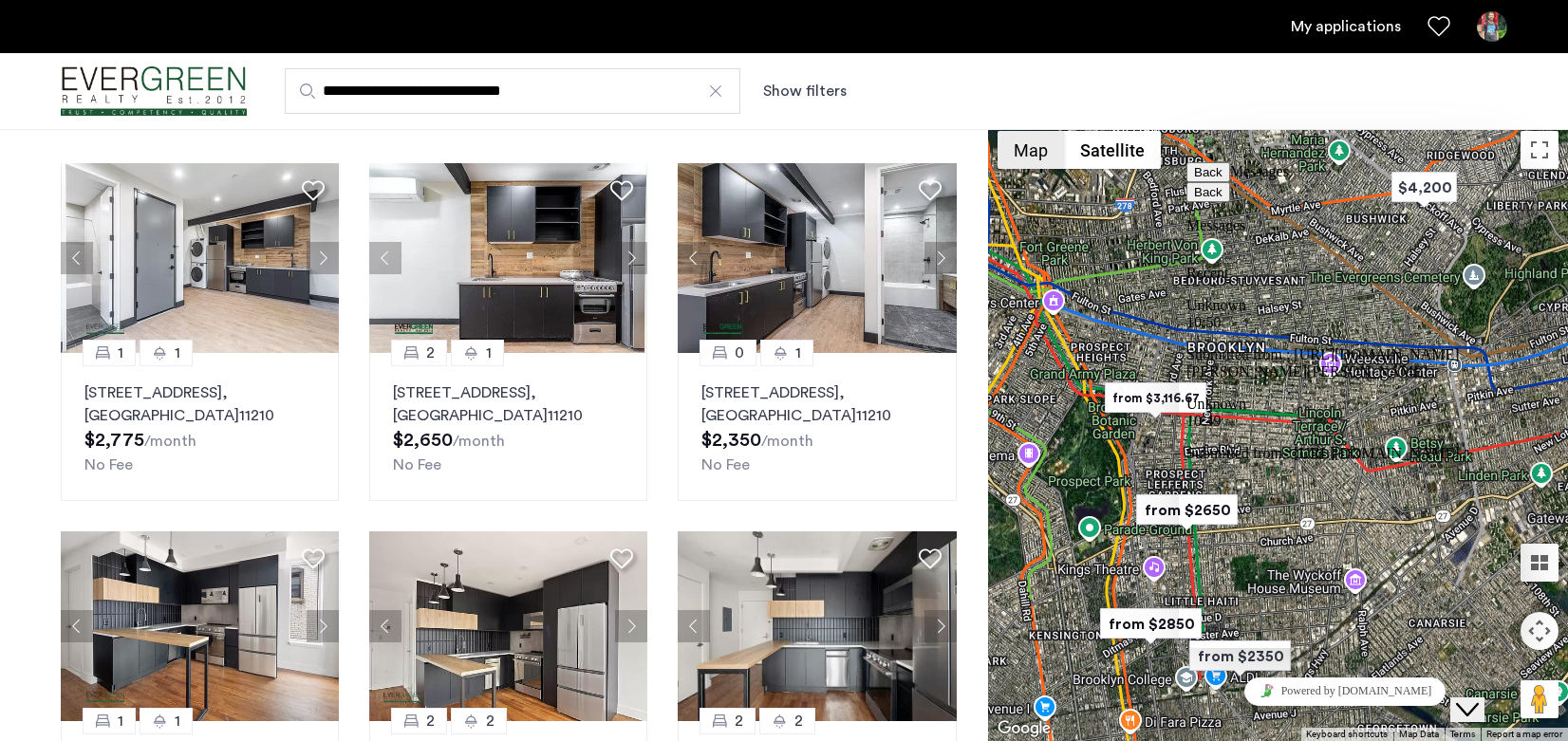 click on "Map" at bounding box center [1031, 150] 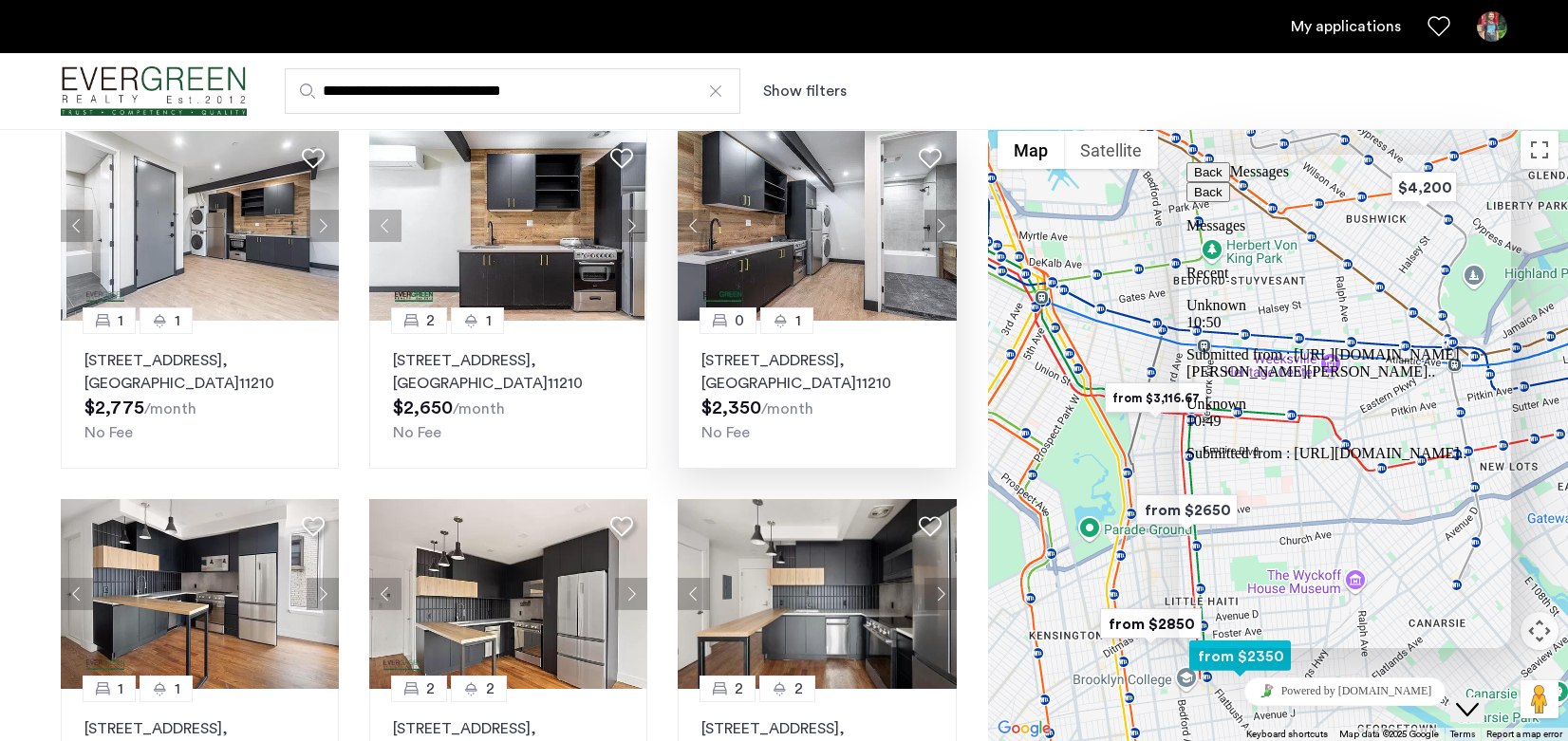 scroll, scrollTop: 0, scrollLeft: 0, axis: both 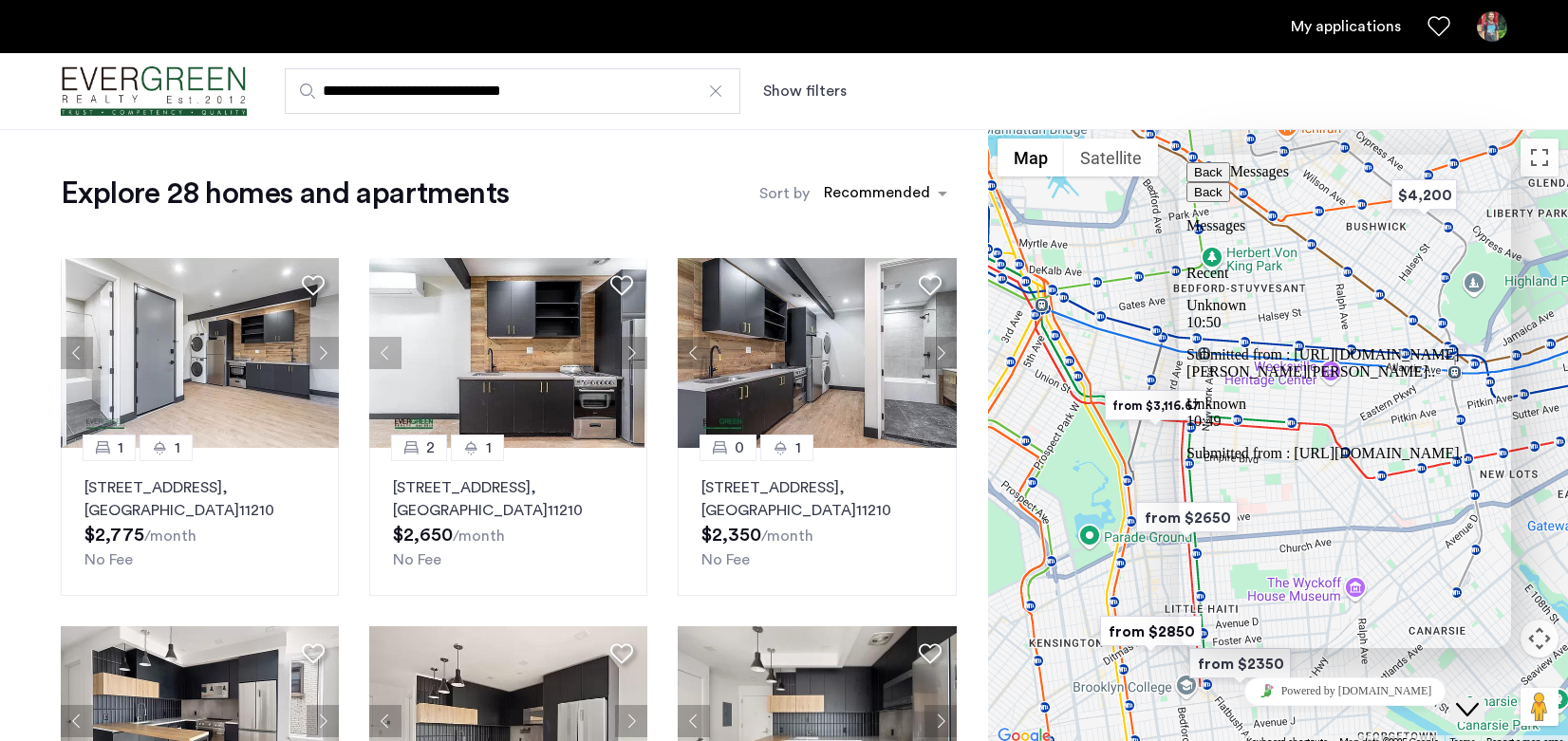 drag, startPoint x: 1330, startPoint y: 177, endPoint x: 1442, endPoint y: 199, distance: 114.14026 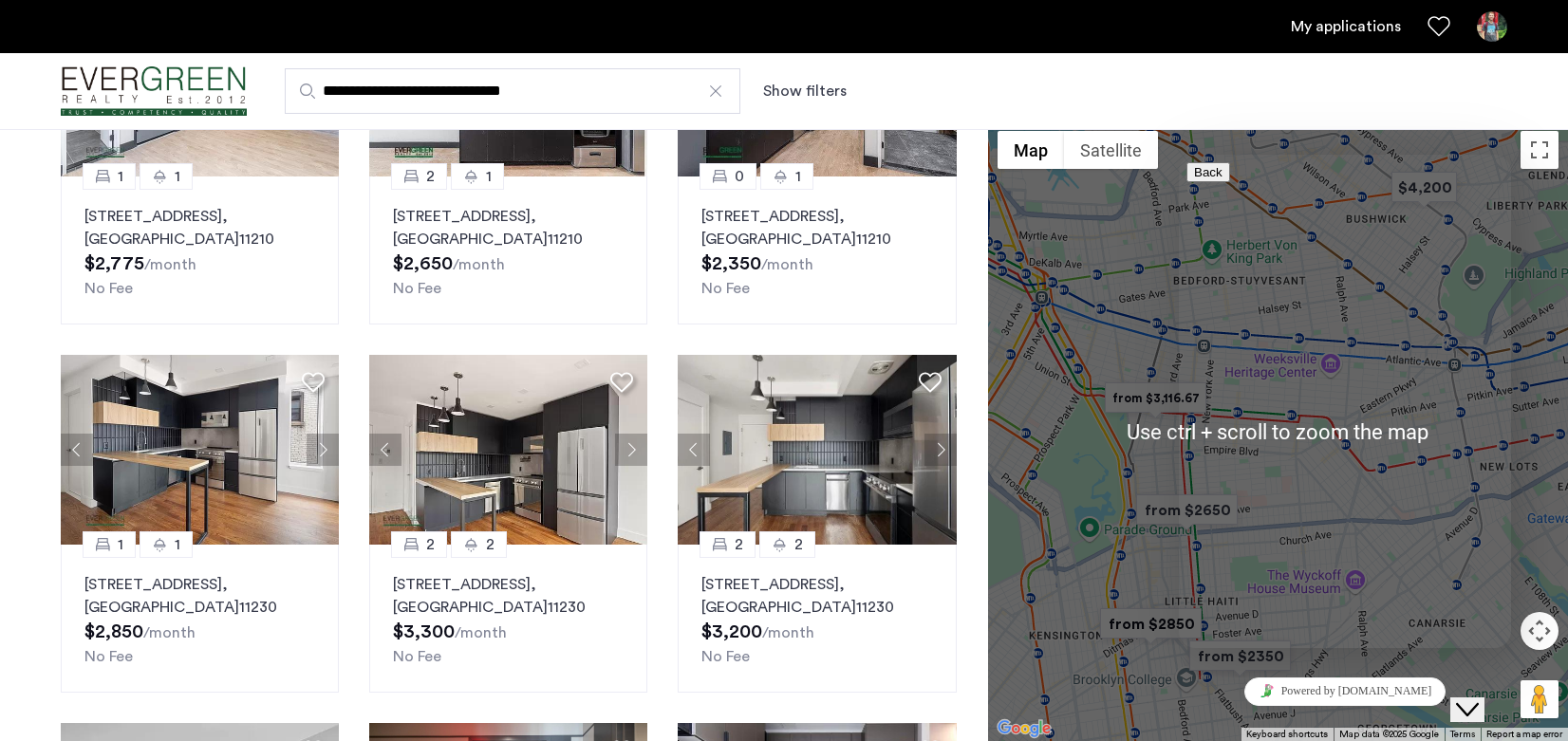 scroll, scrollTop: 190, scrollLeft: 0, axis: vertical 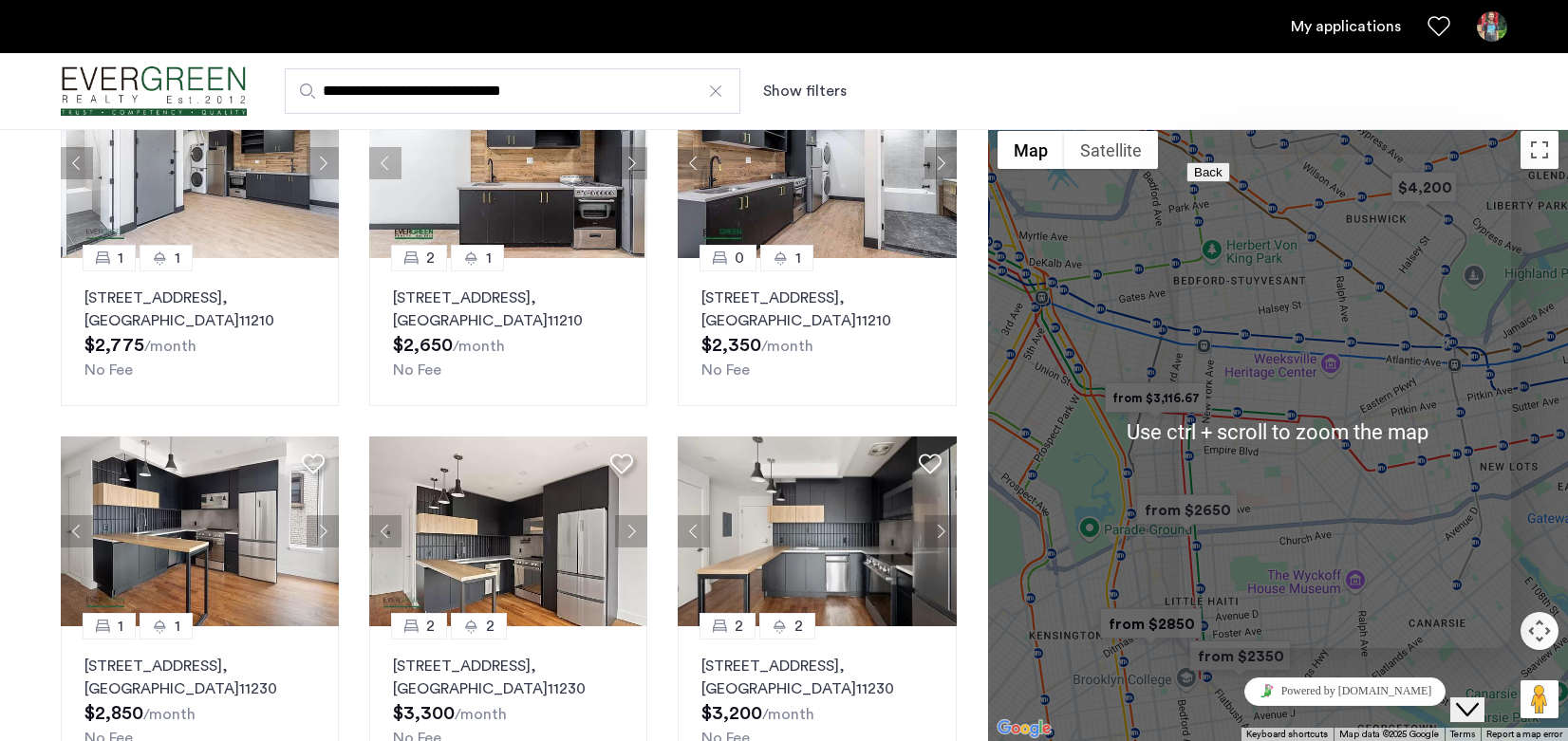 click at bounding box center (1155, 398) 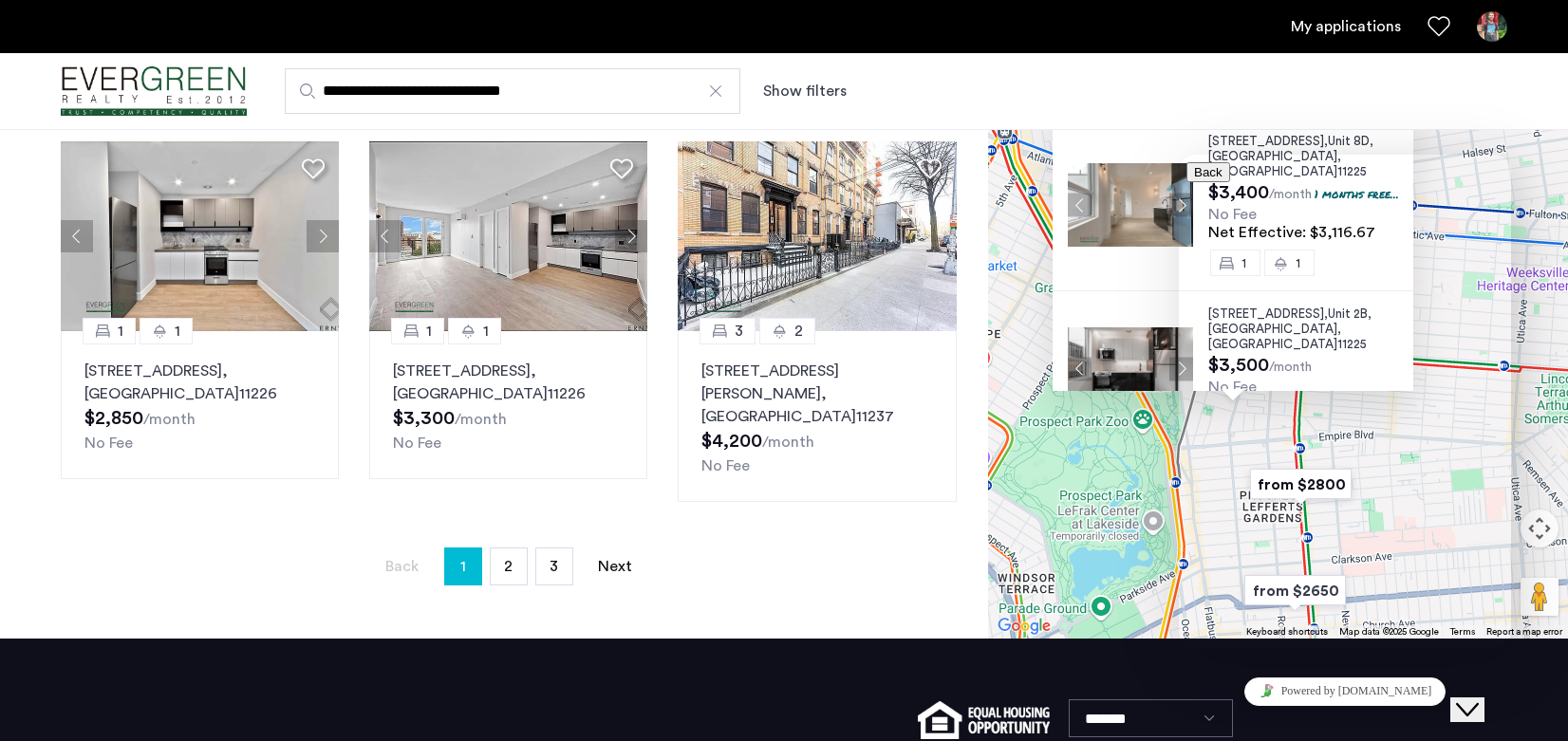scroll, scrollTop: 1372, scrollLeft: 0, axis: vertical 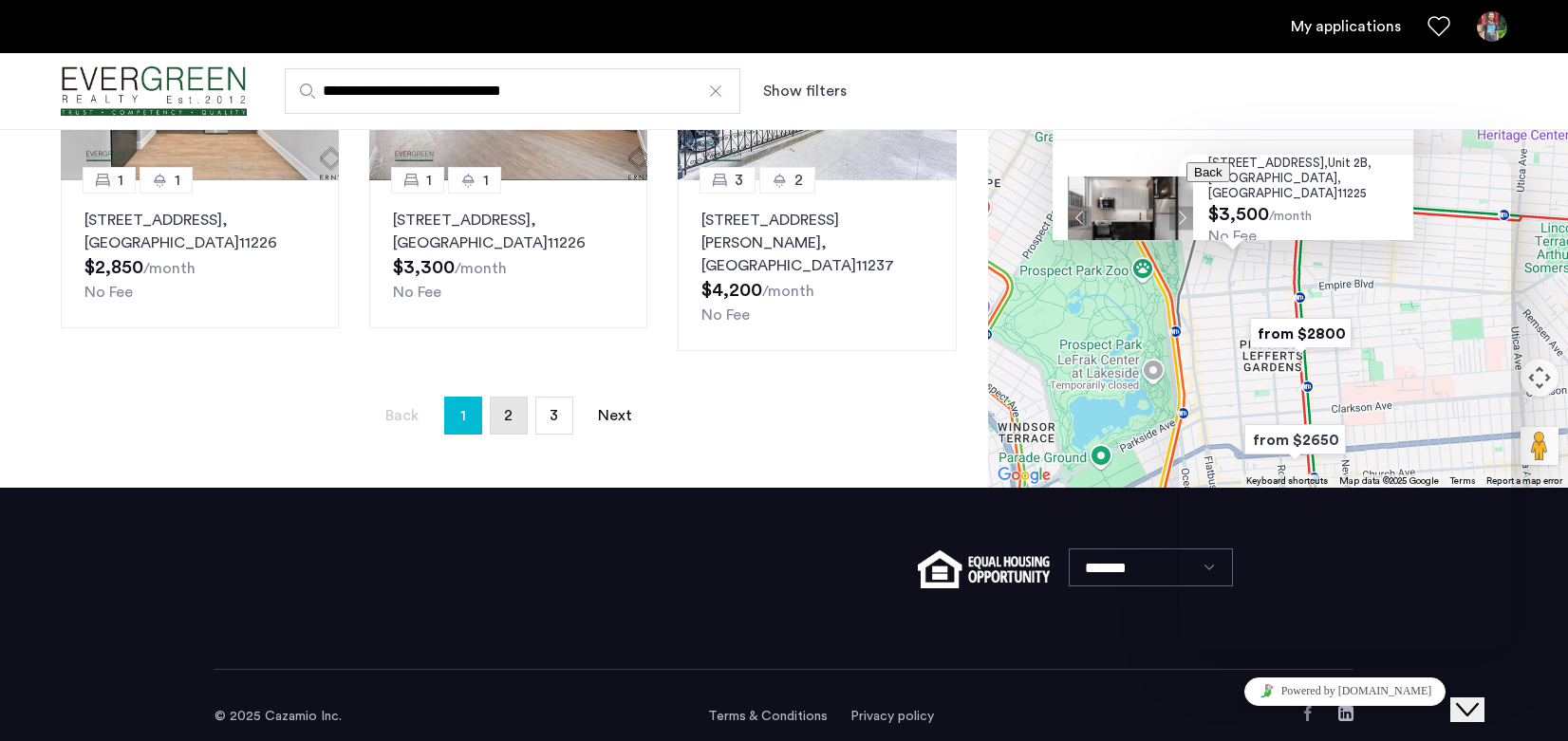 click on "page  2" at bounding box center [509, 416] 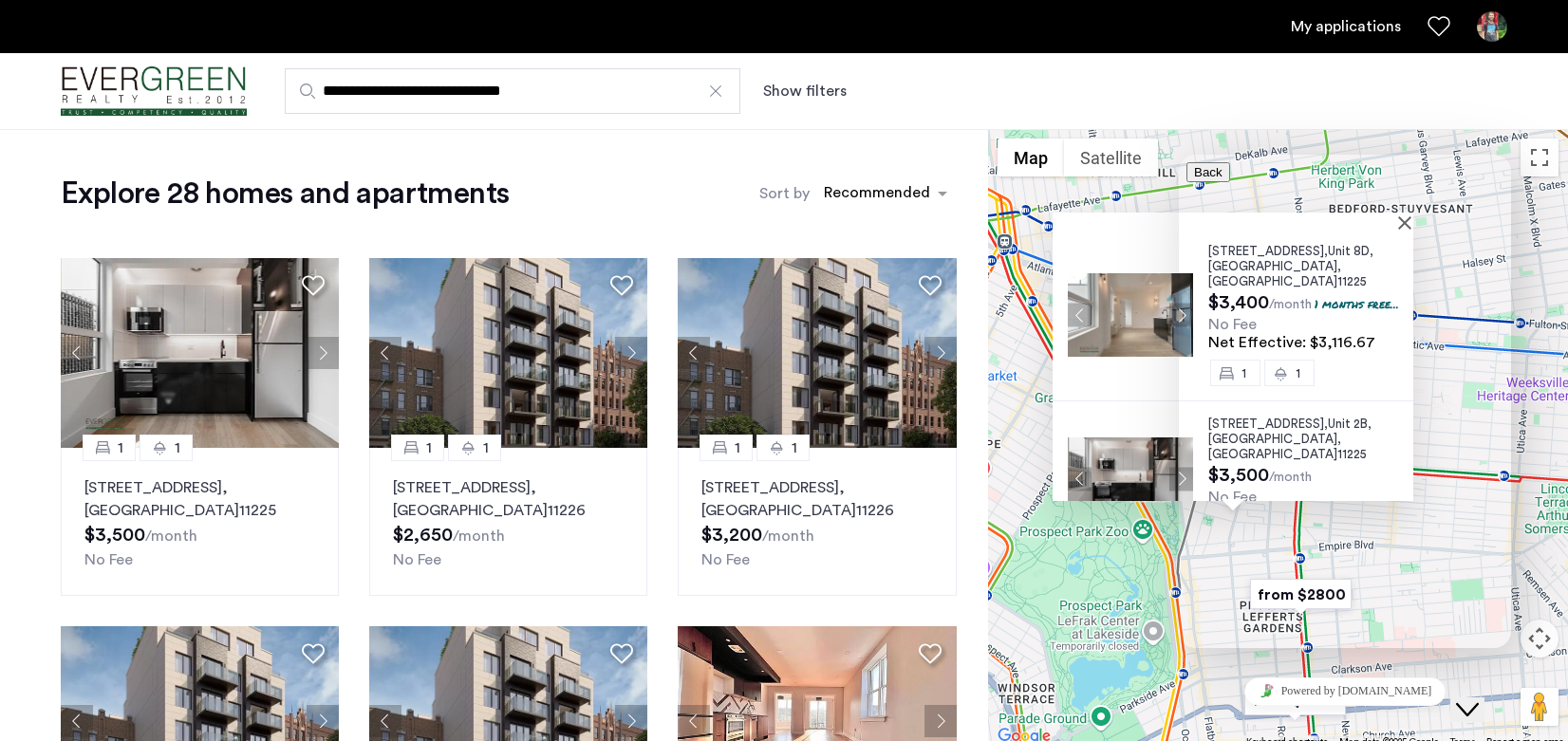 click on "Show filters" at bounding box center (805, 91) 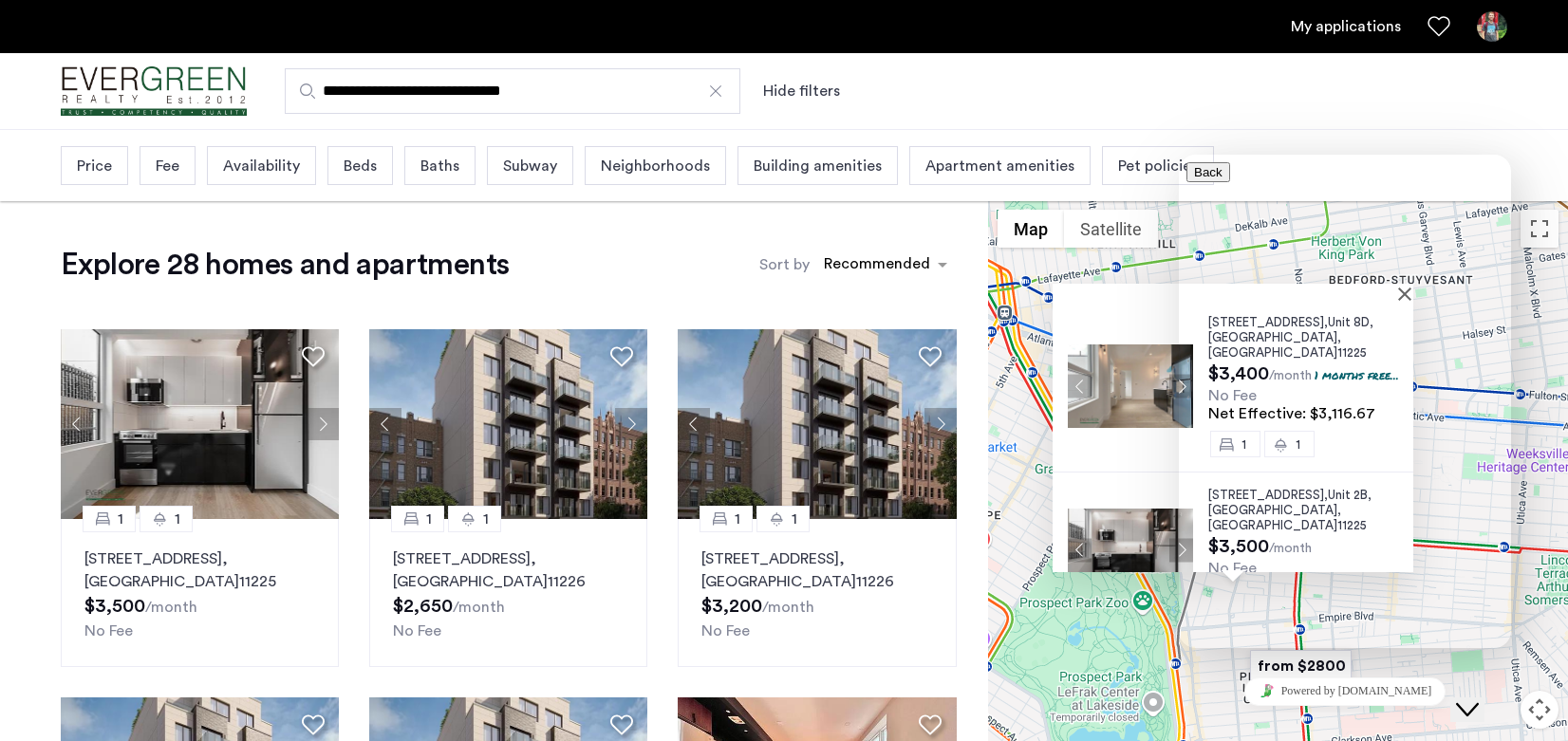 click on "Price" at bounding box center (94, 166) 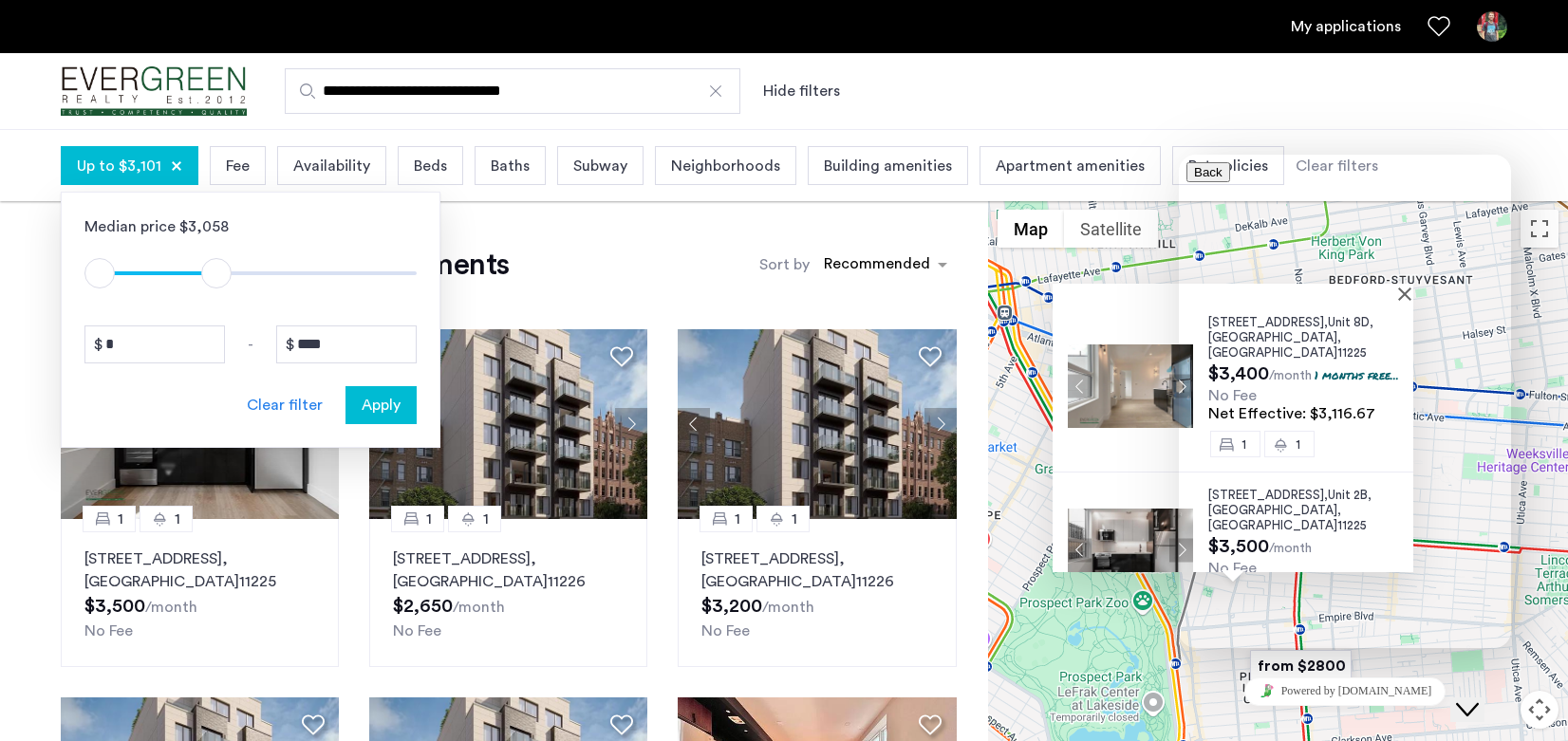 type on "****" 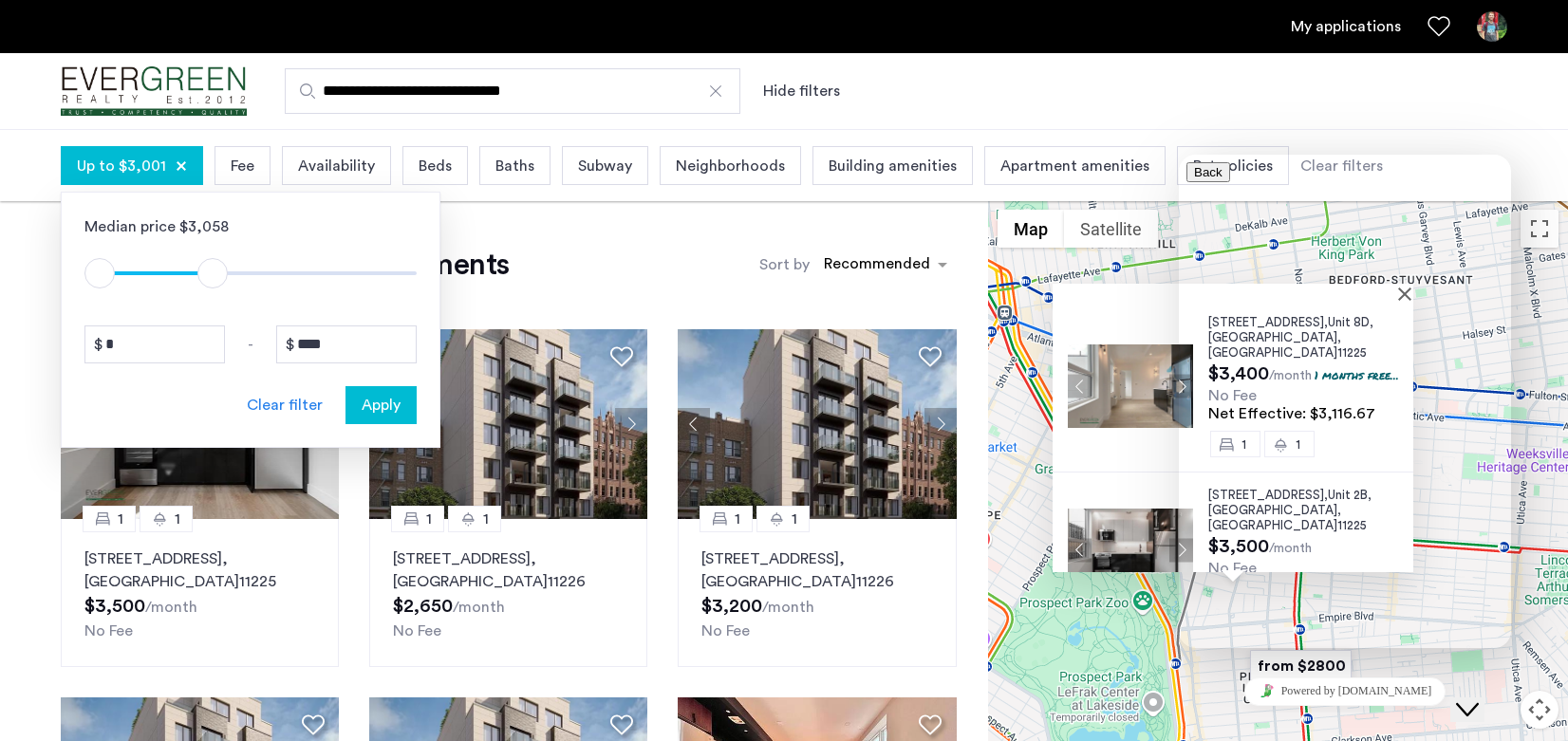 drag, startPoint x: 400, startPoint y: 280, endPoint x: 213, endPoint y: 277, distance: 187.02406 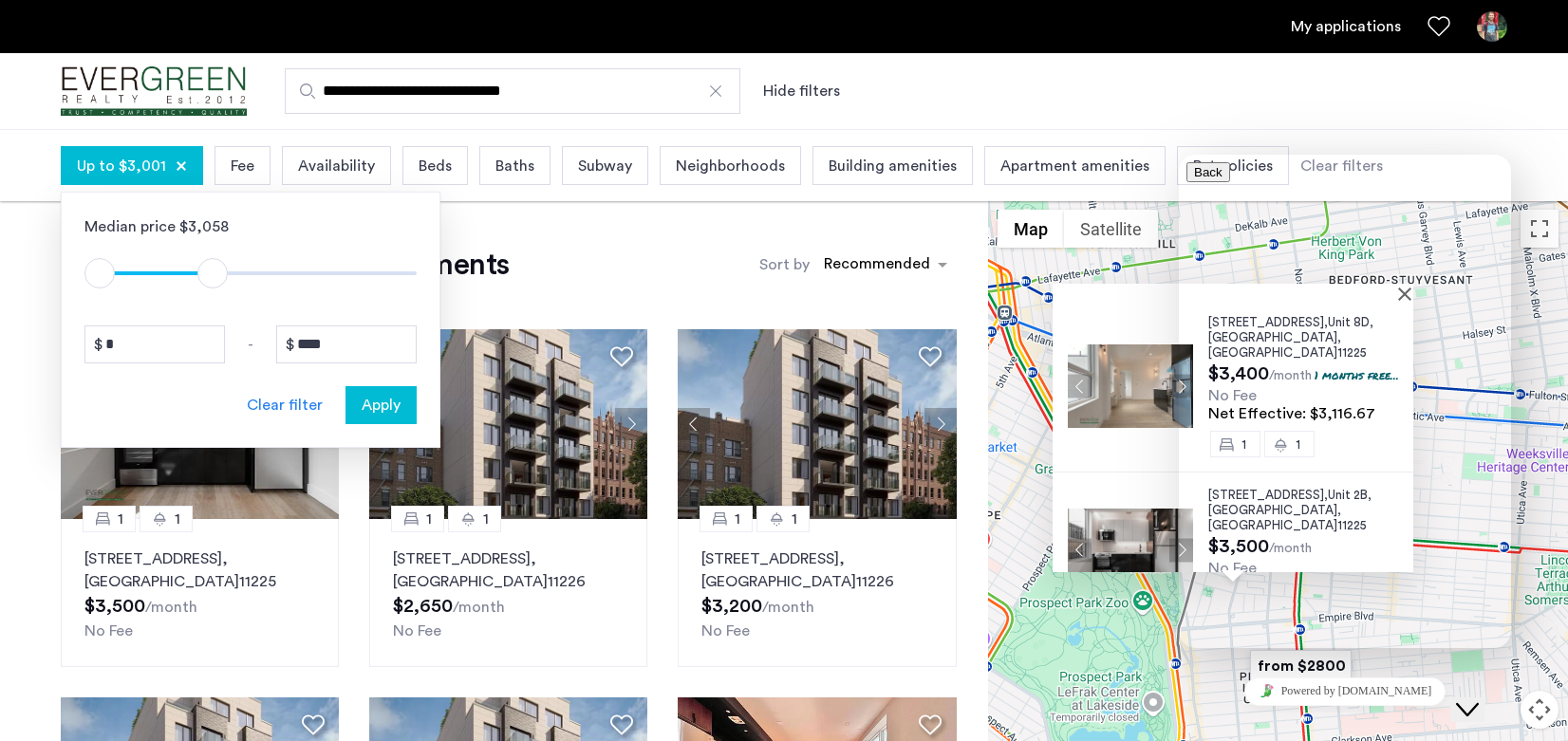 click at bounding box center (213, 273) 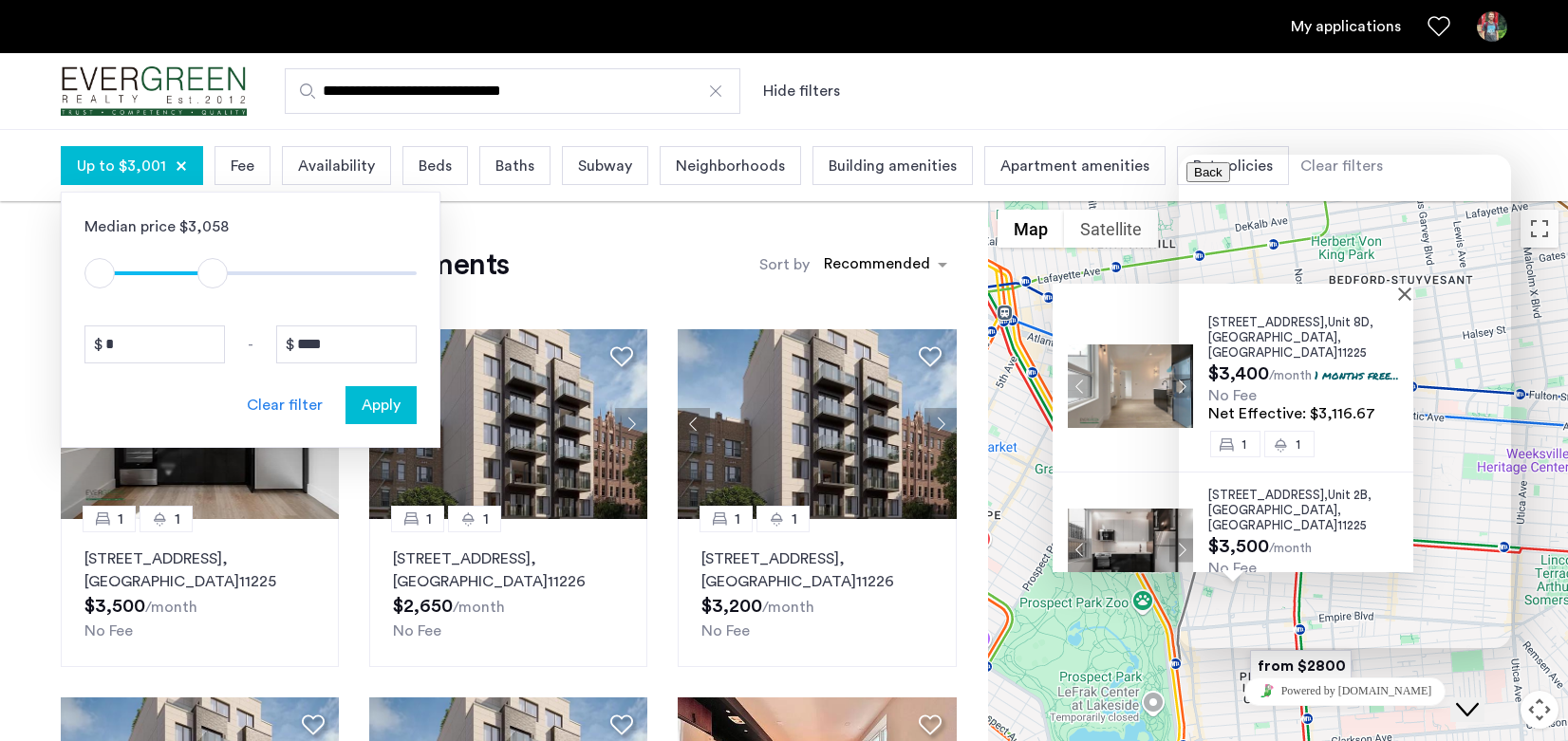 click on "Apply" at bounding box center (381, 405) 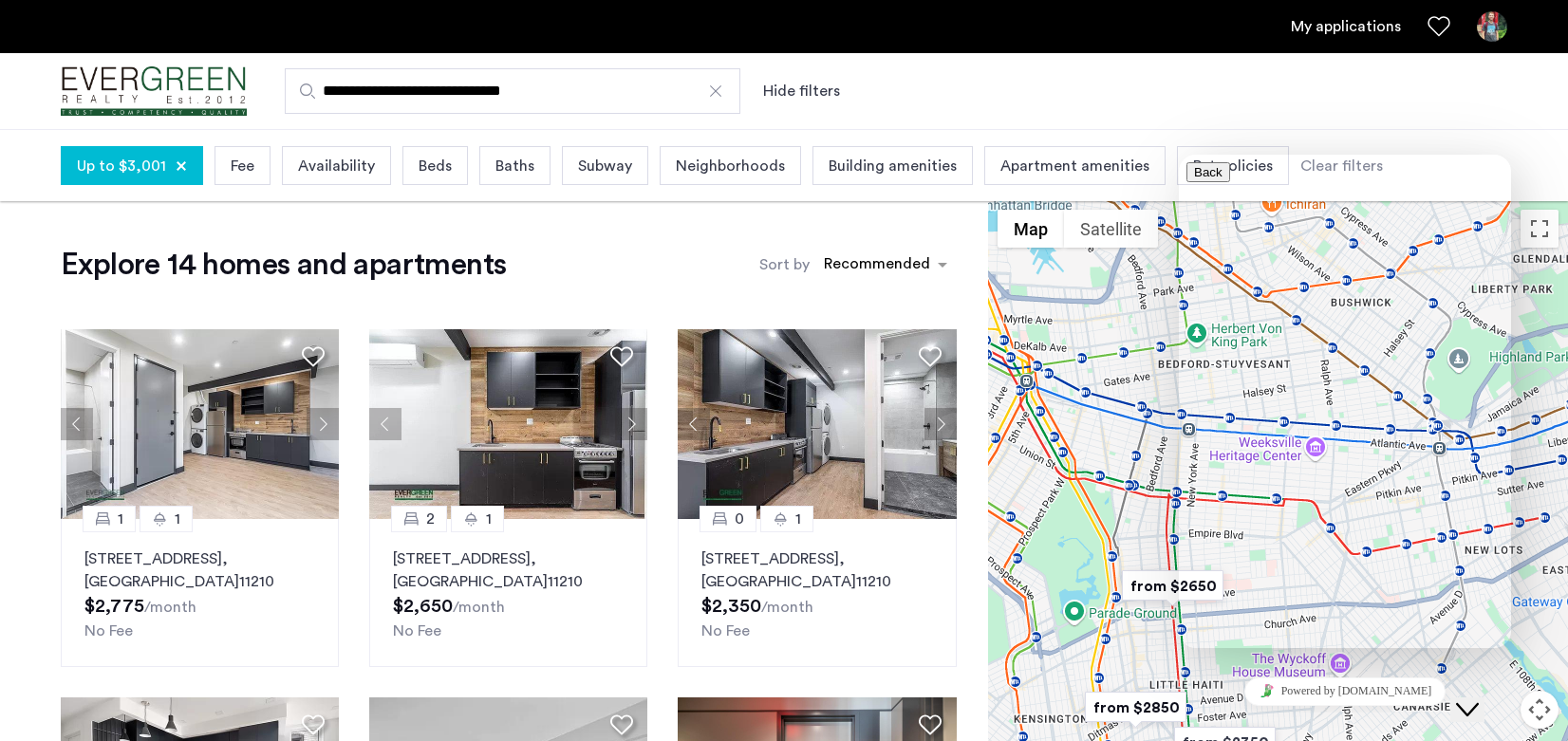drag, startPoint x: 1153, startPoint y: 323, endPoint x: 1056, endPoint y: 546, distance: 243.18306 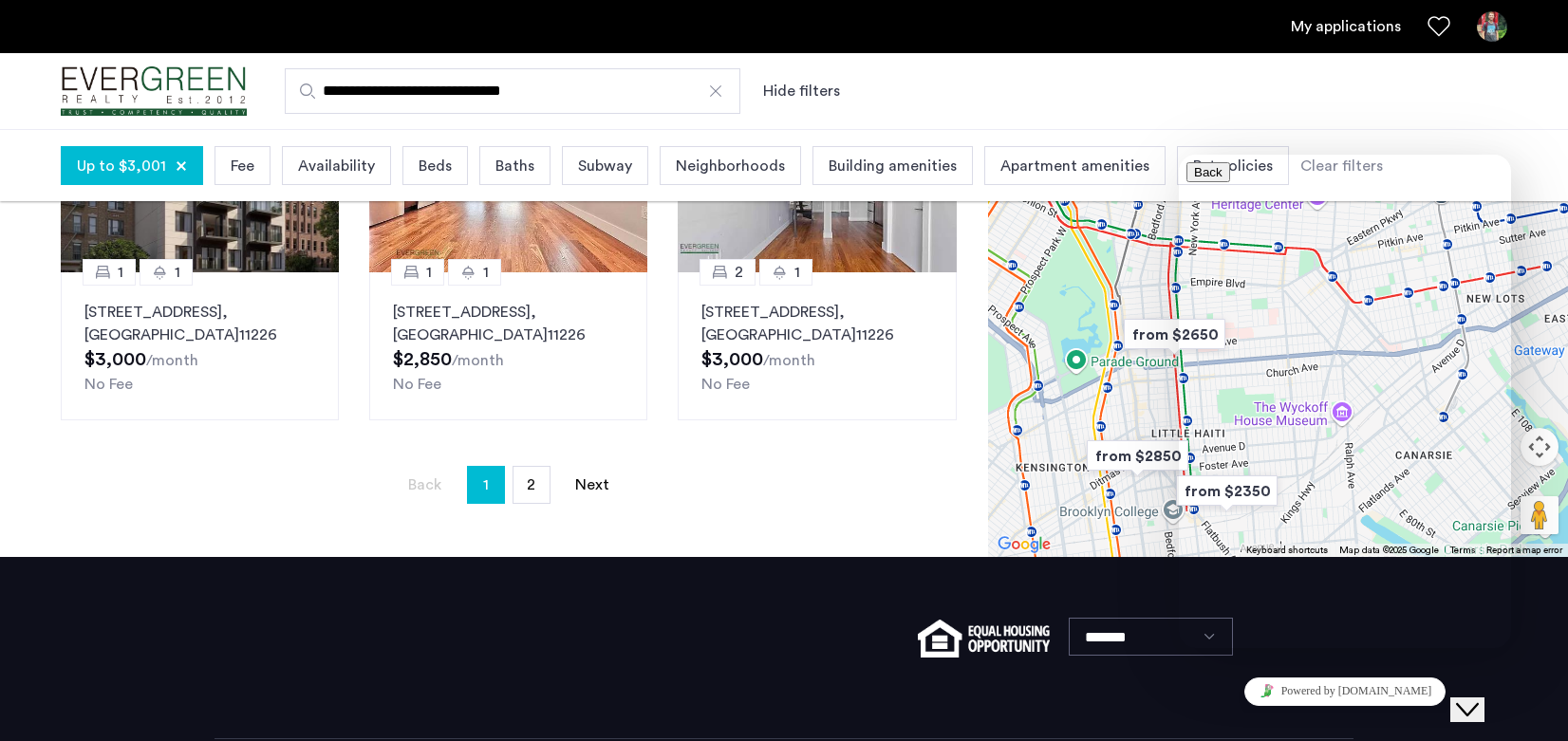 scroll, scrollTop: 1253, scrollLeft: 0, axis: vertical 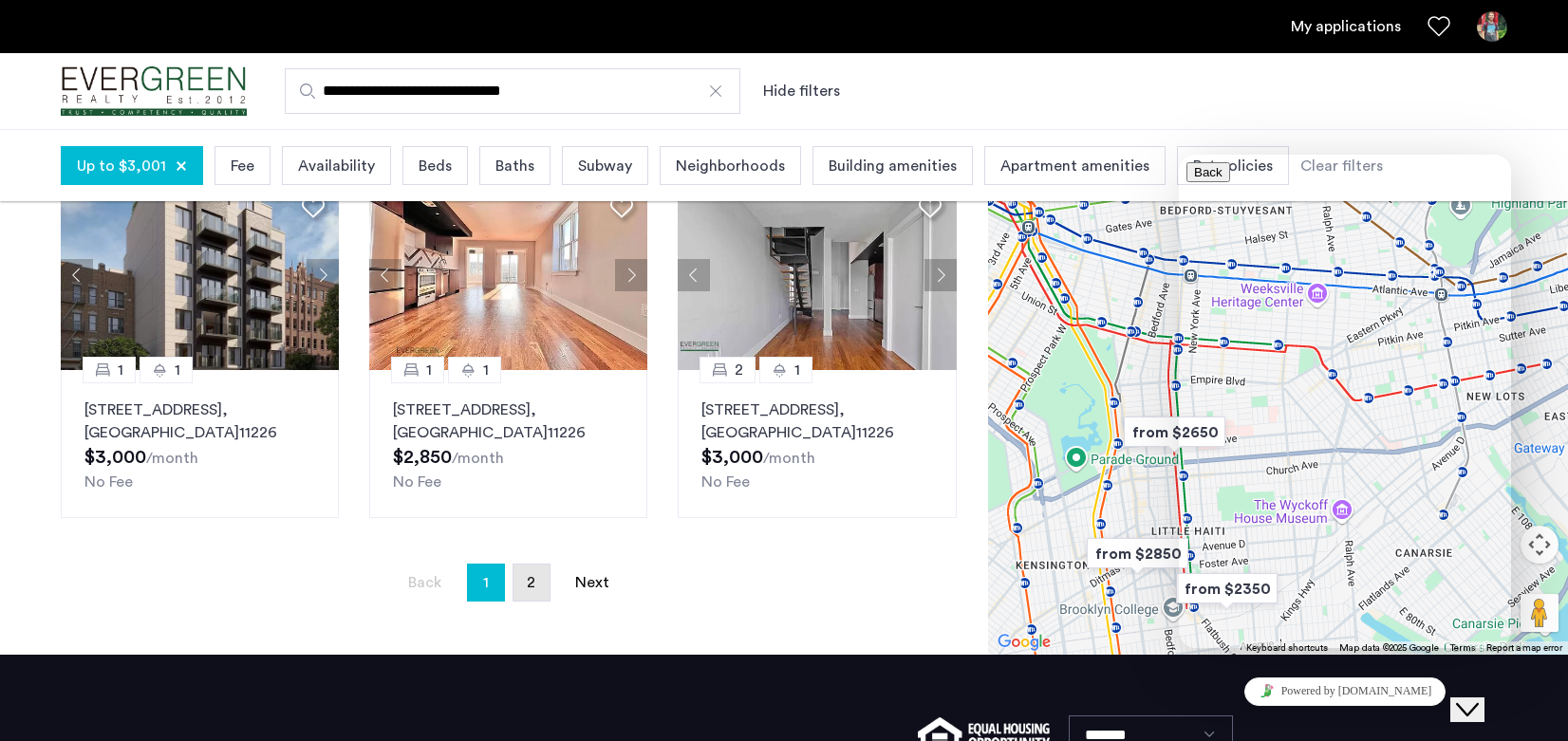 click on "page  2" at bounding box center [532, 583] 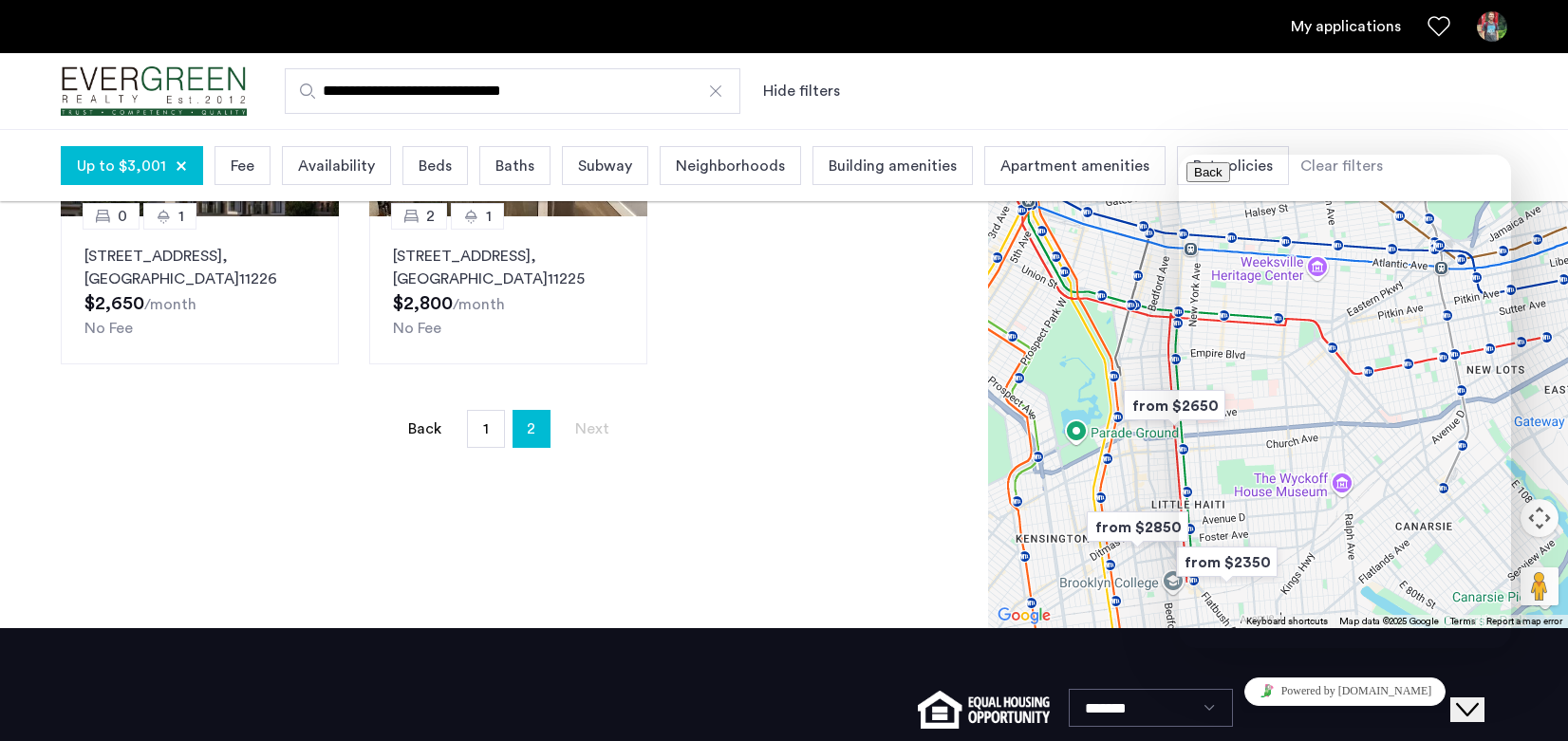 scroll, scrollTop: 466, scrollLeft: 0, axis: vertical 